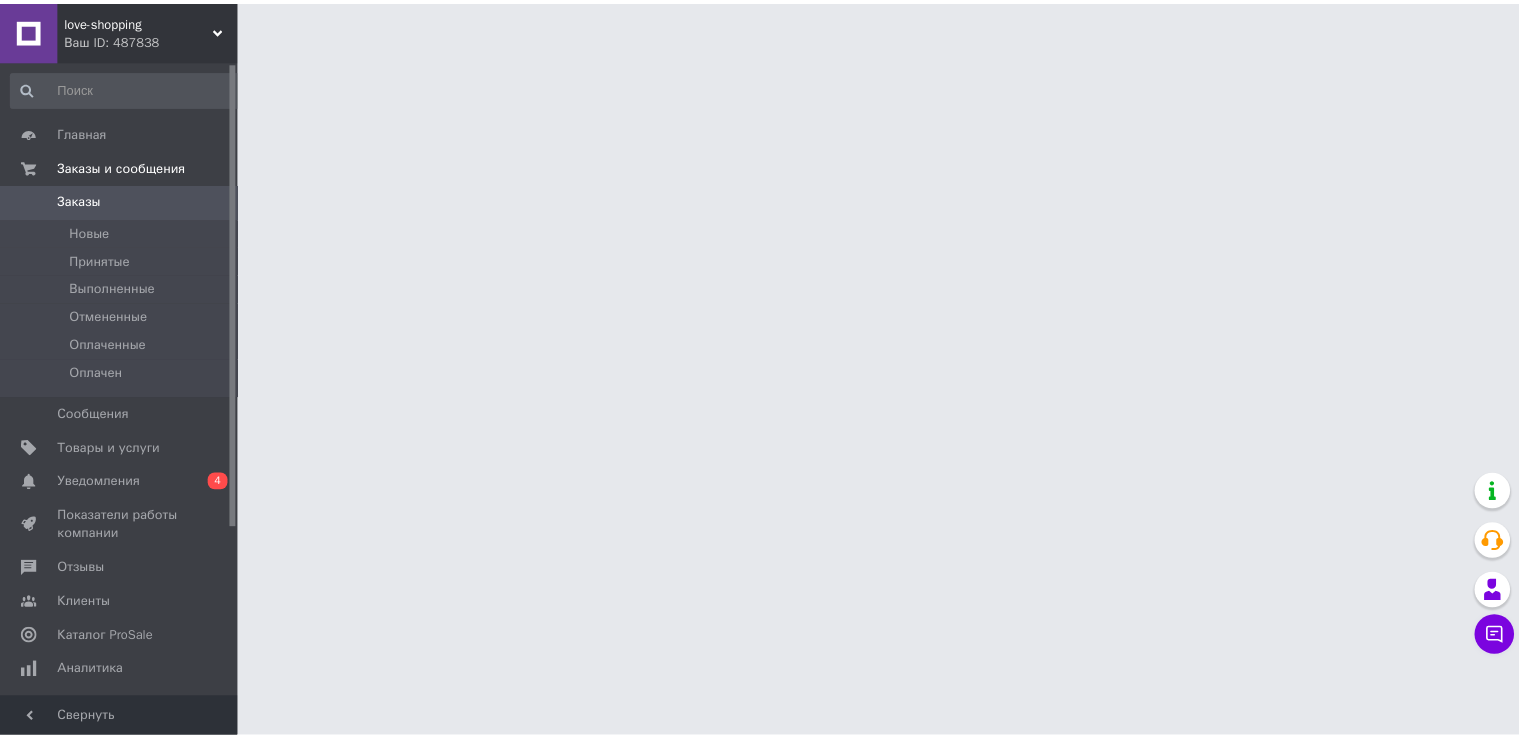 scroll, scrollTop: 0, scrollLeft: 0, axis: both 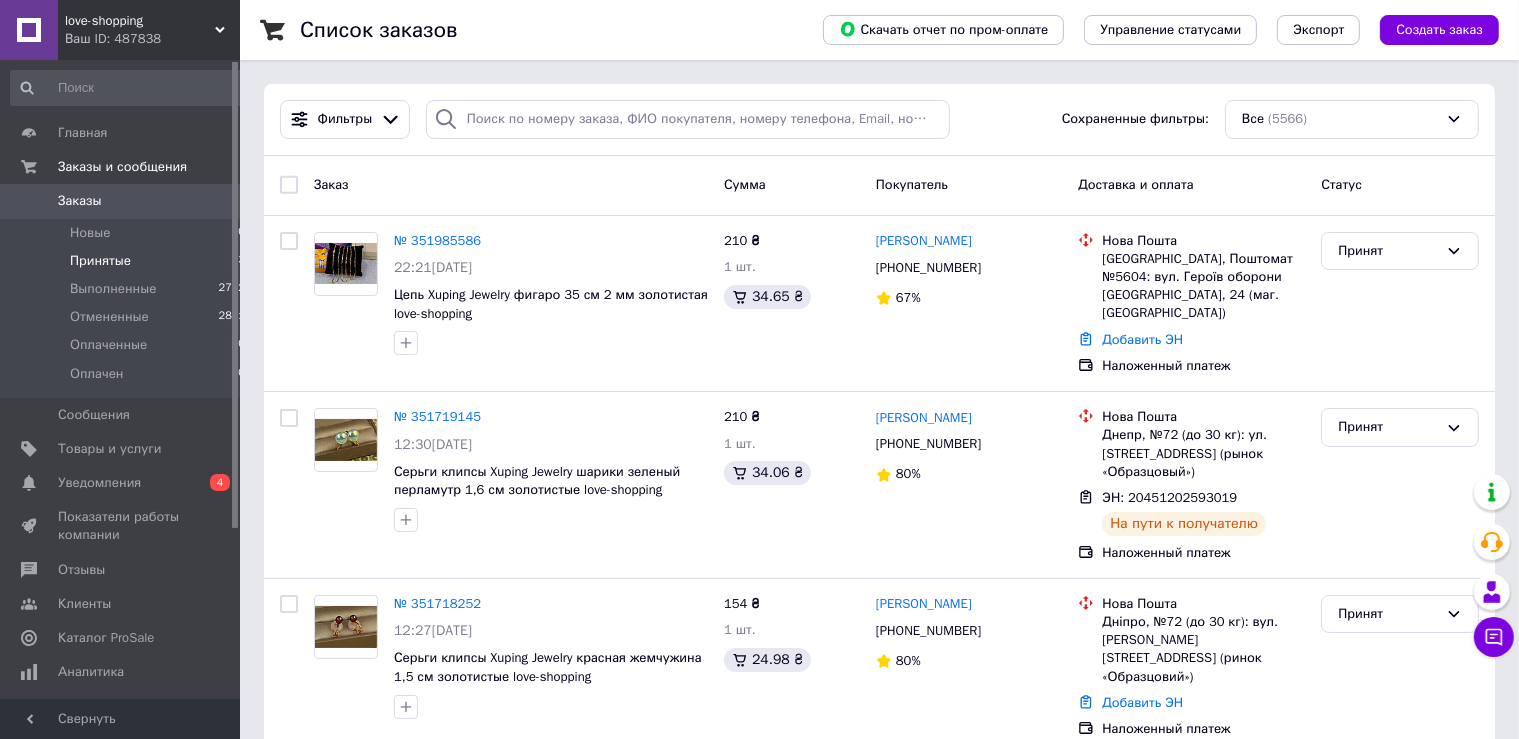 click on "Принятые 3" at bounding box center (128, 261) 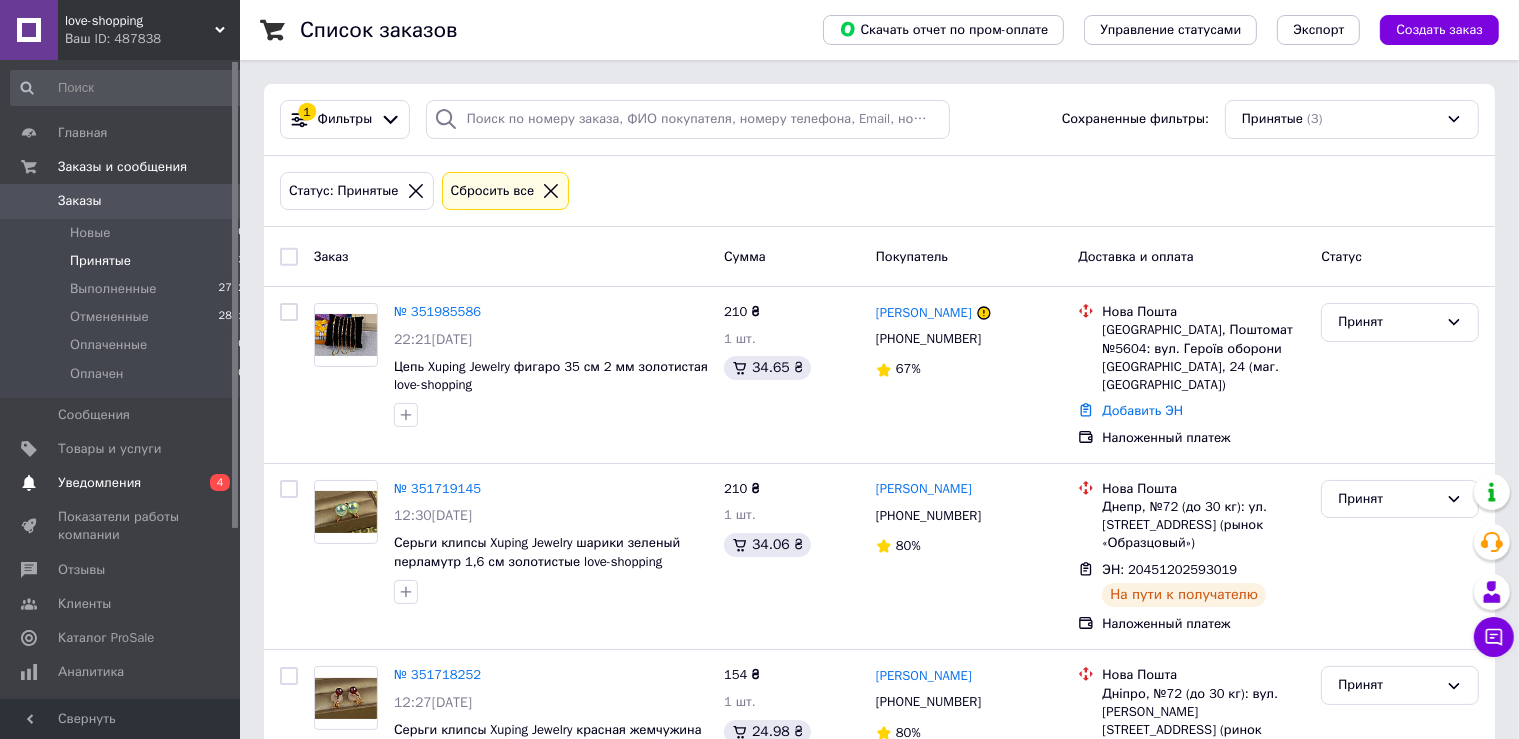 click on "Уведомления" at bounding box center (99, 483) 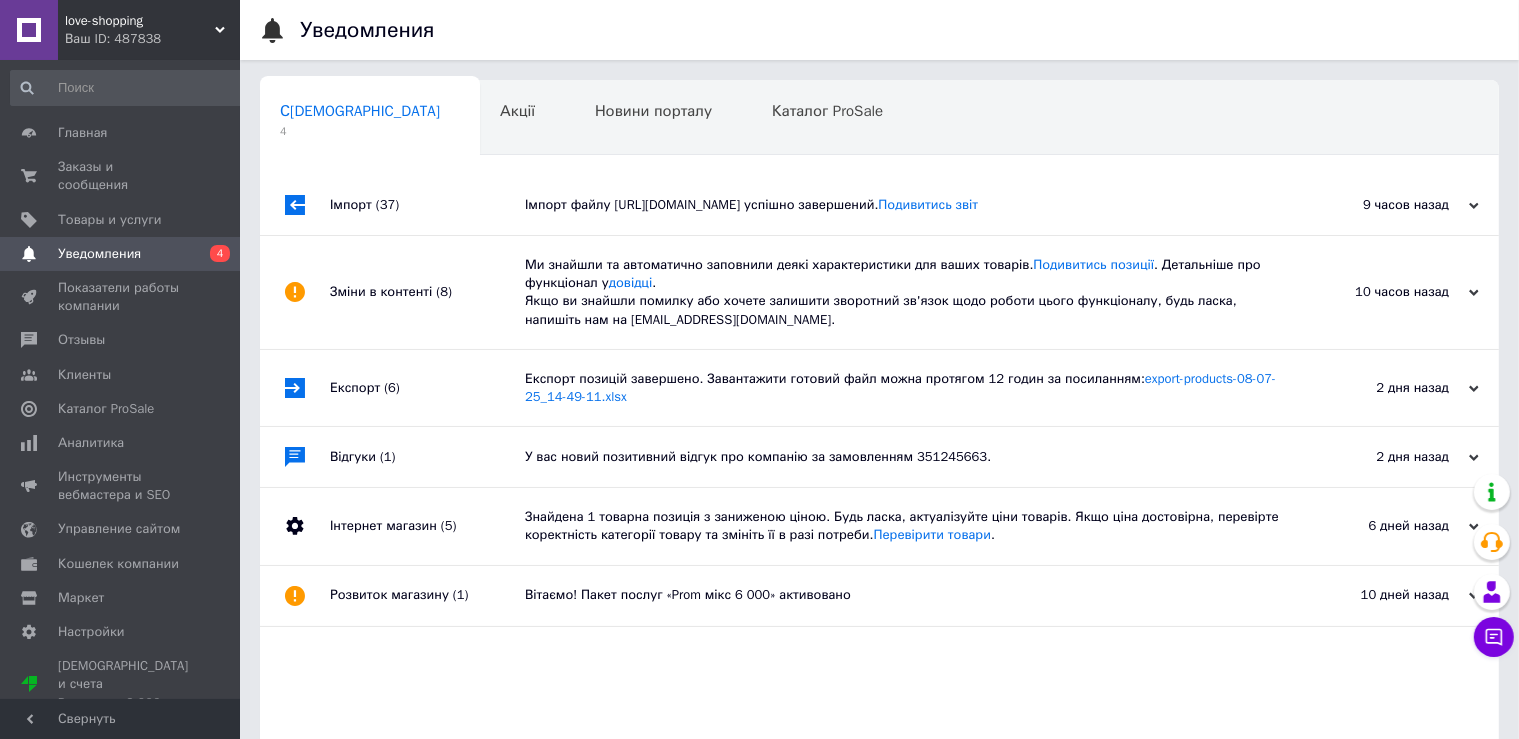 click on "Уведомления 0 4" at bounding box center [128, 254] 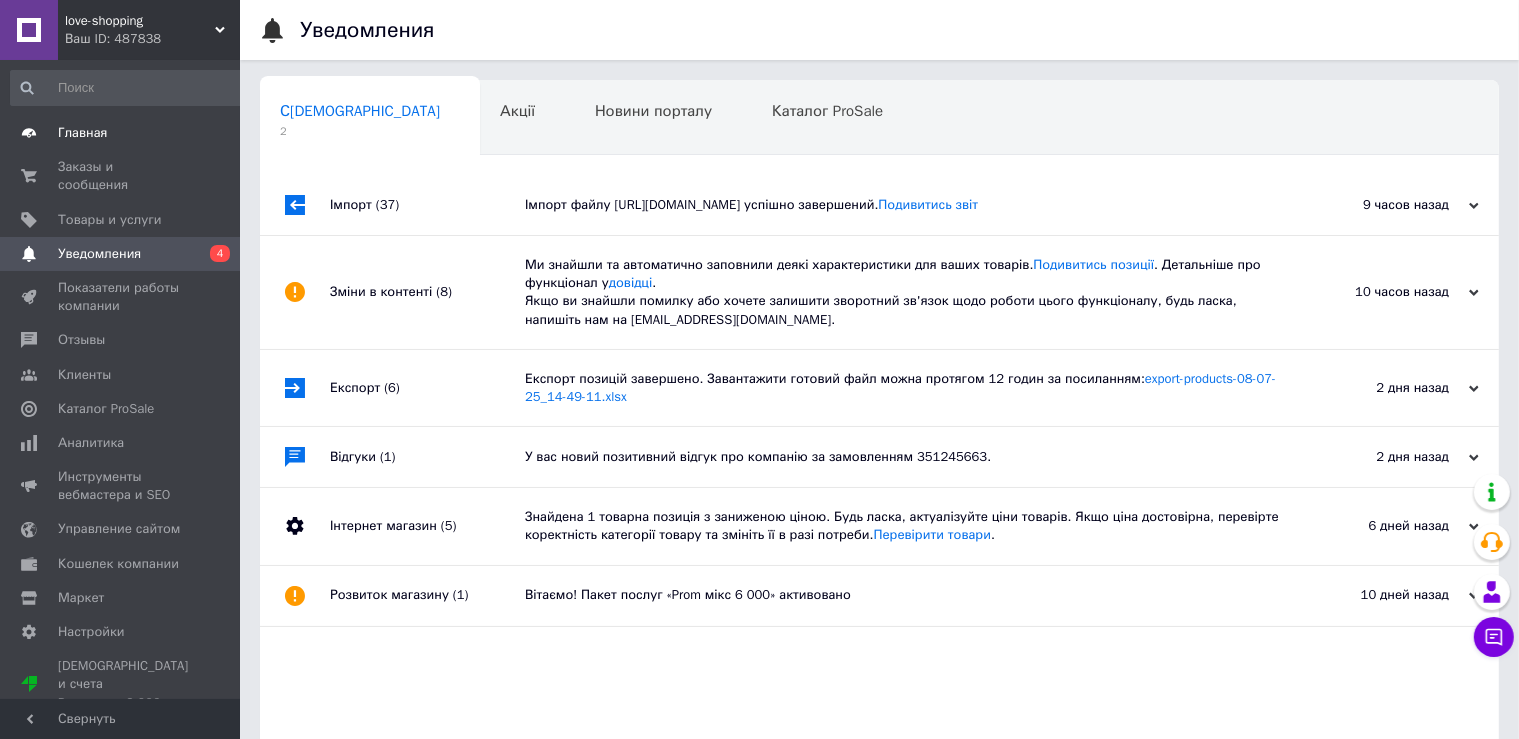 click on "Главная" at bounding box center (121, 133) 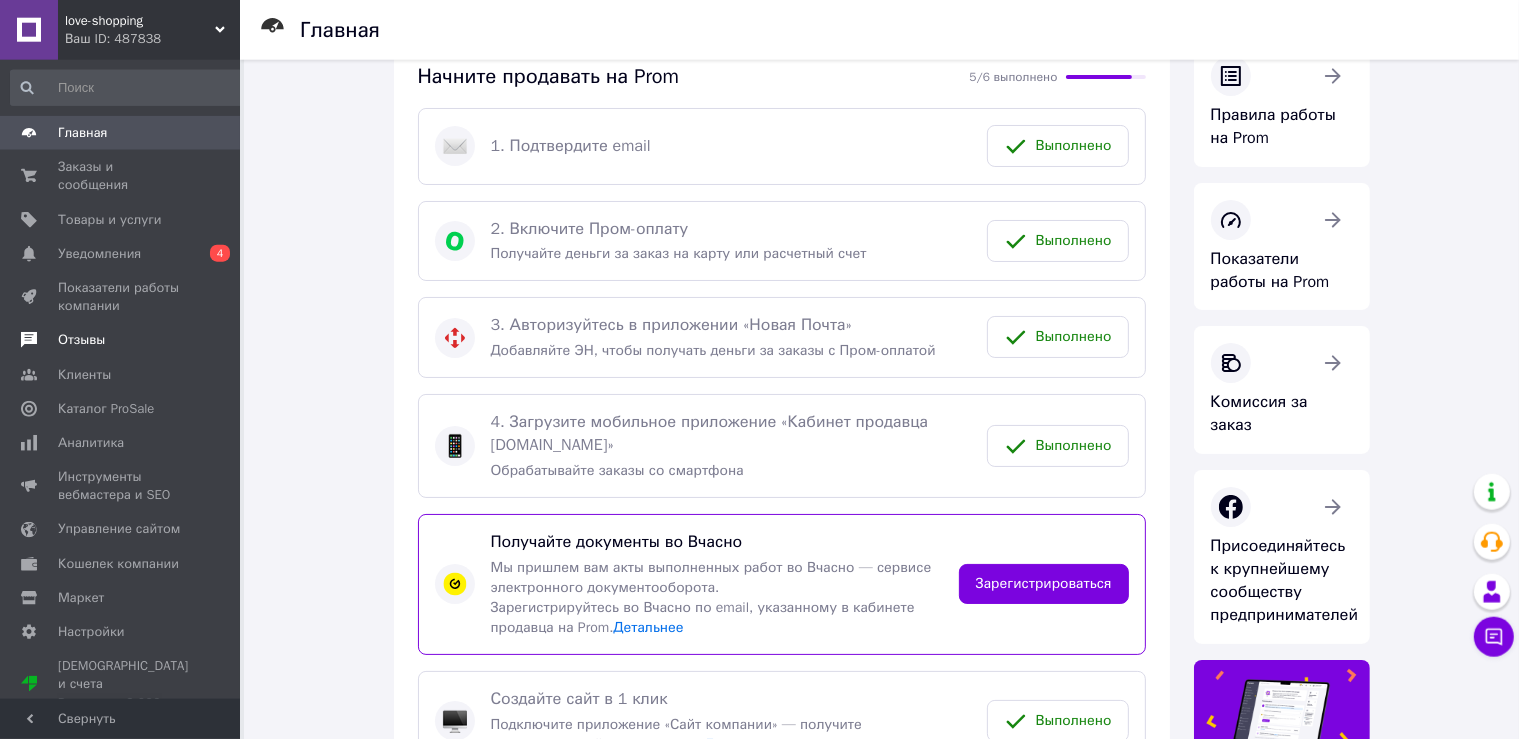 scroll, scrollTop: 105, scrollLeft: 0, axis: vertical 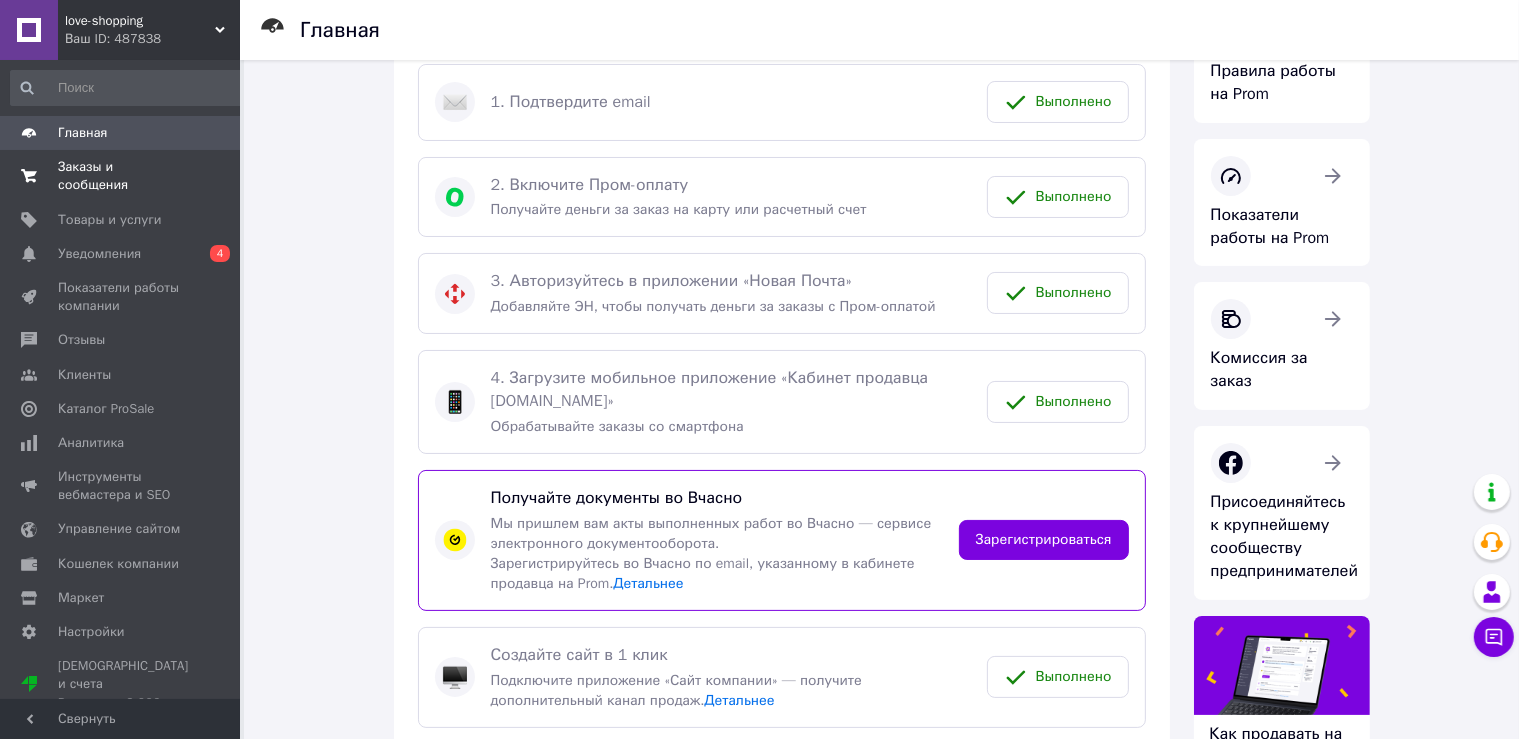click on "Заказы и сообщения" at bounding box center [121, 176] 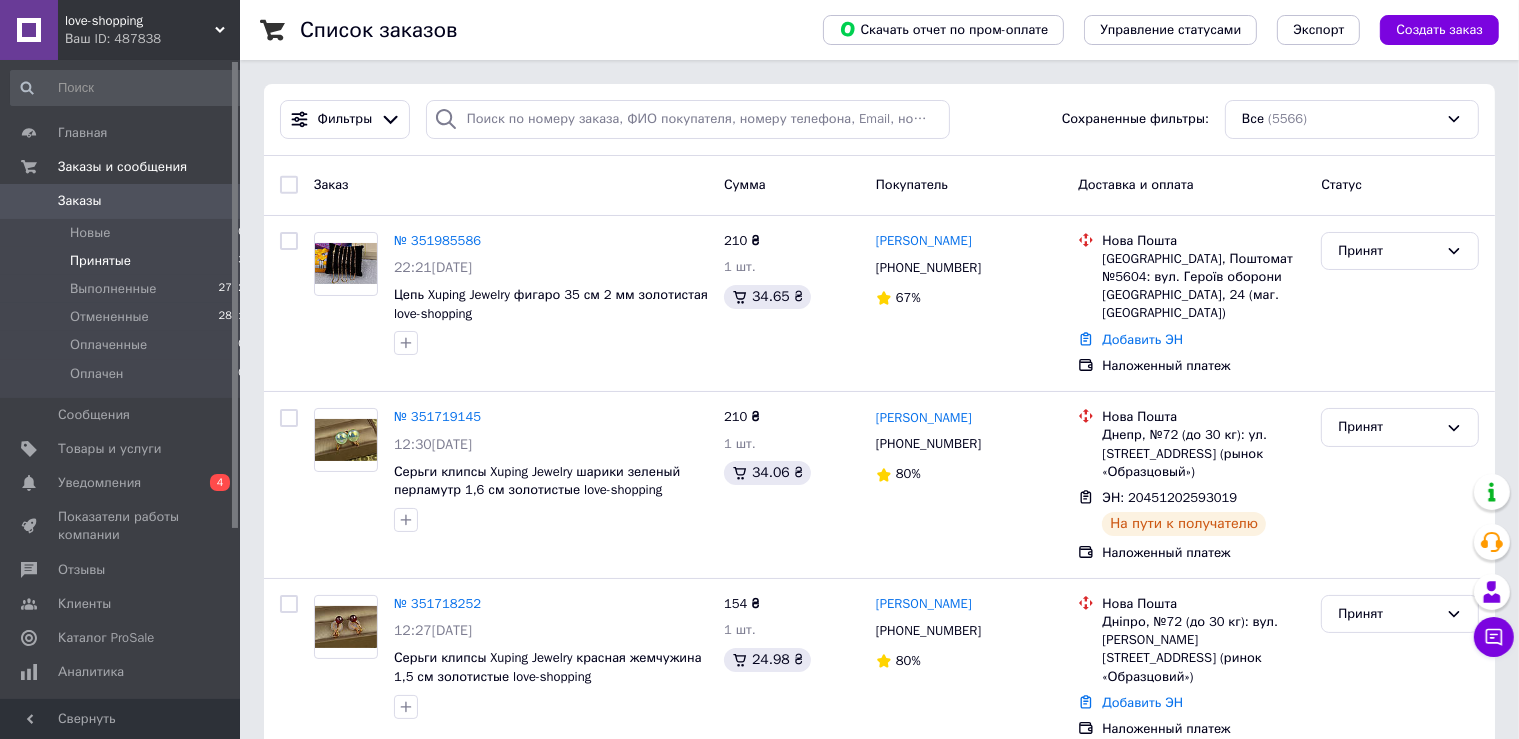 click on "Принятые" at bounding box center (100, 261) 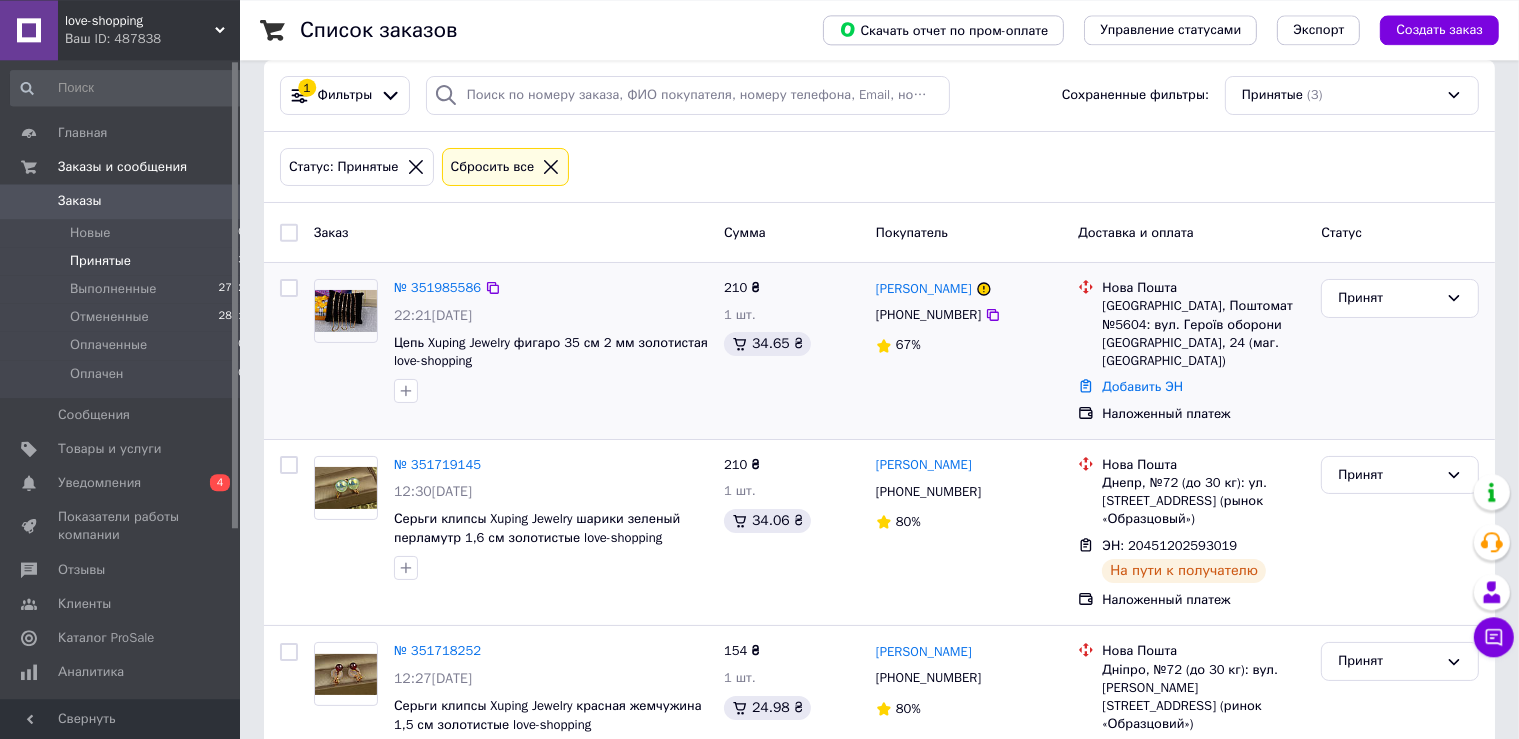 scroll, scrollTop: 0, scrollLeft: 0, axis: both 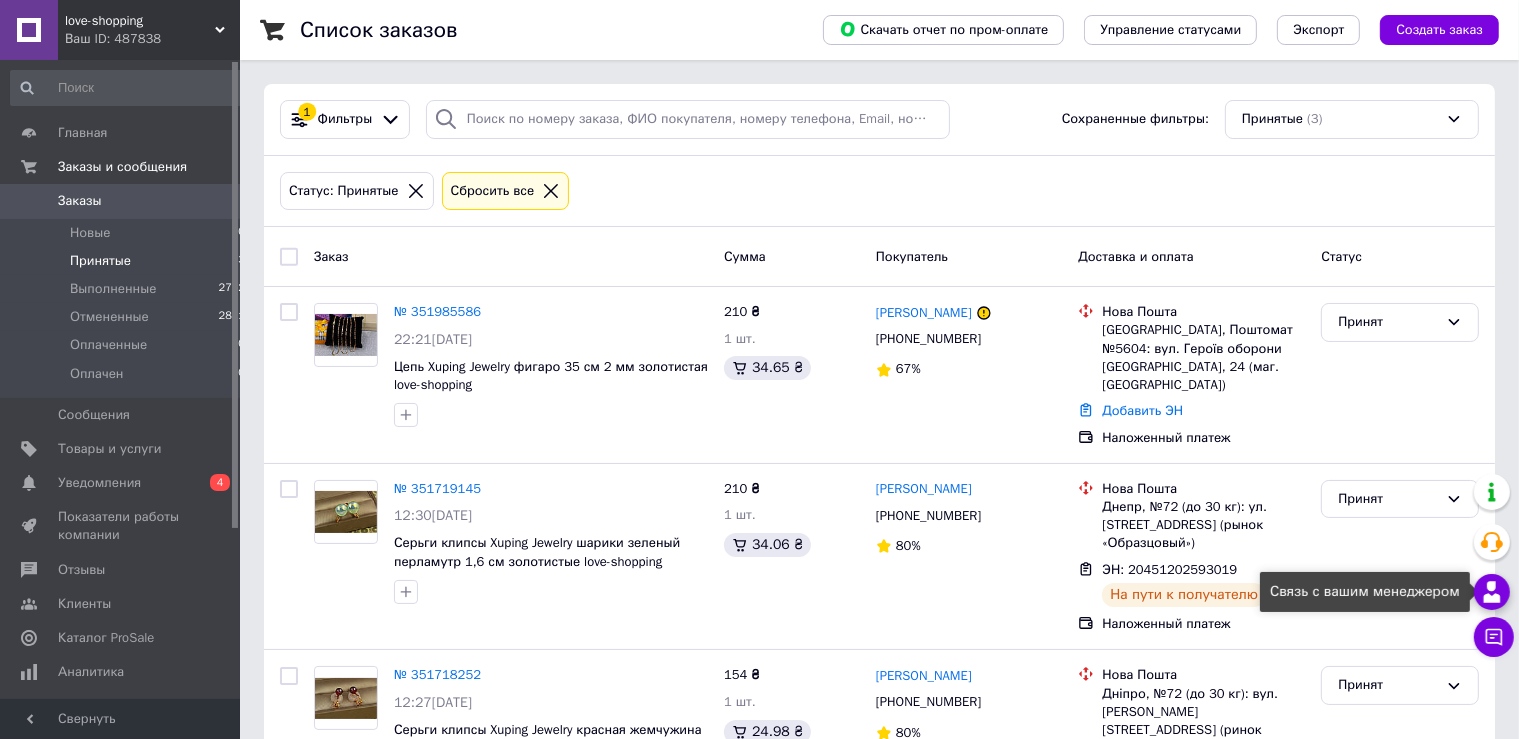 click 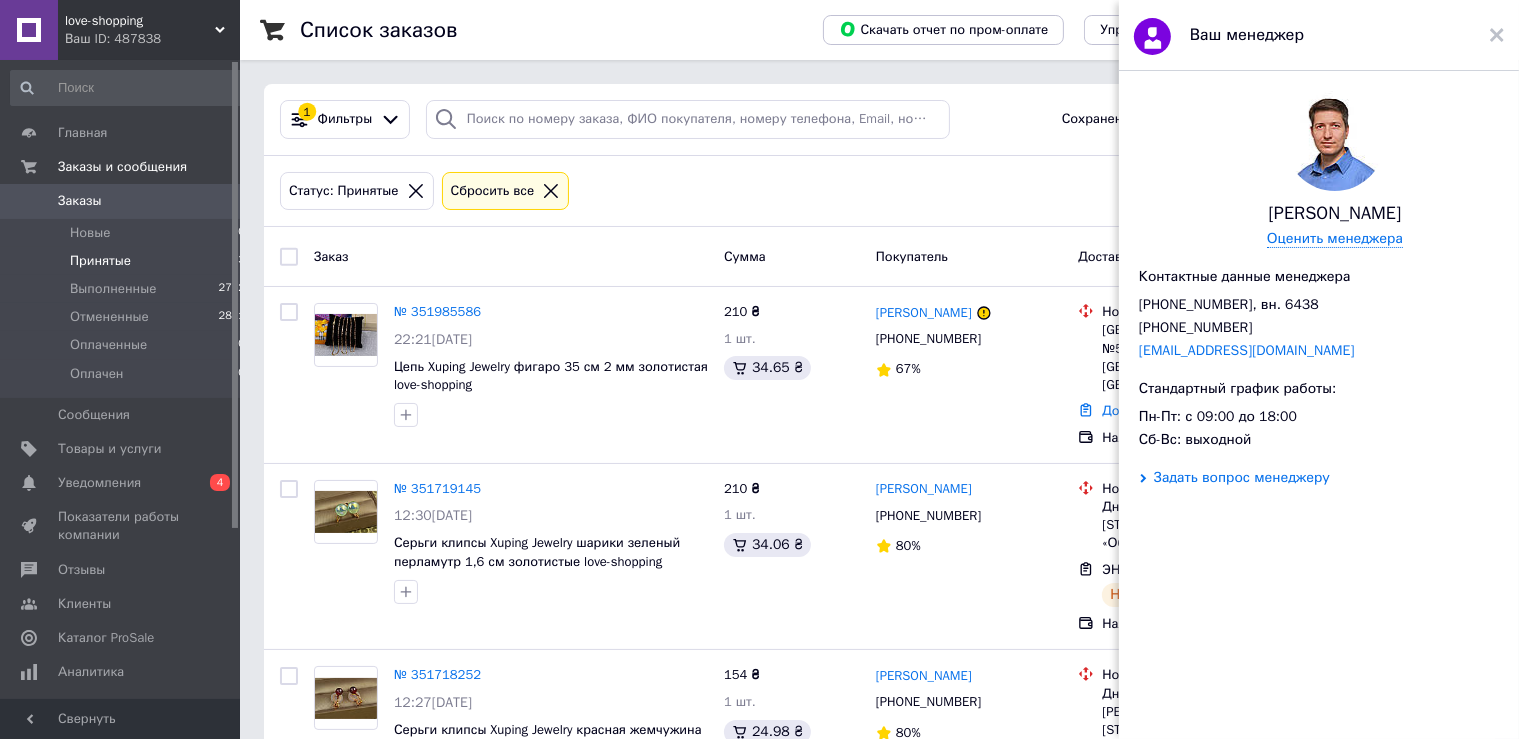 click on "Задать вопрос менеджеру" at bounding box center (1242, 478) 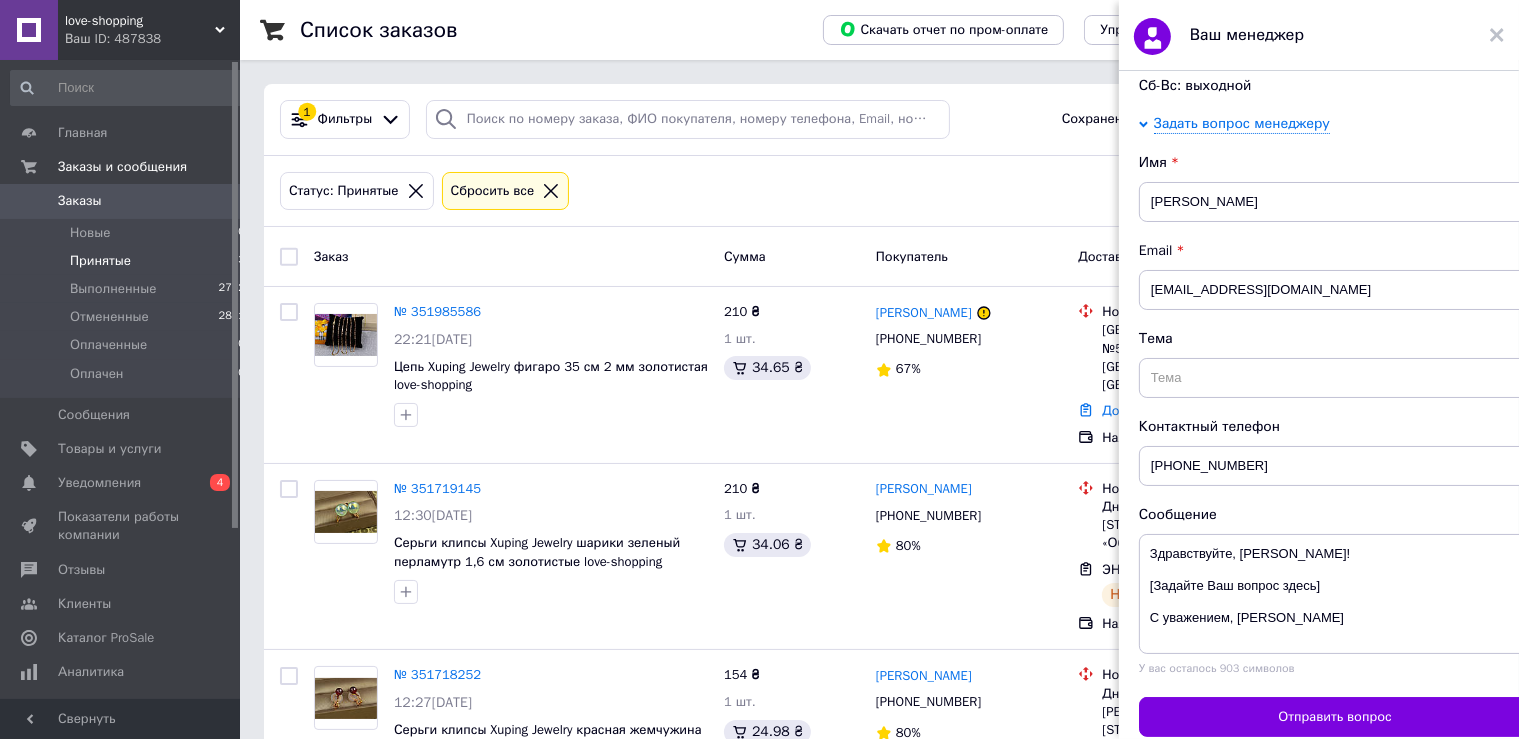 scroll, scrollTop: 413, scrollLeft: 0, axis: vertical 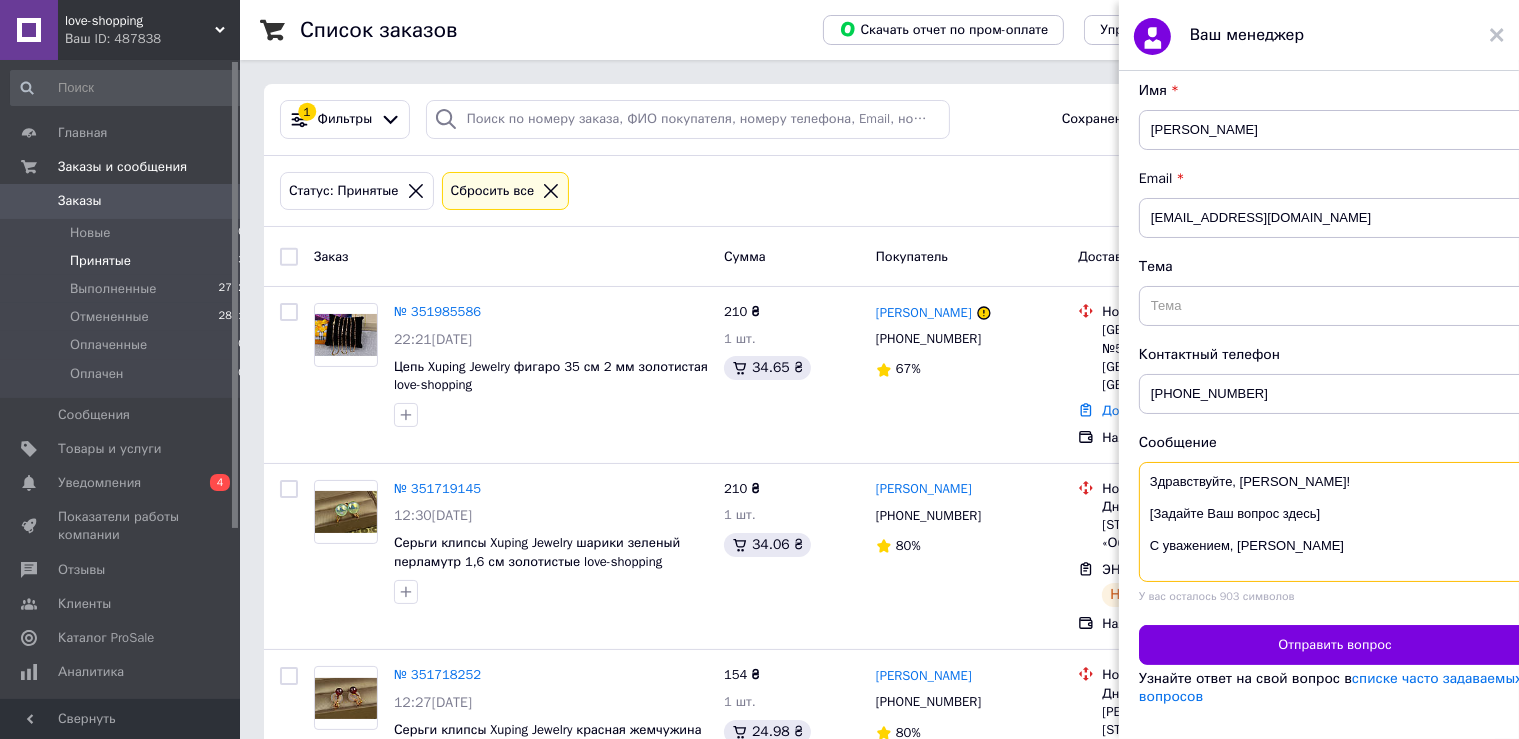 drag, startPoint x: 1346, startPoint y: 499, endPoint x: 1137, endPoint y: 504, distance: 209.0598 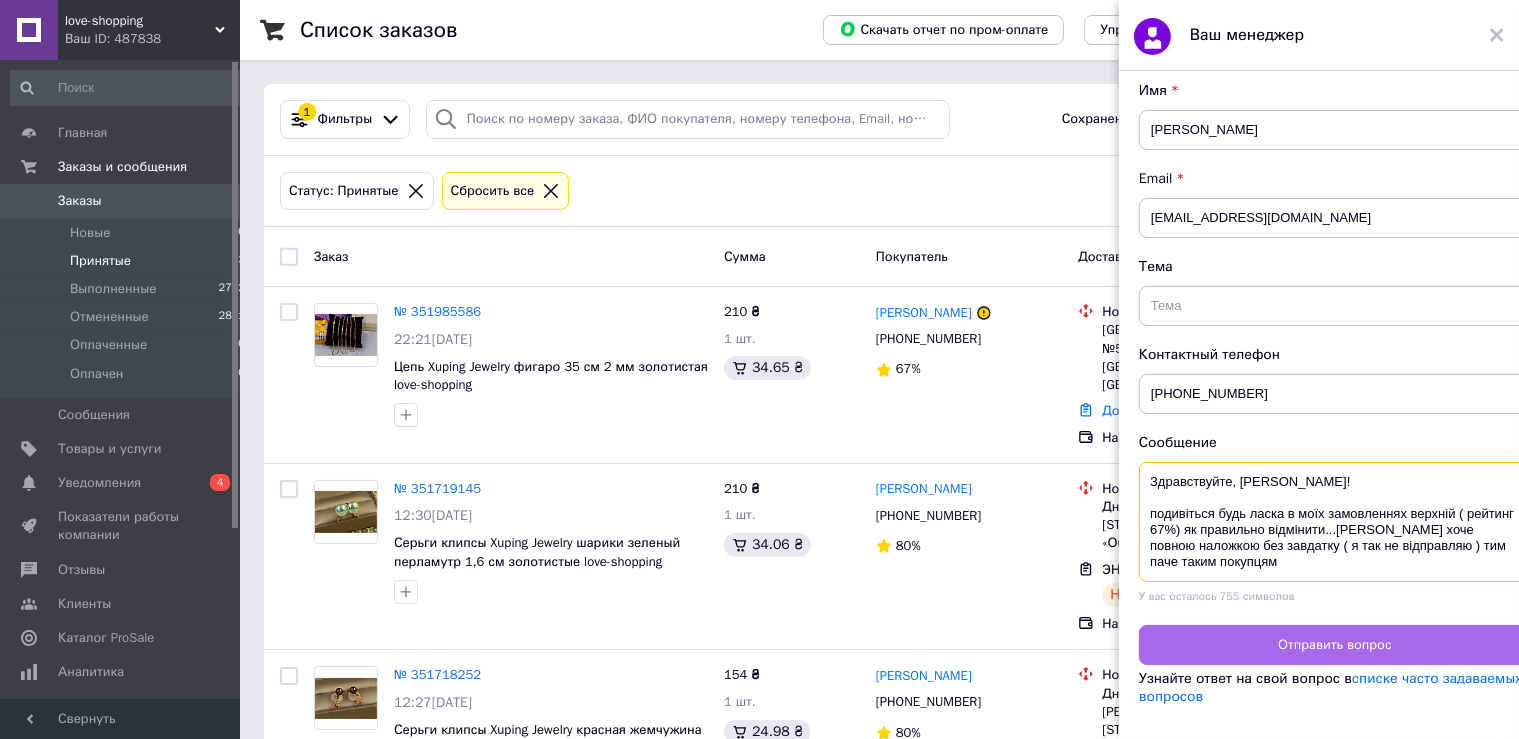 type on "Здравствуйте, [PERSON_NAME]!
подивіться будь ласка в моїх замовленнях верхній ( рейтинг 67%) як правильно відмінити...[PERSON_NAME] хоче повною наложкою без завдатку ( я так не відправляю ) тим паче таким покупцям
С уважением, [PERSON_NAME]" 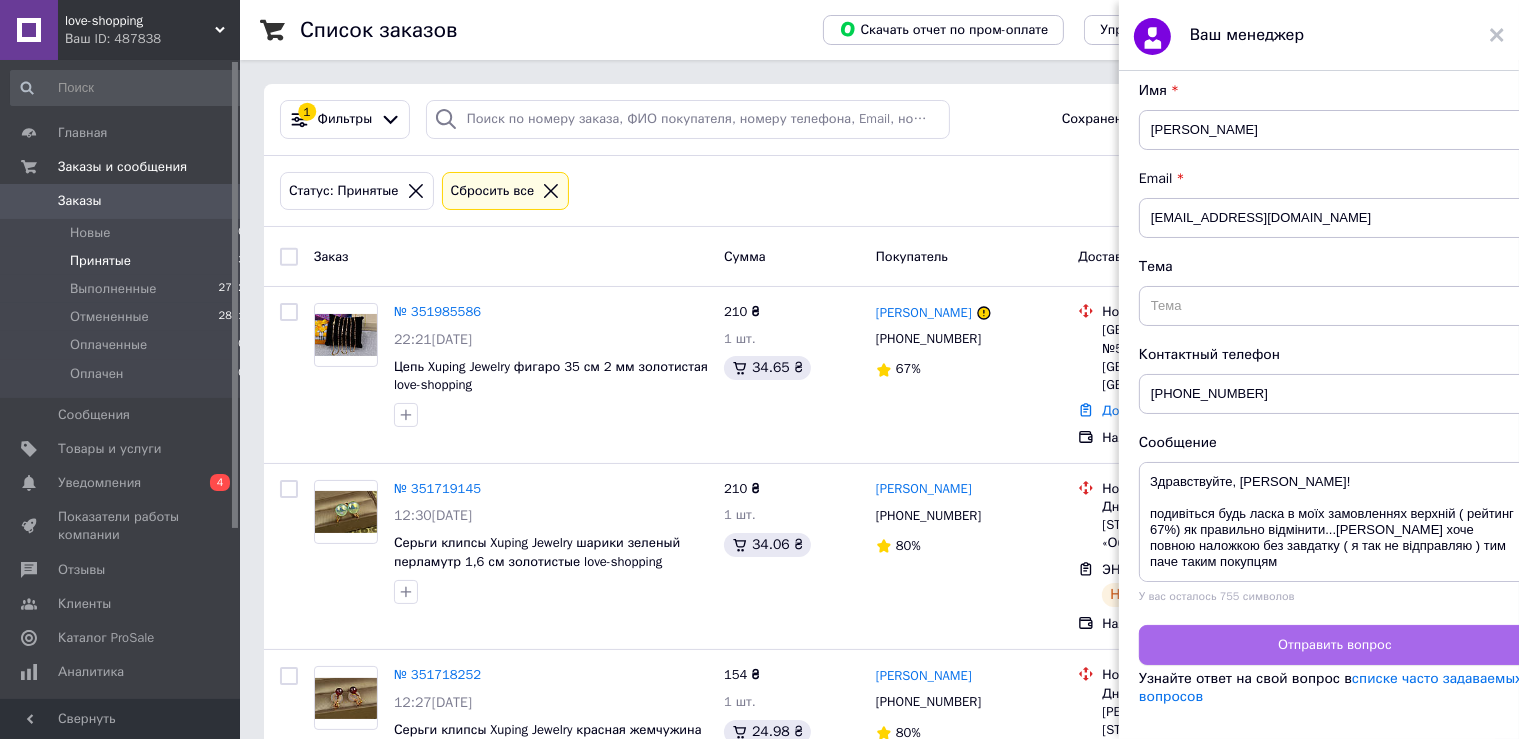 click on "Отправить вопрос" at bounding box center (1335, 645) 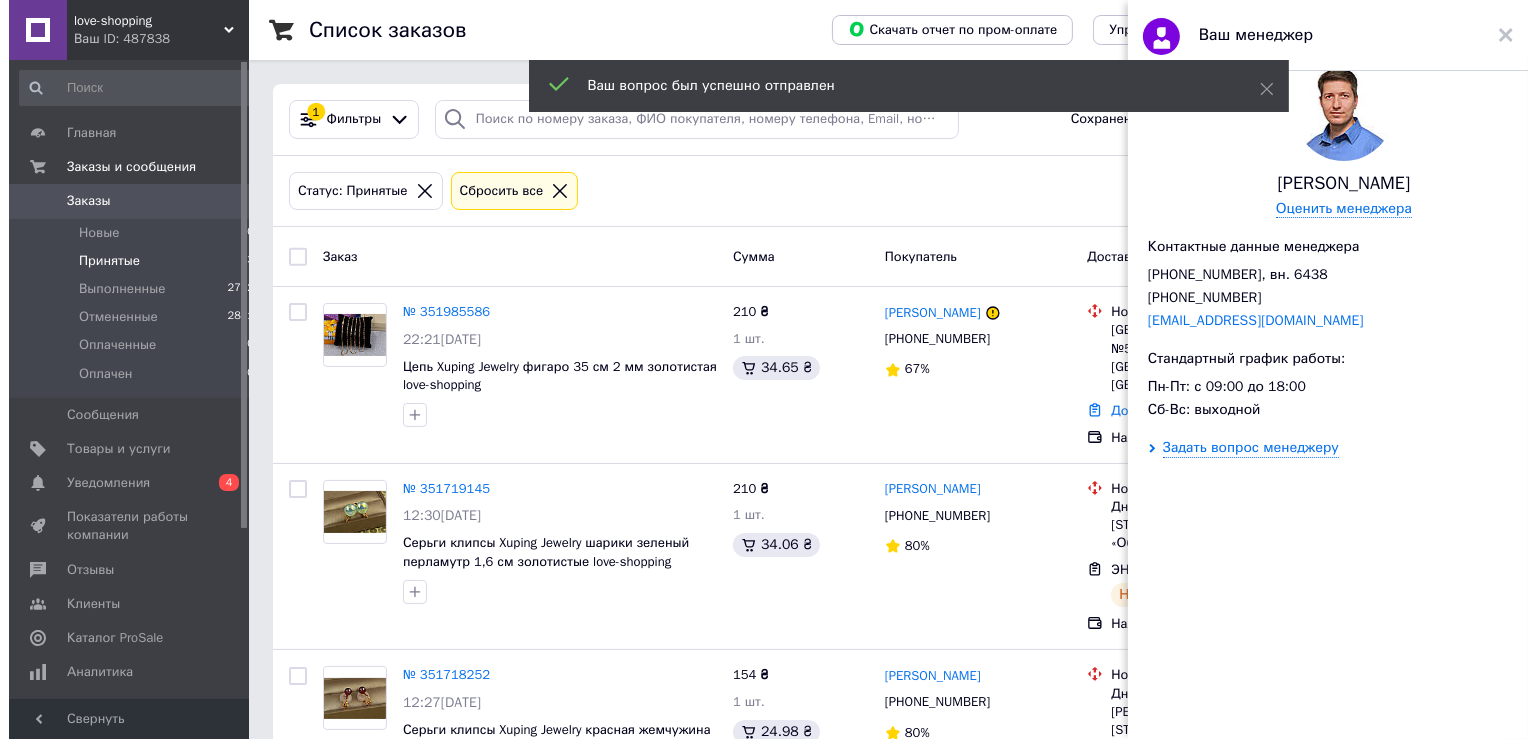 scroll, scrollTop: 0, scrollLeft: 0, axis: both 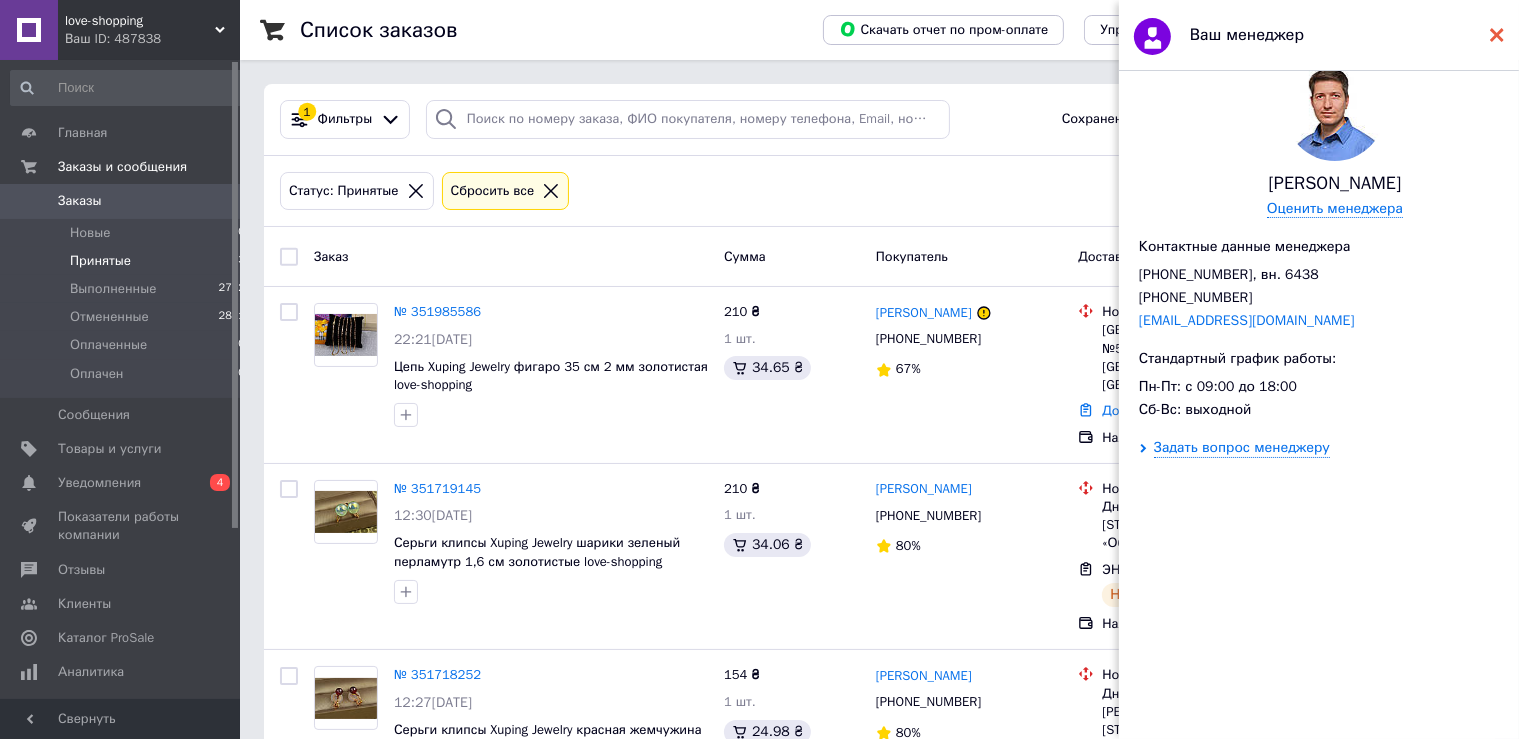 click at bounding box center [1497, 35] 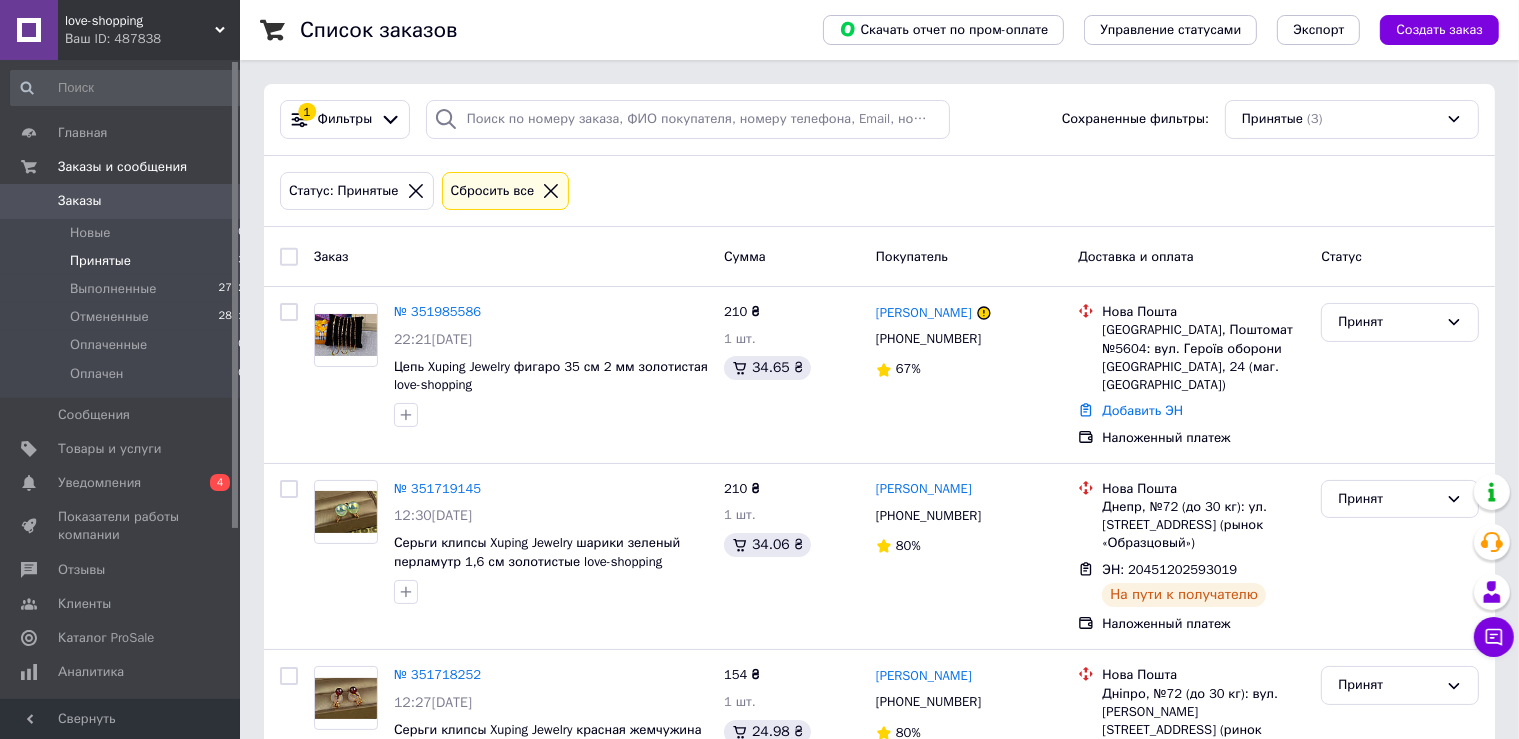 click on "Принятые" at bounding box center [100, 261] 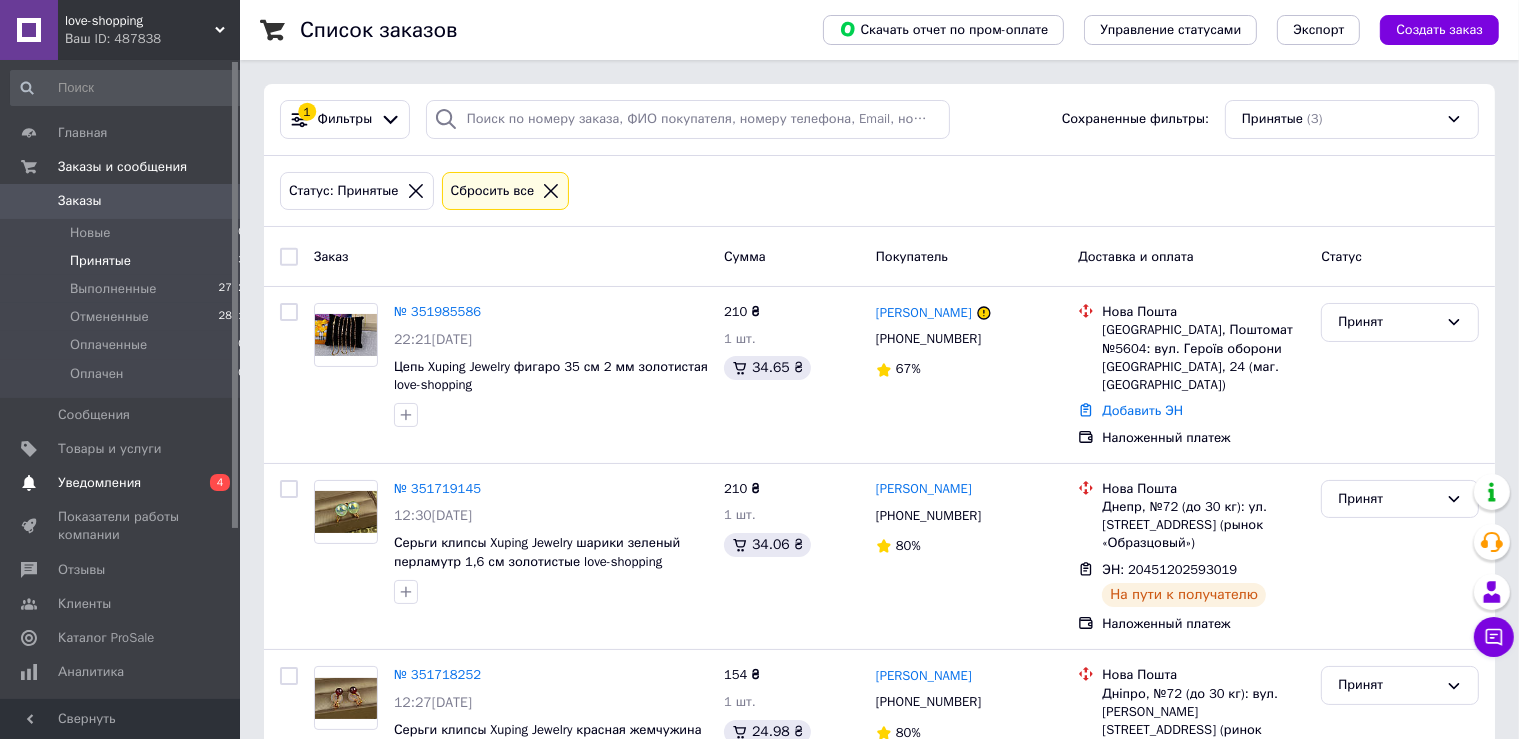 click on "Уведомления" at bounding box center (99, 483) 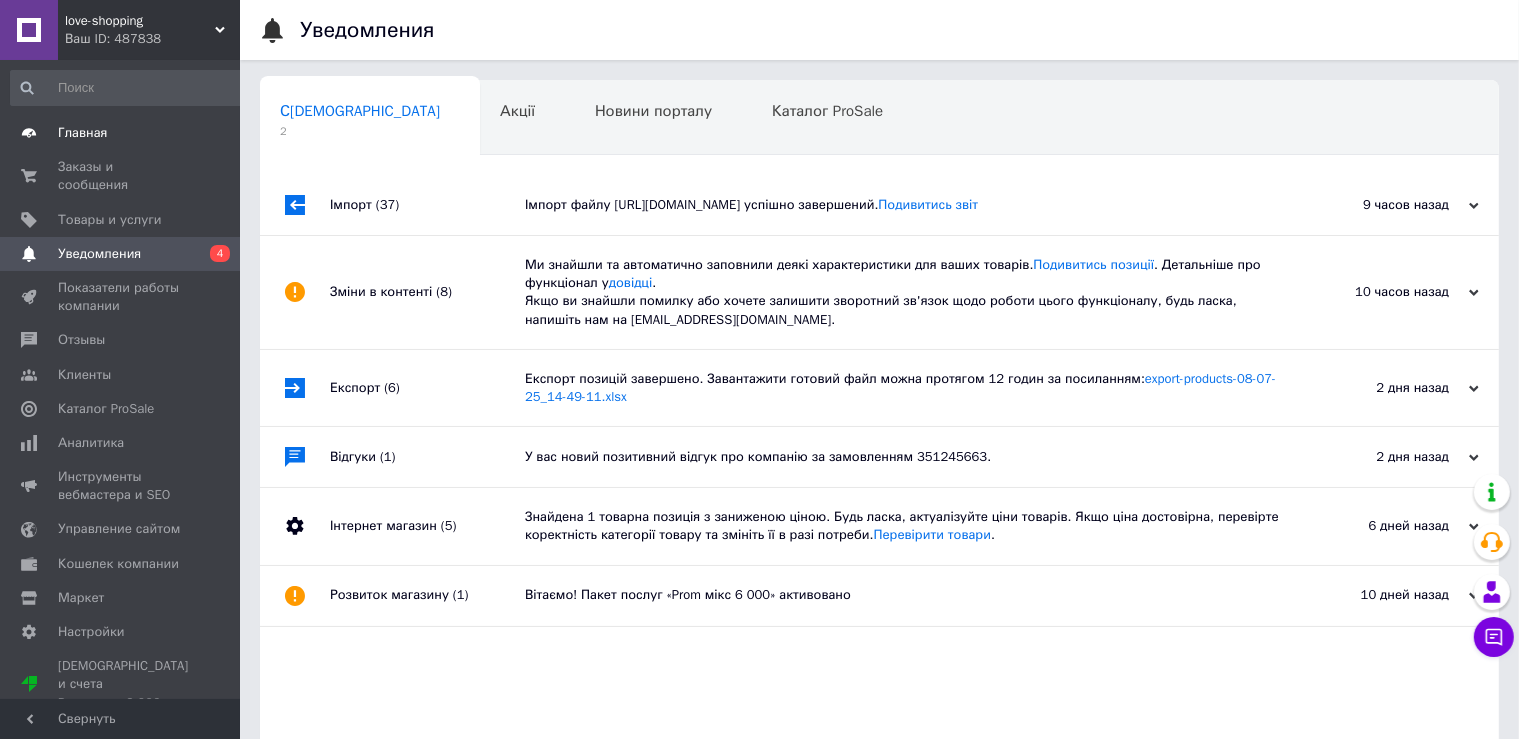 click on "Главная" at bounding box center (83, 133) 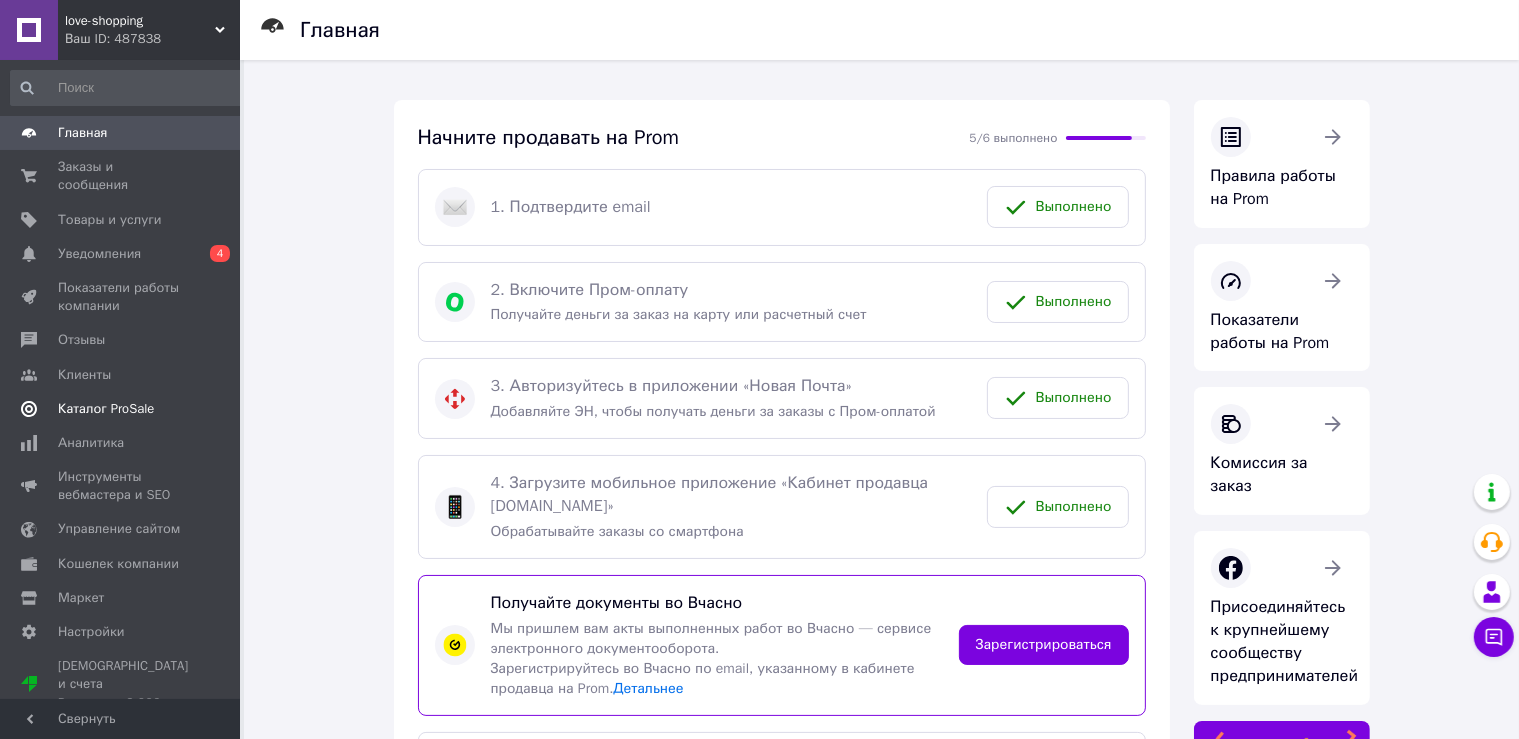 click on "Каталог ProSale" at bounding box center [106, 409] 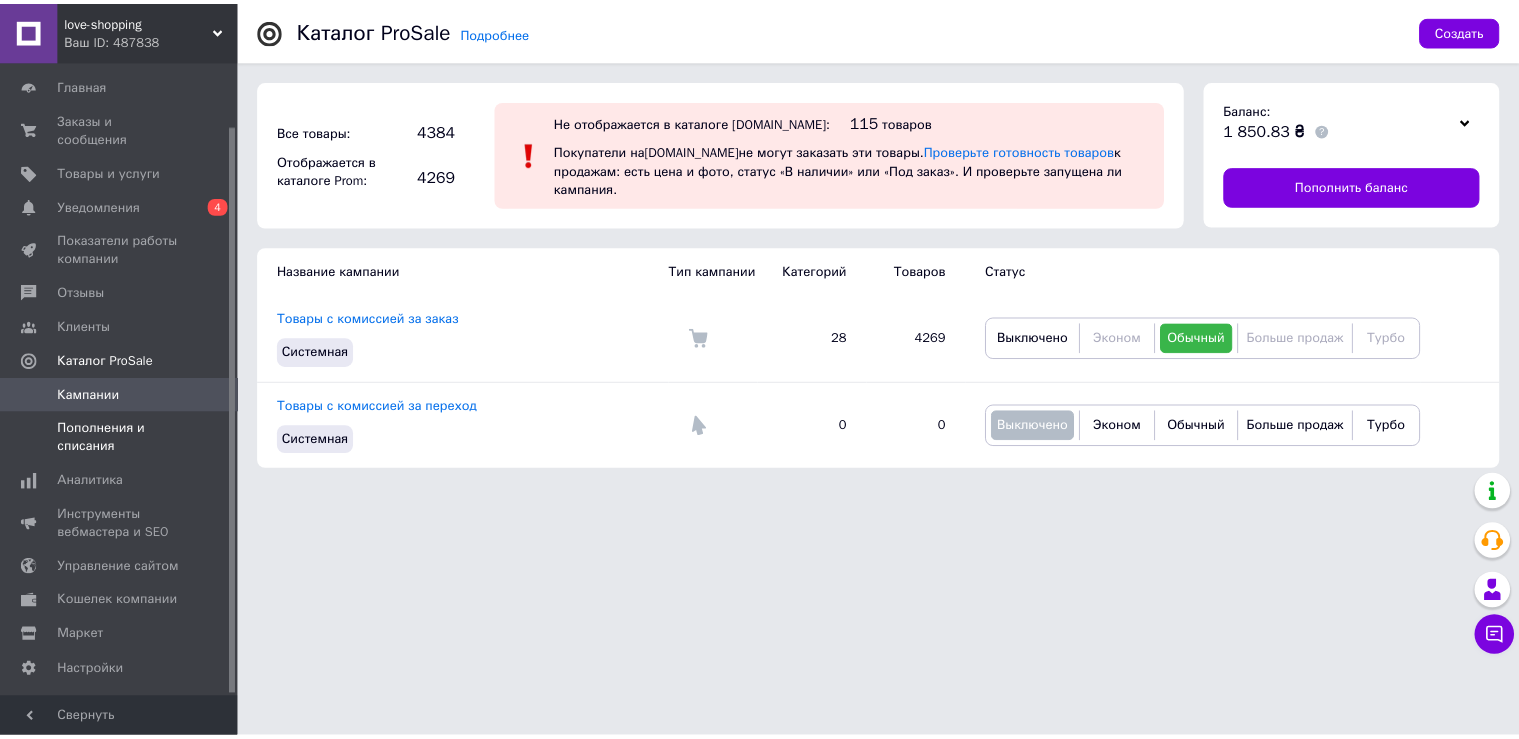 scroll, scrollTop: 71, scrollLeft: 0, axis: vertical 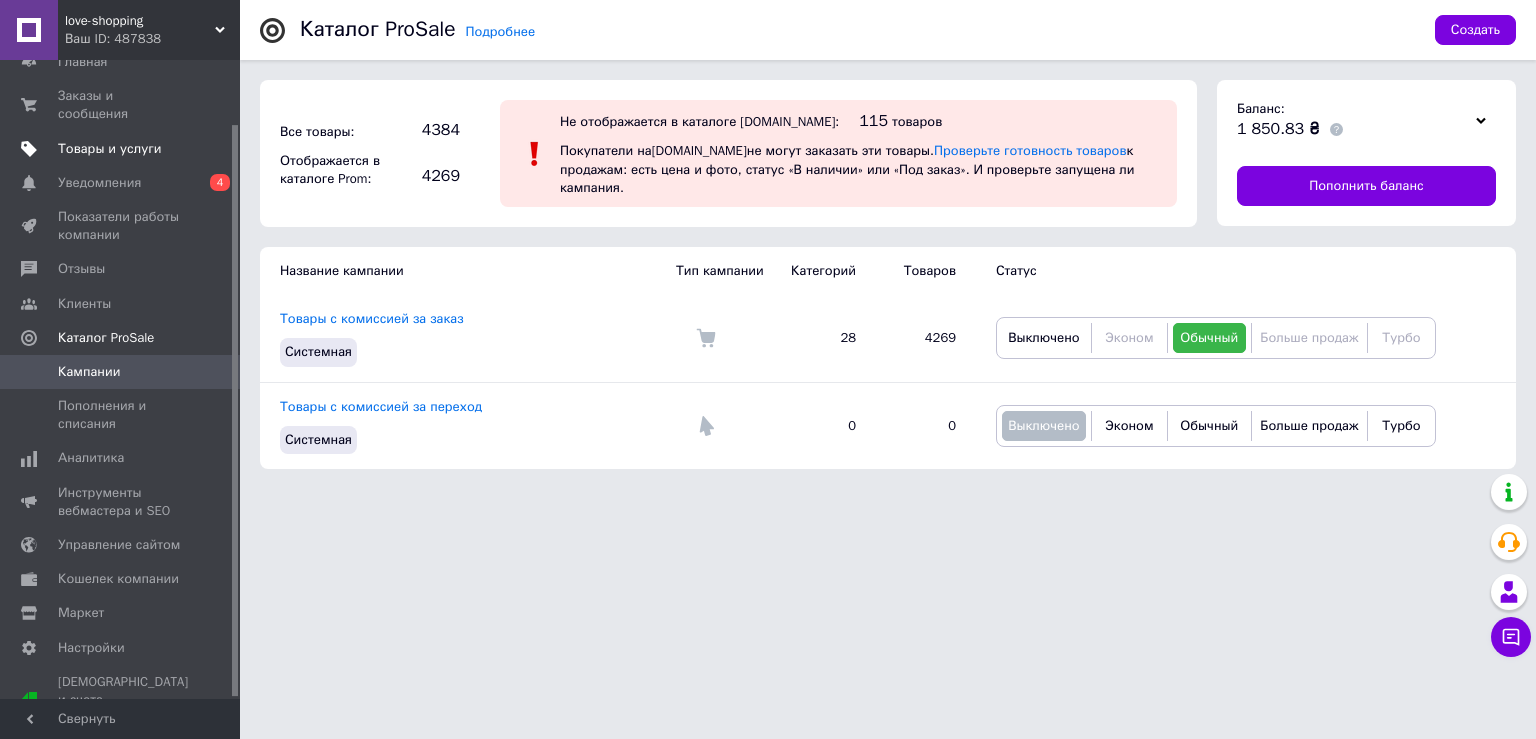 click on "Товары и услуги" at bounding box center [110, 149] 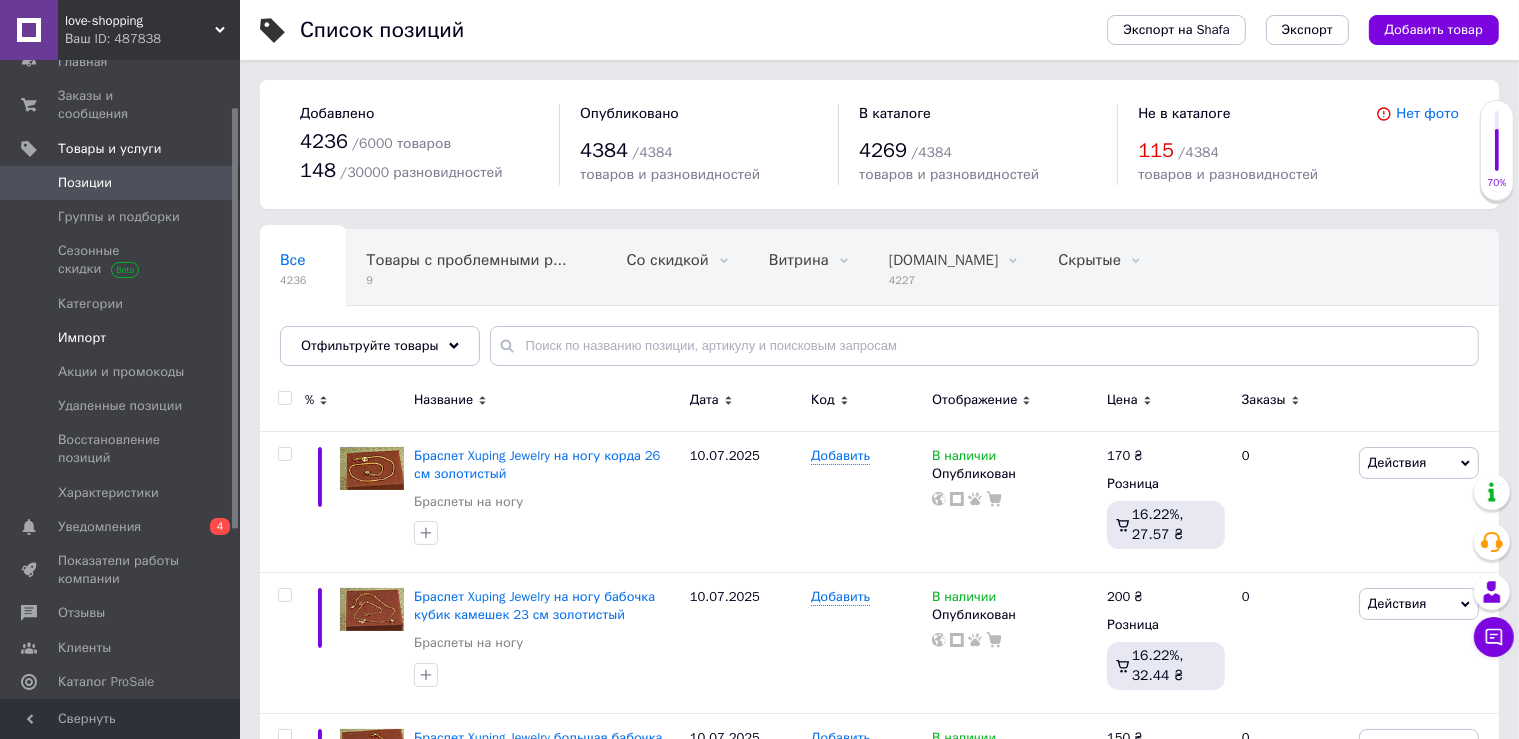 click on "Импорт" at bounding box center (128, 338) 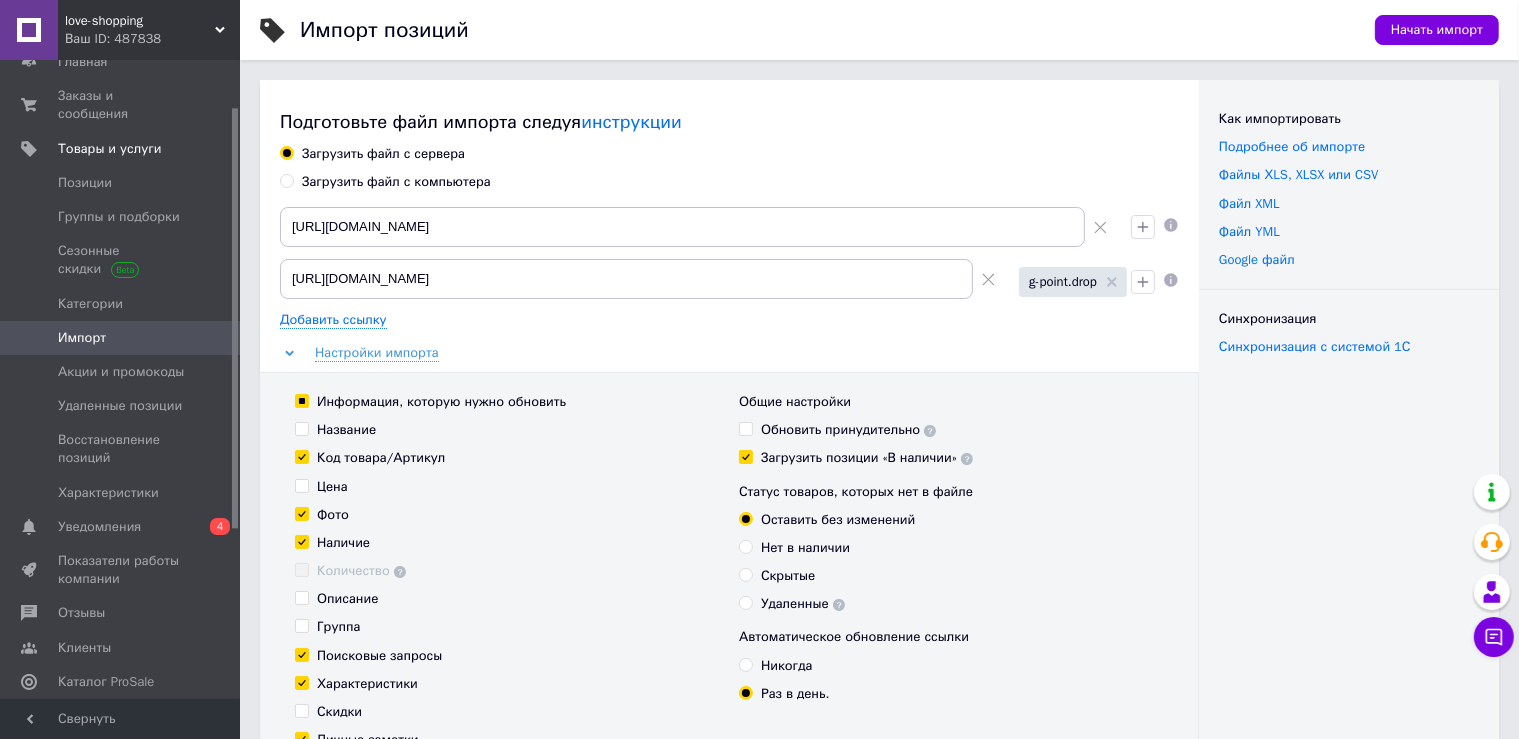 click on "Загрузить файл с компьютера" at bounding box center (286, 180) 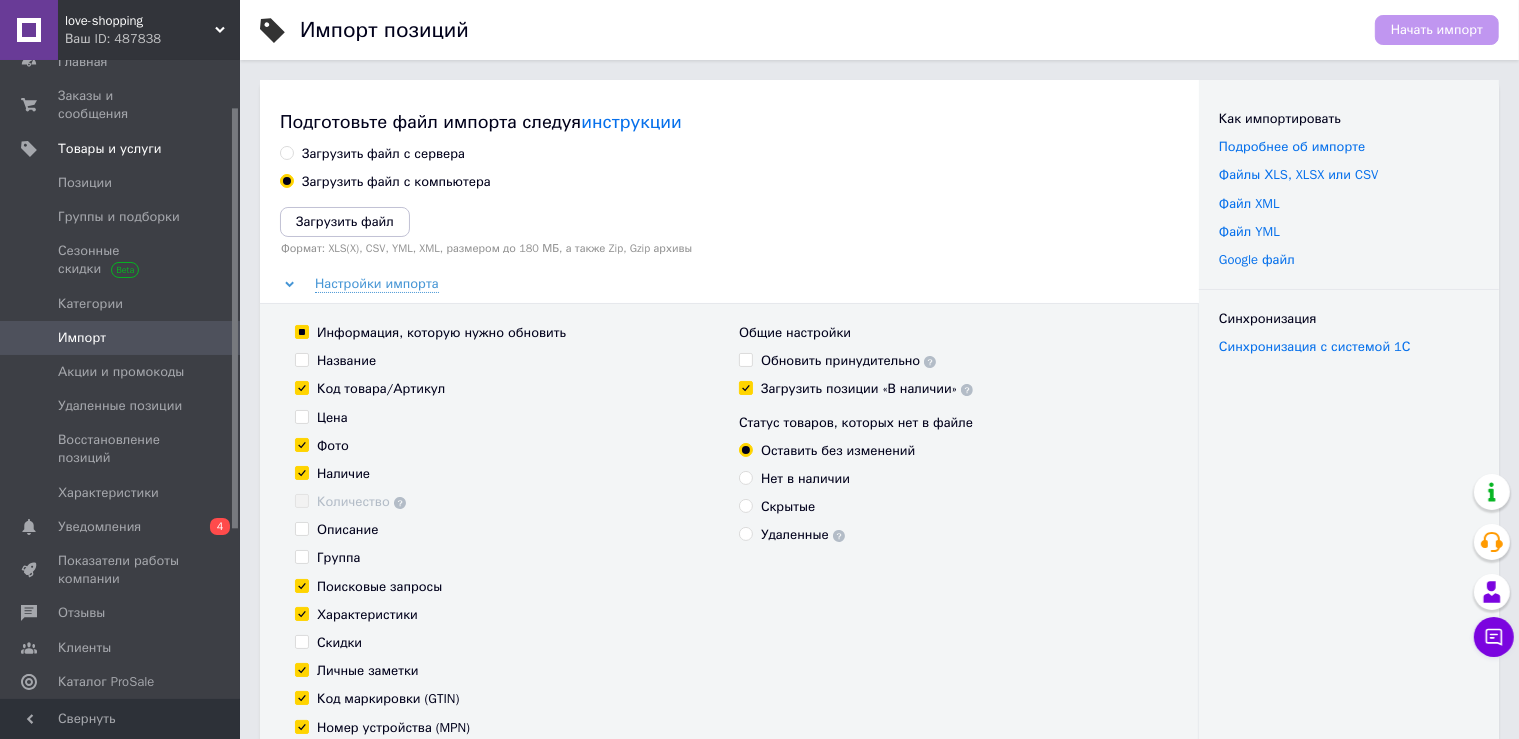 click on "Загрузить файл с сервера" at bounding box center [372, 154] 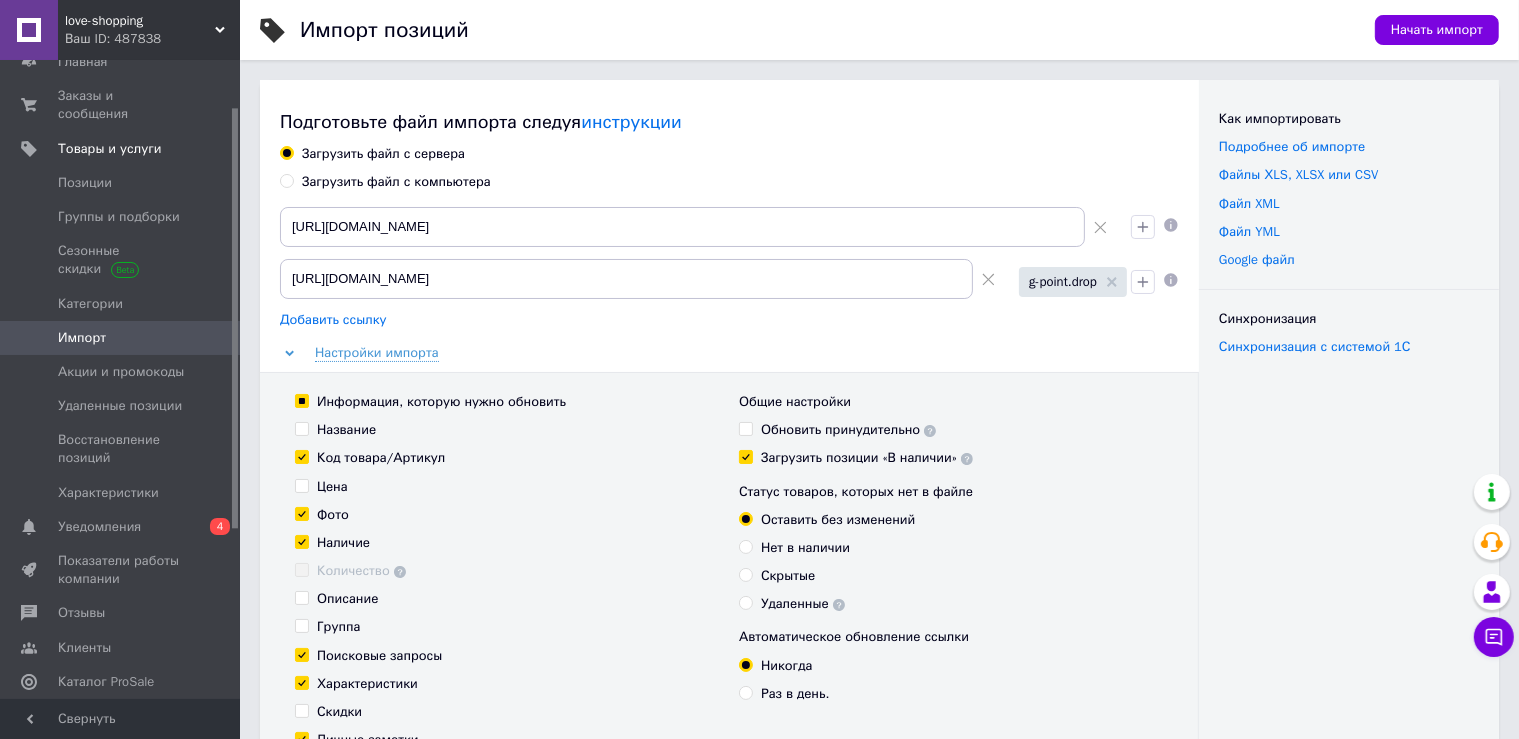 click on "Добавить ссылку" at bounding box center [333, 320] 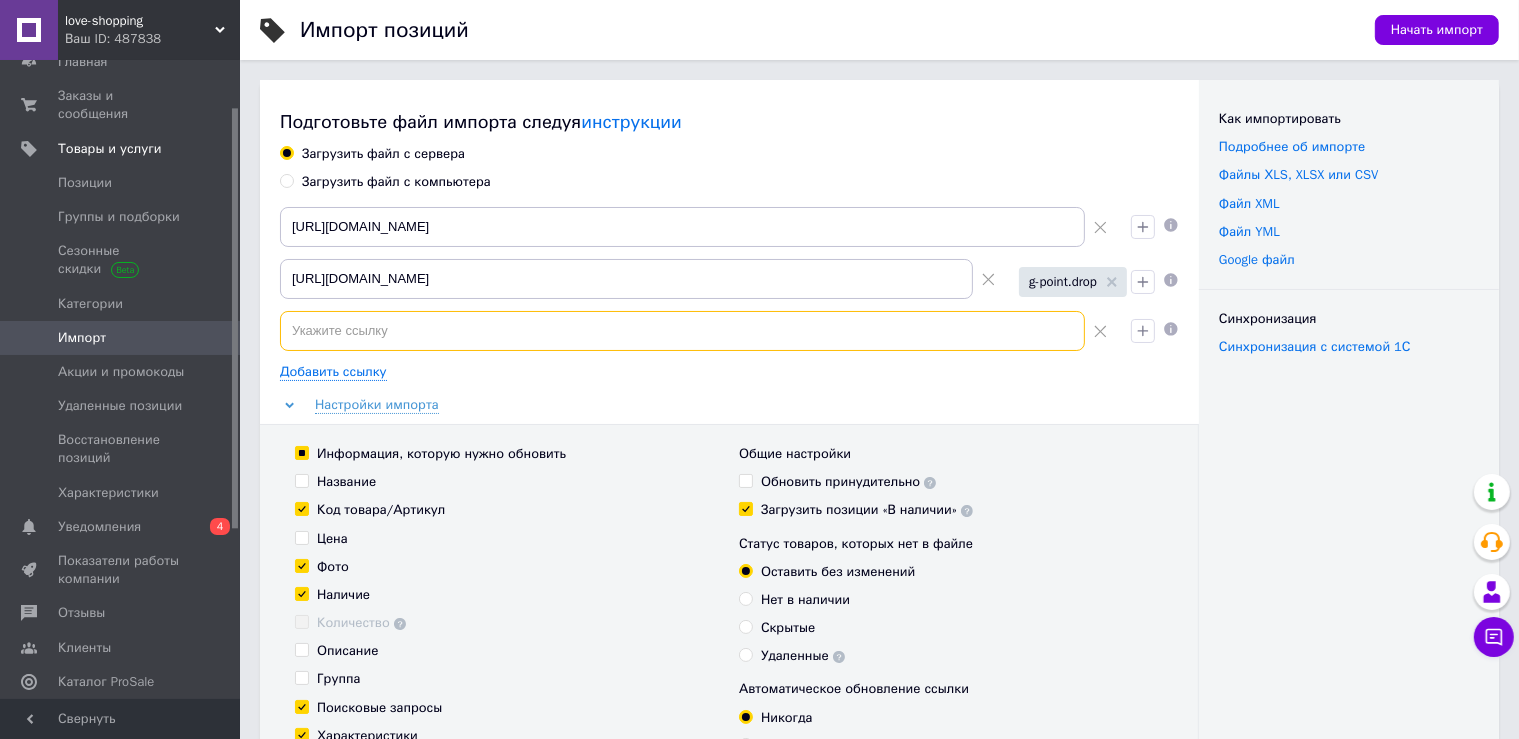 click at bounding box center [682, 331] 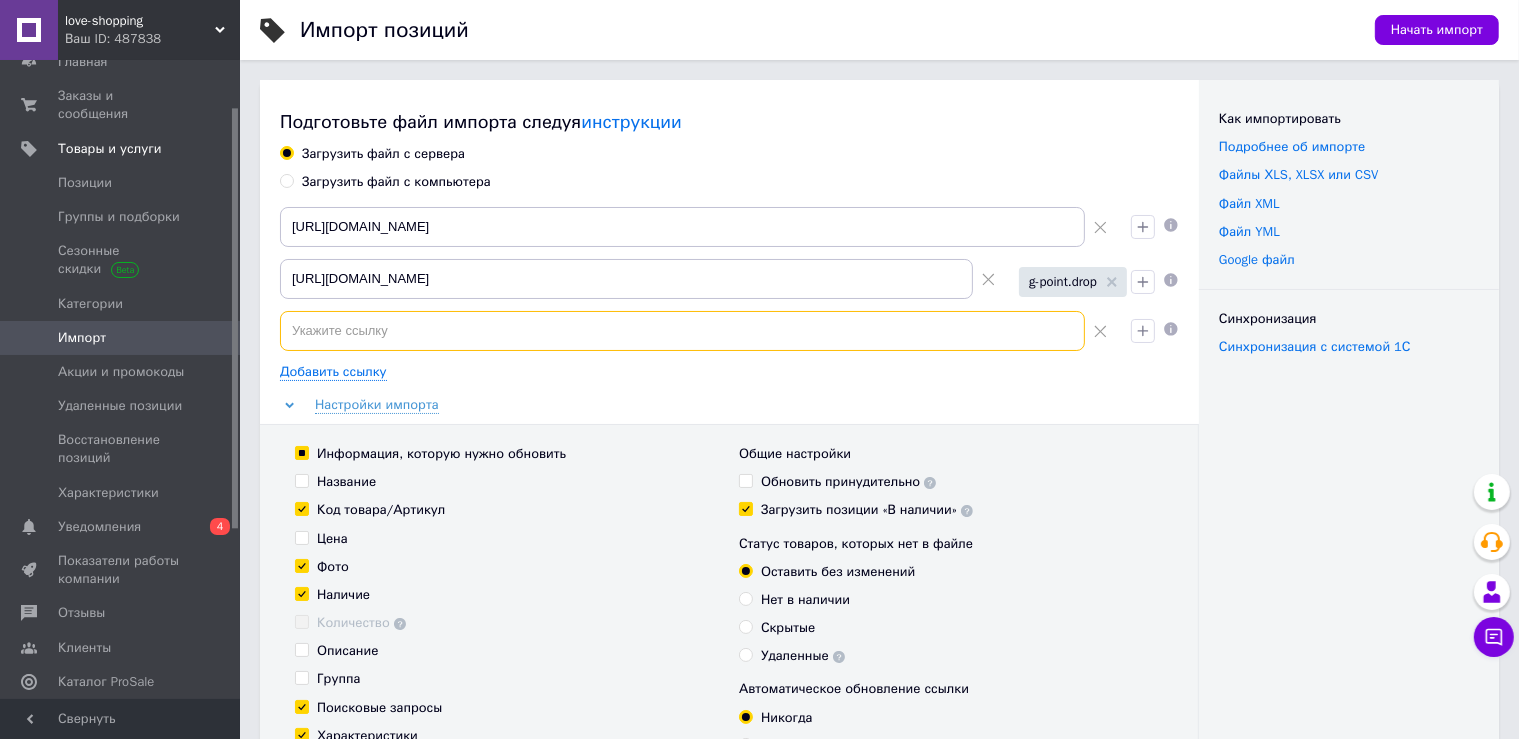 paste on "[ 7 [DATE]:55 ] ⁨Kiborg_opt_manager⁩: [URL][DOMAIN_NAME]" 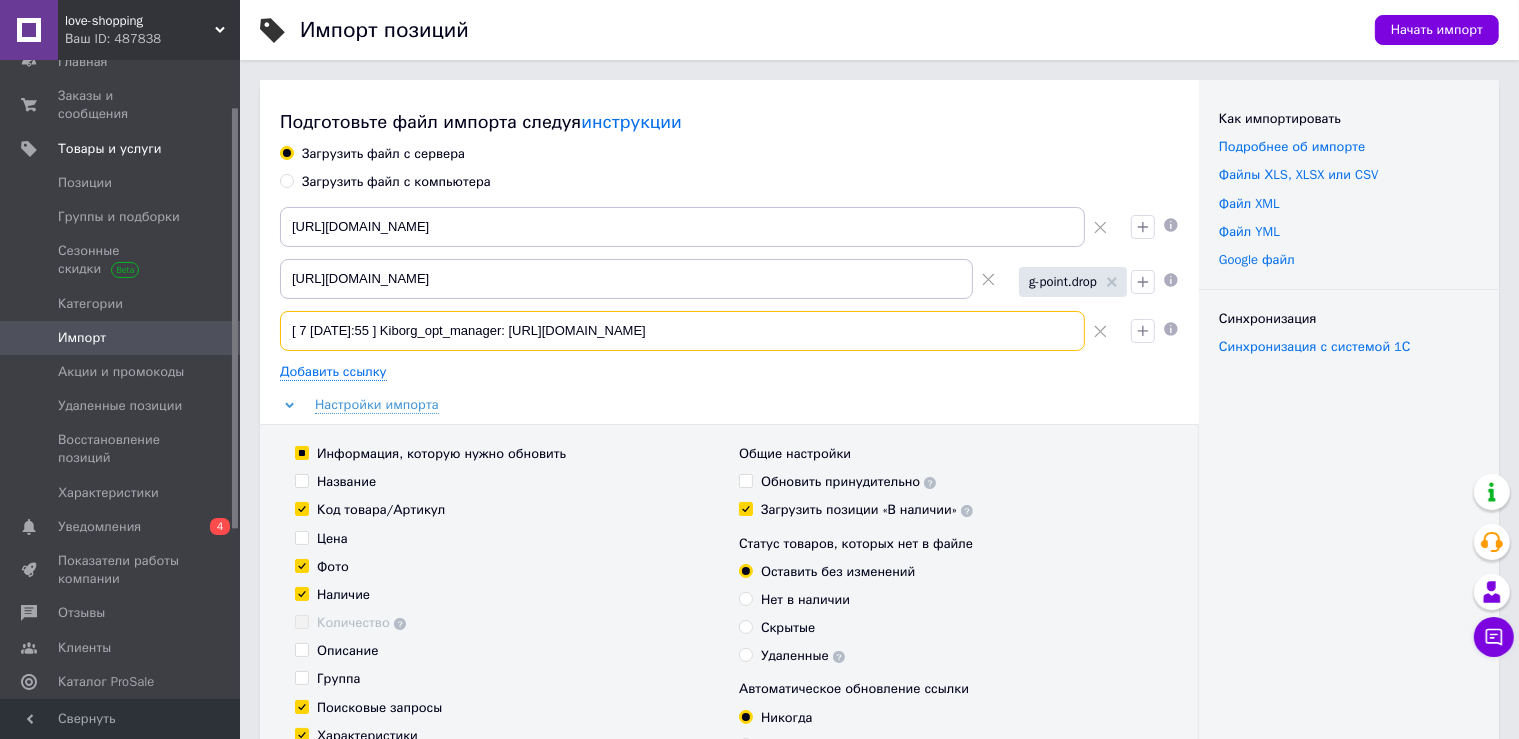 scroll, scrollTop: 0, scrollLeft: 58, axis: horizontal 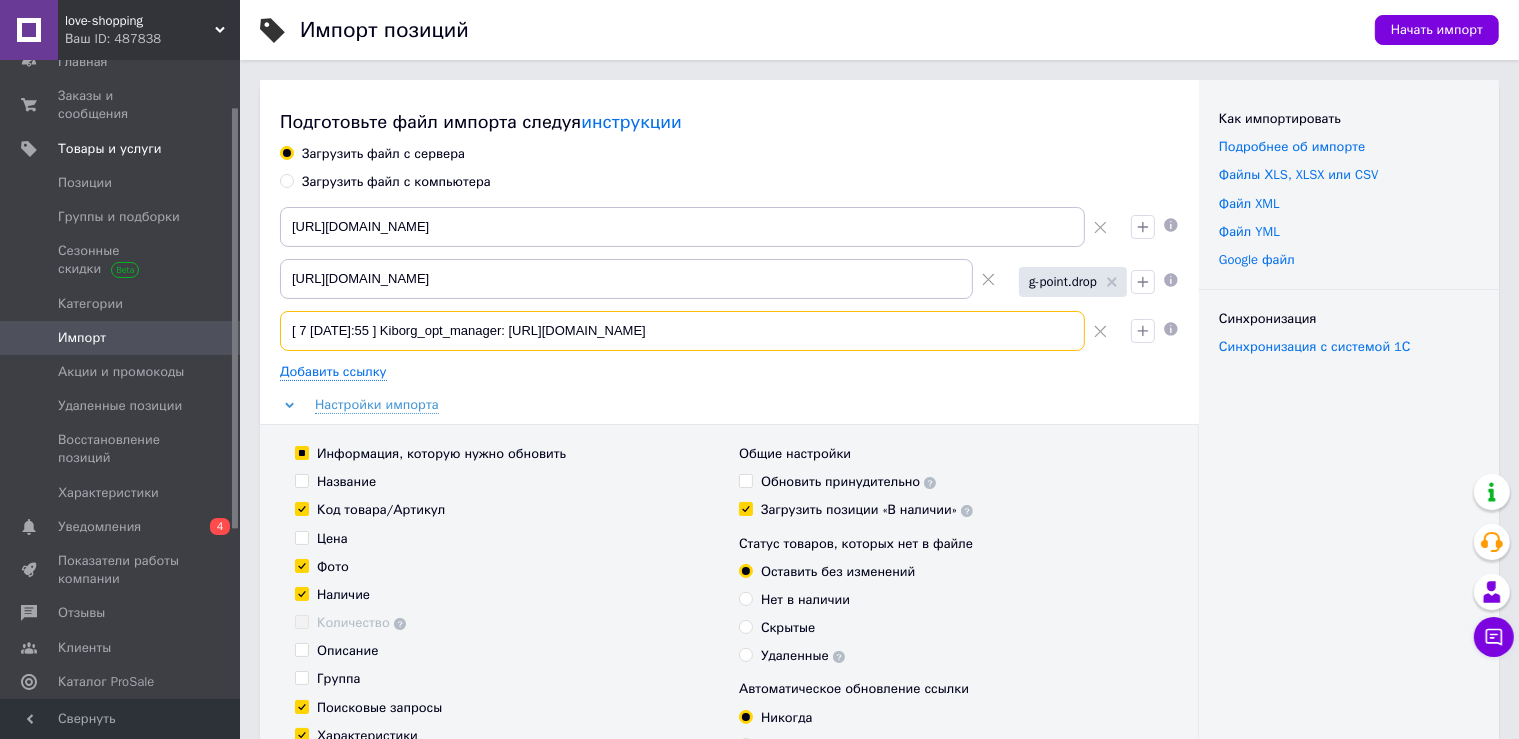 drag, startPoint x: 382, startPoint y: 327, endPoint x: 180, endPoint y: 309, distance: 202.8004 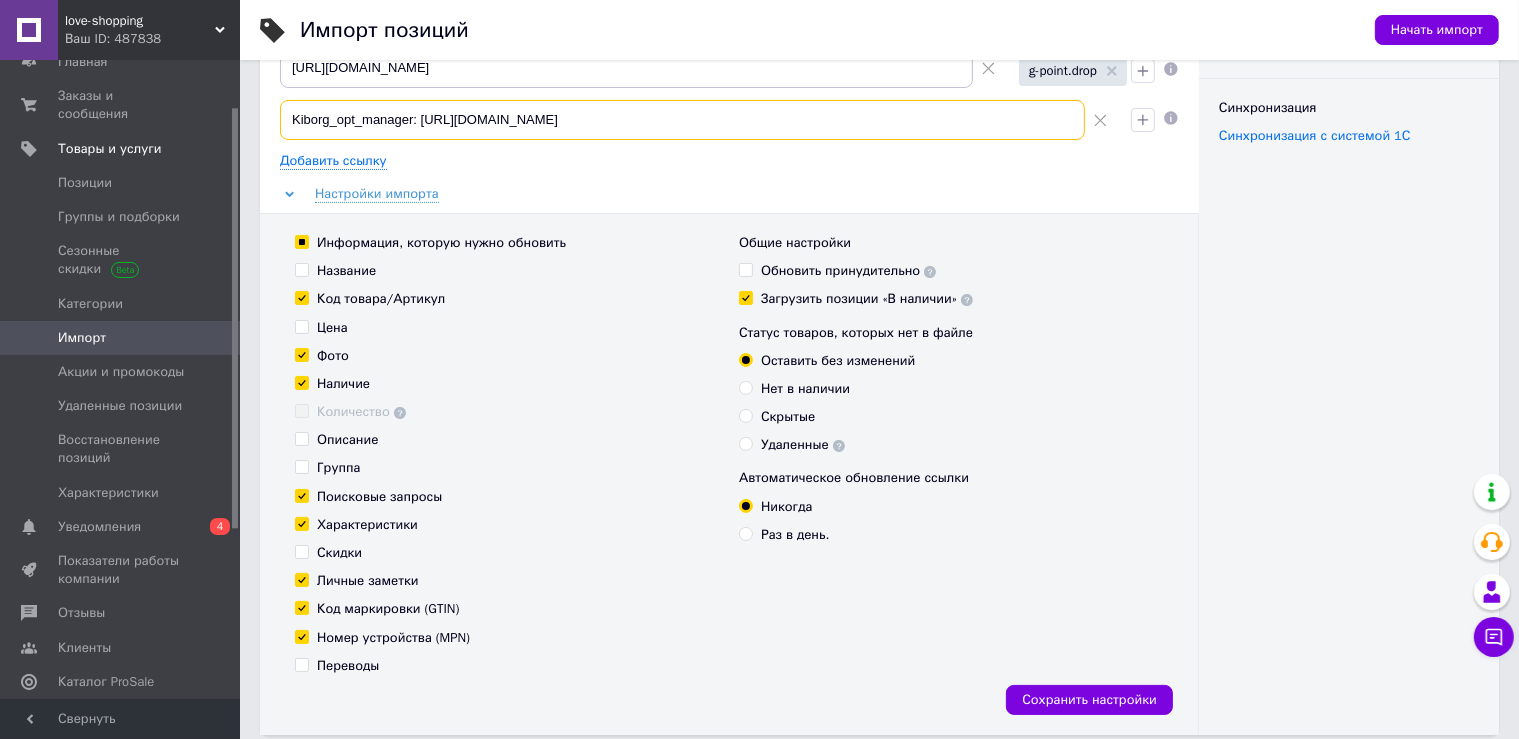 scroll, scrollTop: 105, scrollLeft: 0, axis: vertical 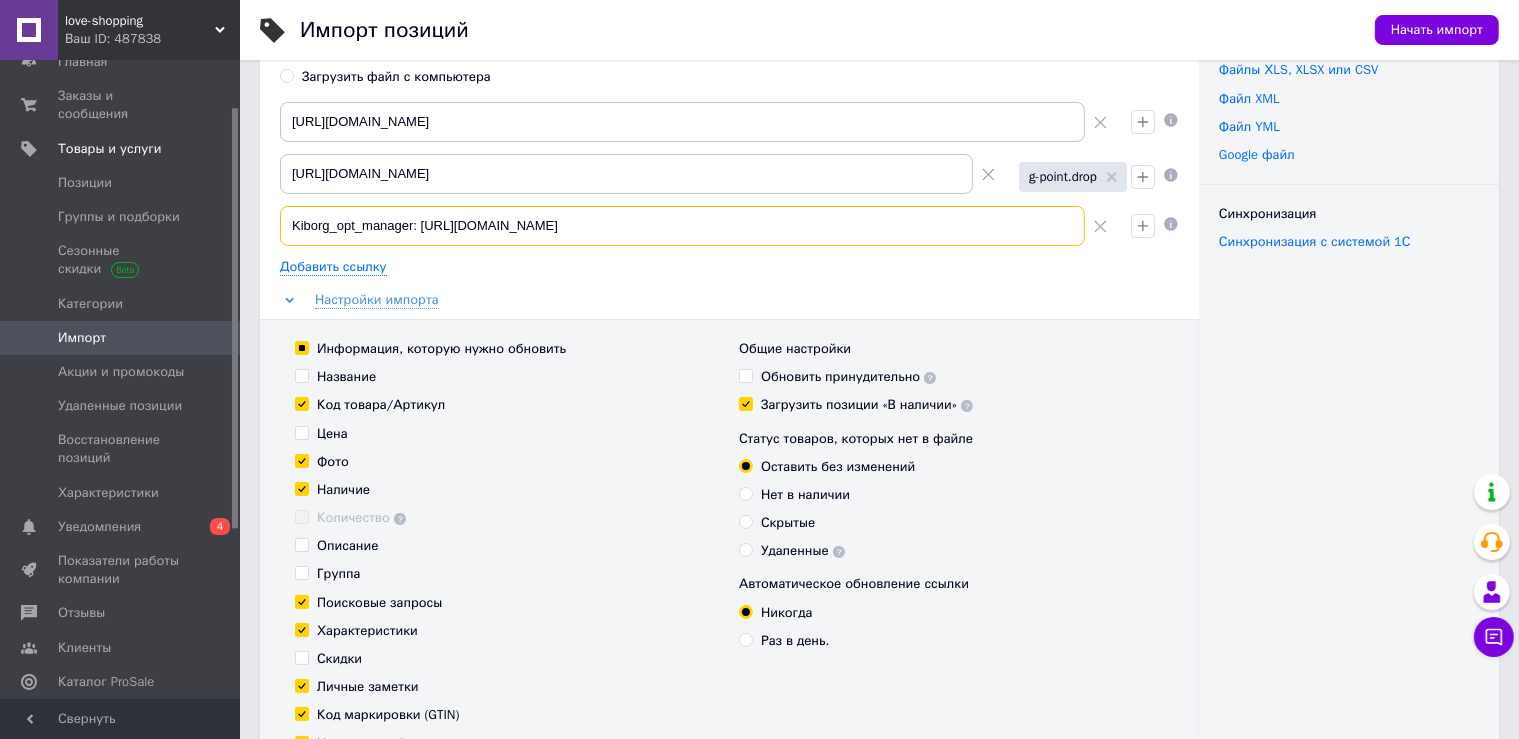 type on "⁨Kiborg_opt_manager⁩: [URL][DOMAIN_NAME]" 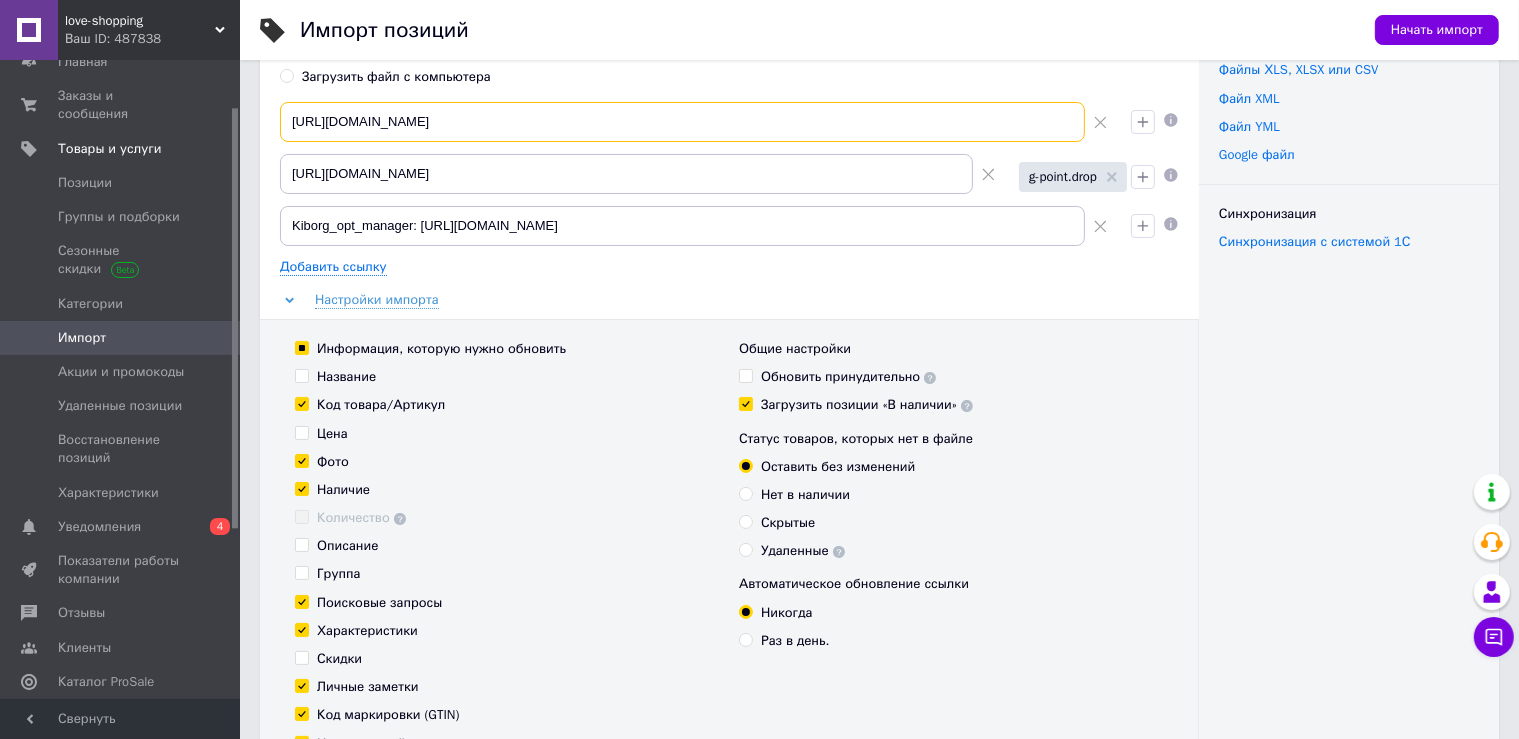 drag, startPoint x: 287, startPoint y: 118, endPoint x: 1172, endPoint y: 134, distance: 885.1446 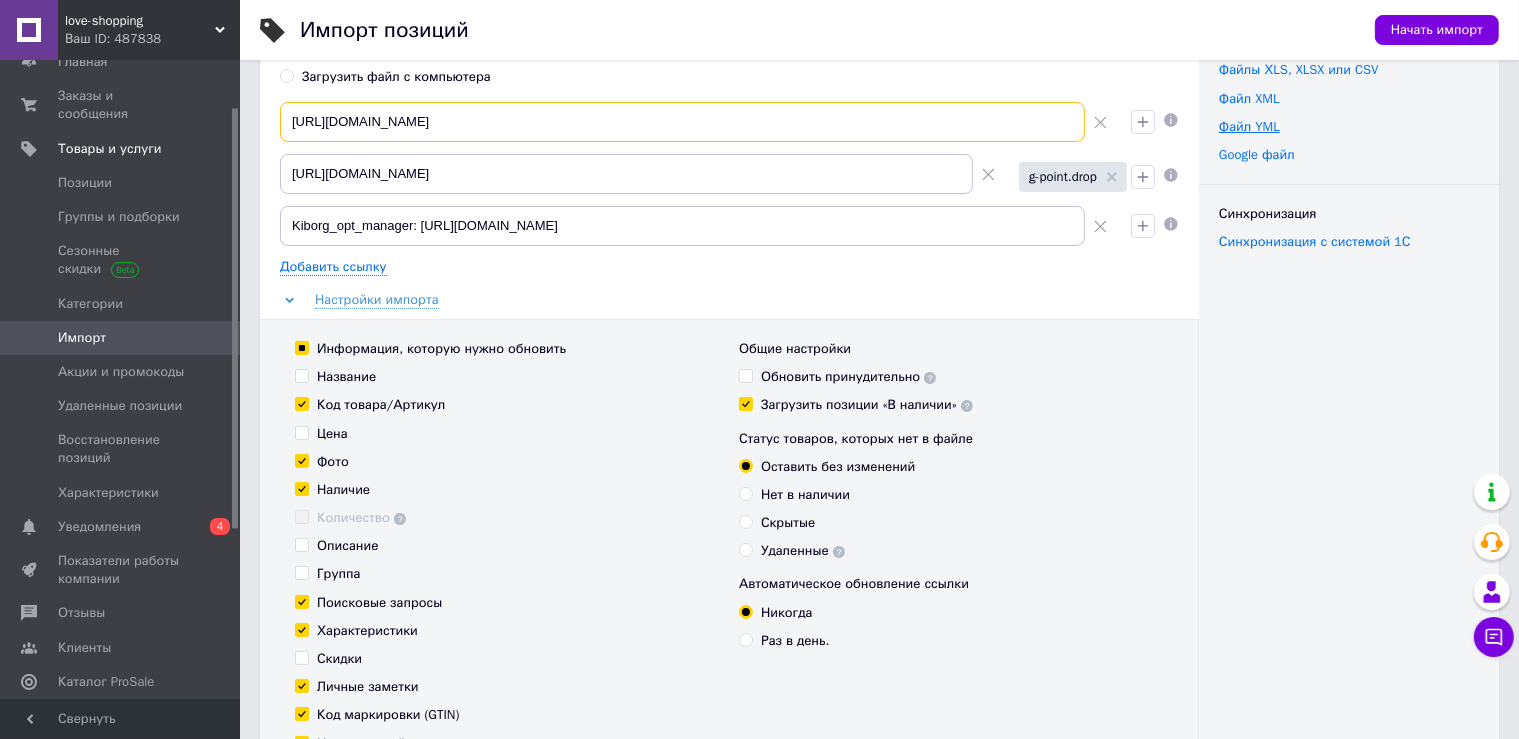 drag, startPoint x: 292, startPoint y: 116, endPoint x: 1230, endPoint y: 124, distance: 938.0341 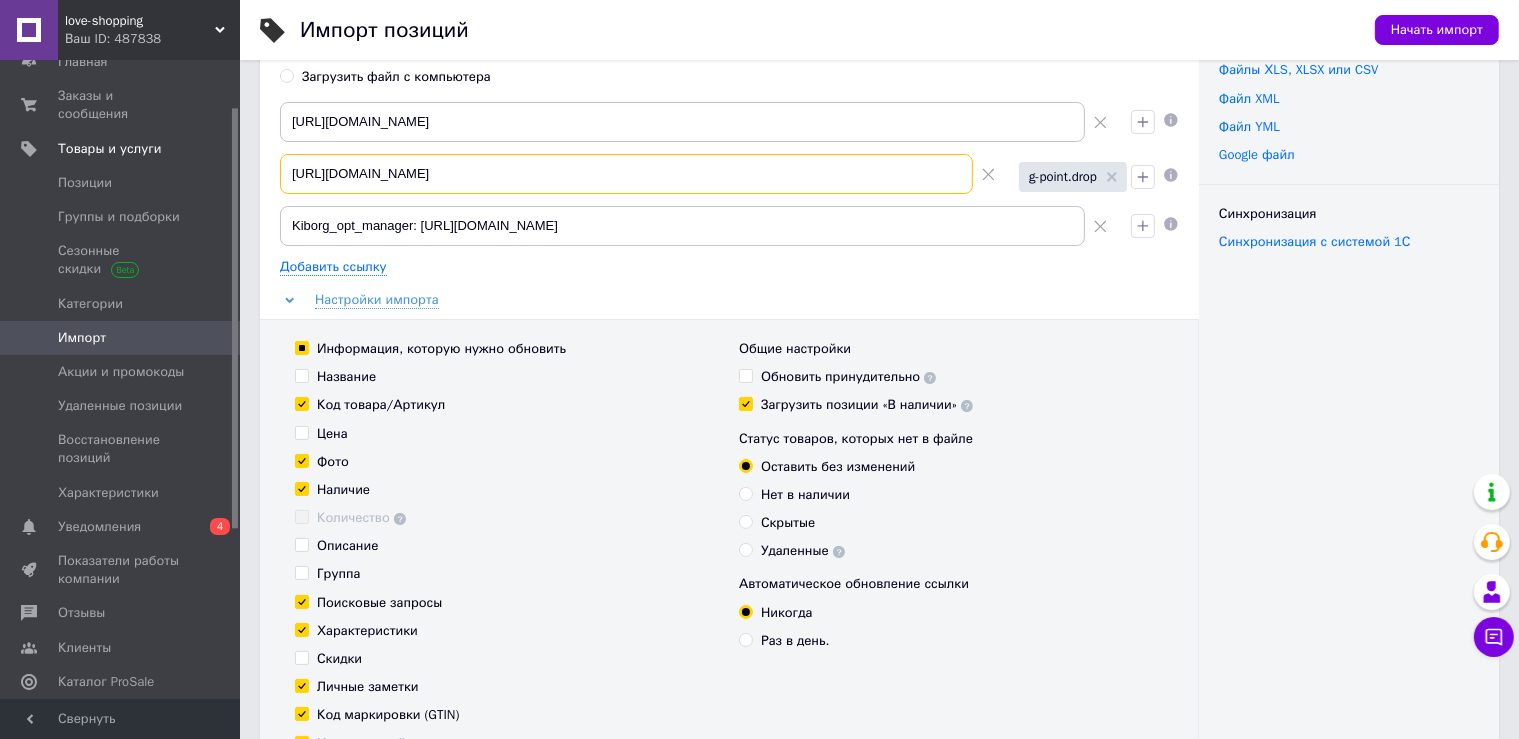 drag, startPoint x: 292, startPoint y: 178, endPoint x: 678, endPoint y: 178, distance: 386 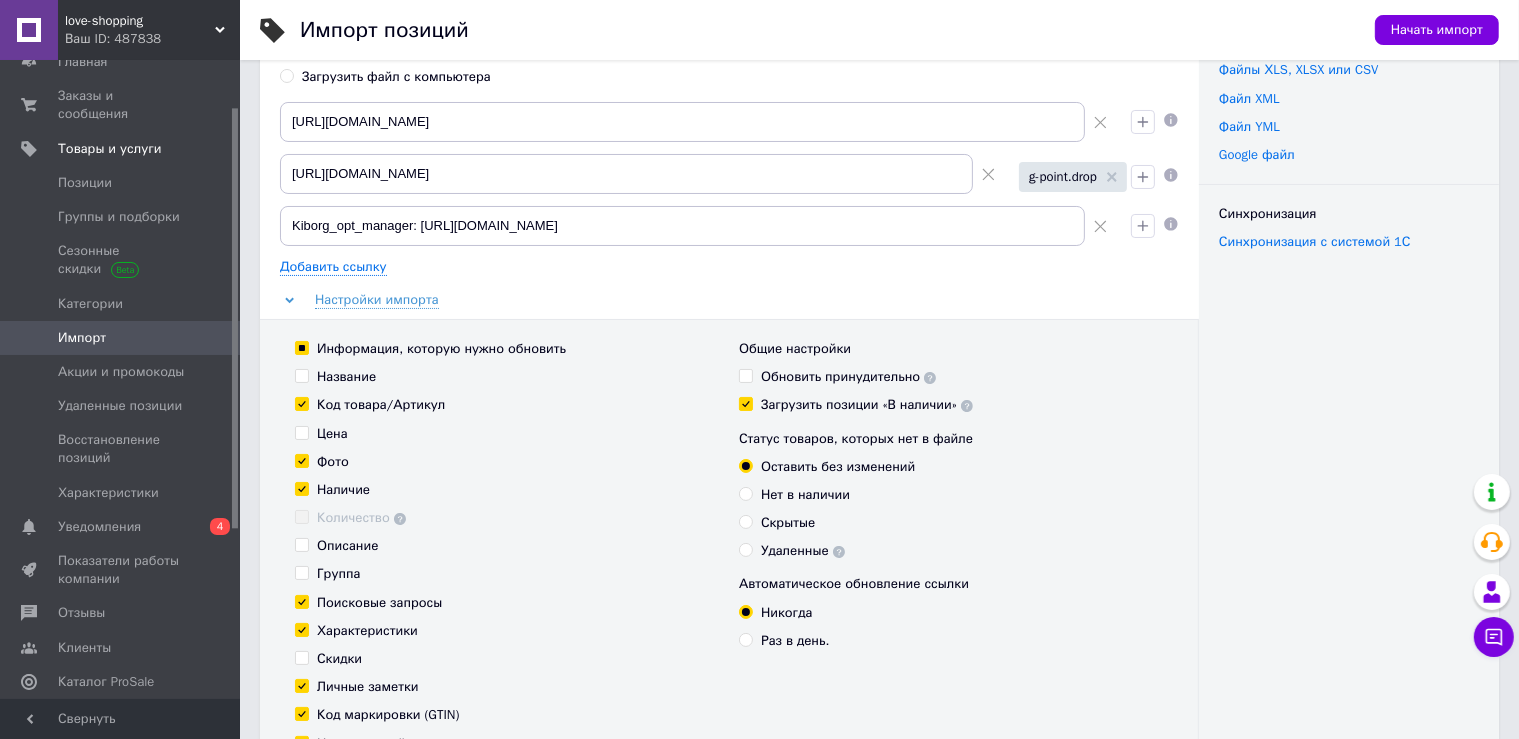 click 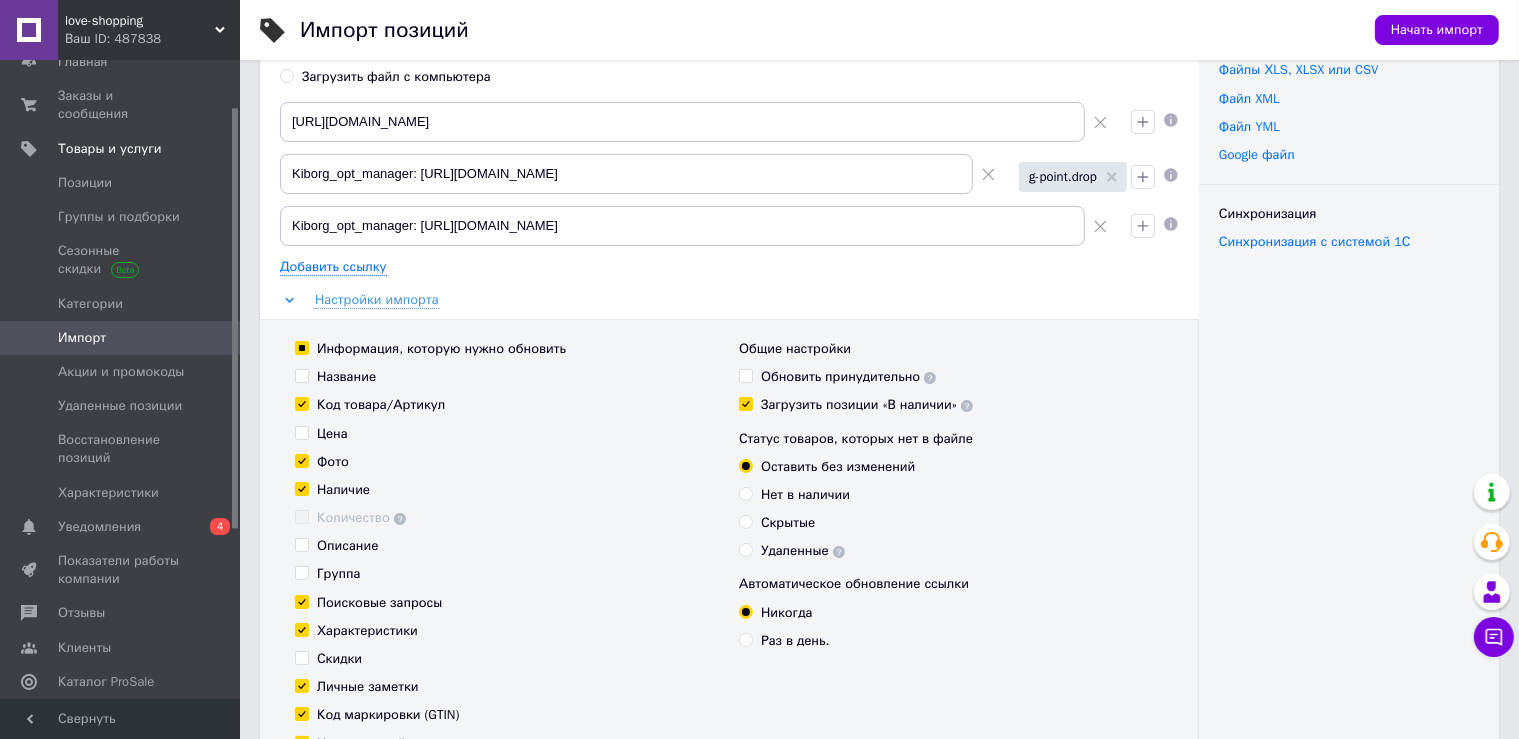 scroll, scrollTop: 0, scrollLeft: 0, axis: both 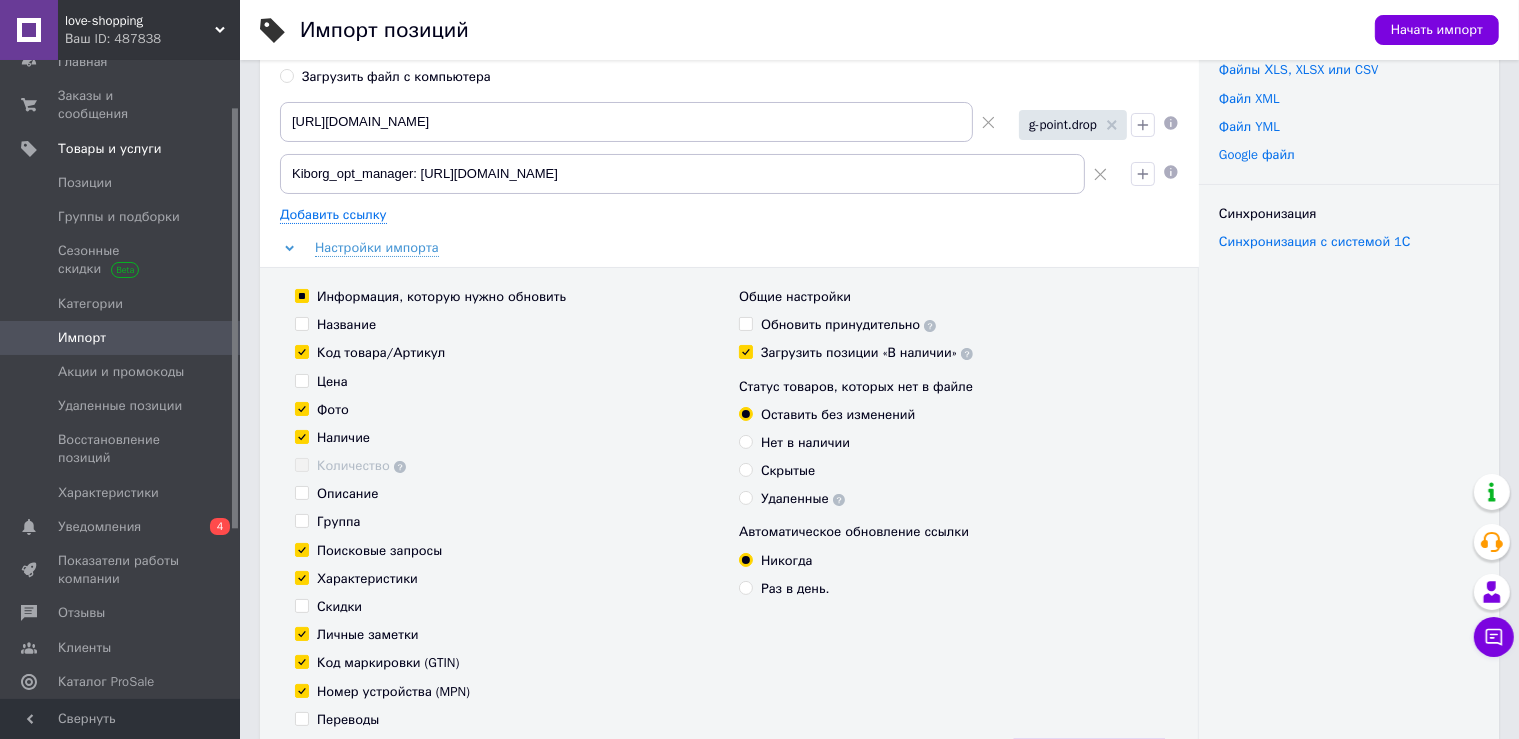 click 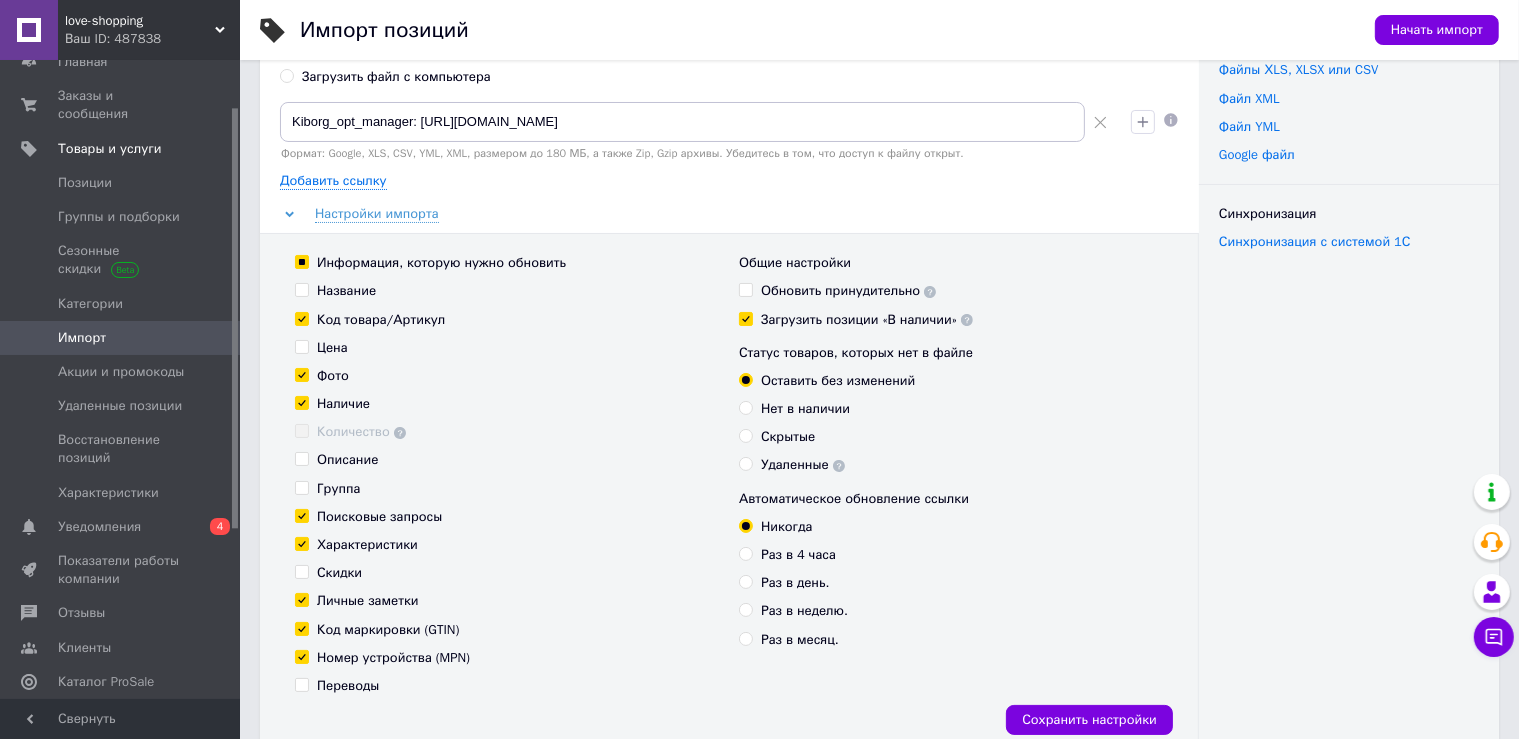 click on "Название" at bounding box center [301, 289] 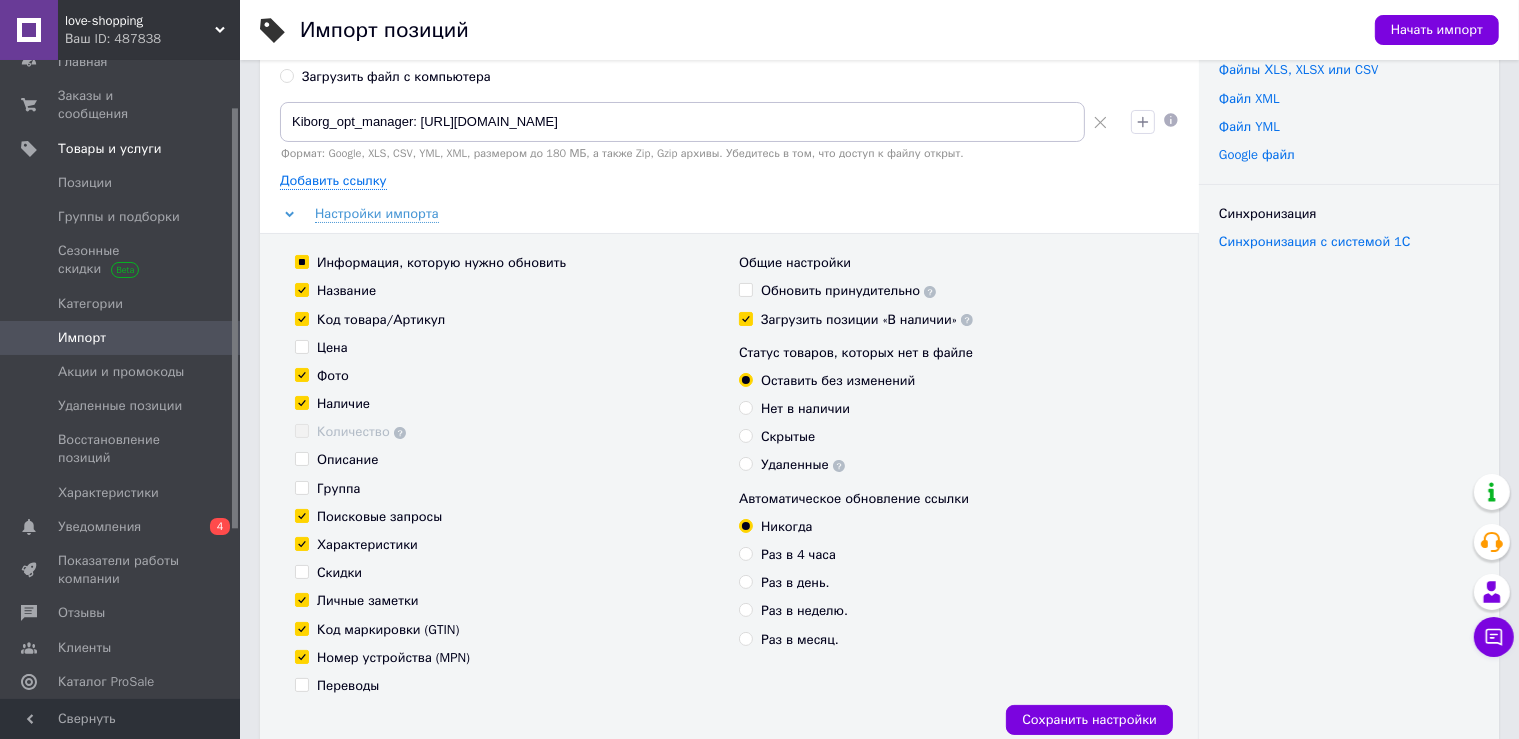 checkbox on "true" 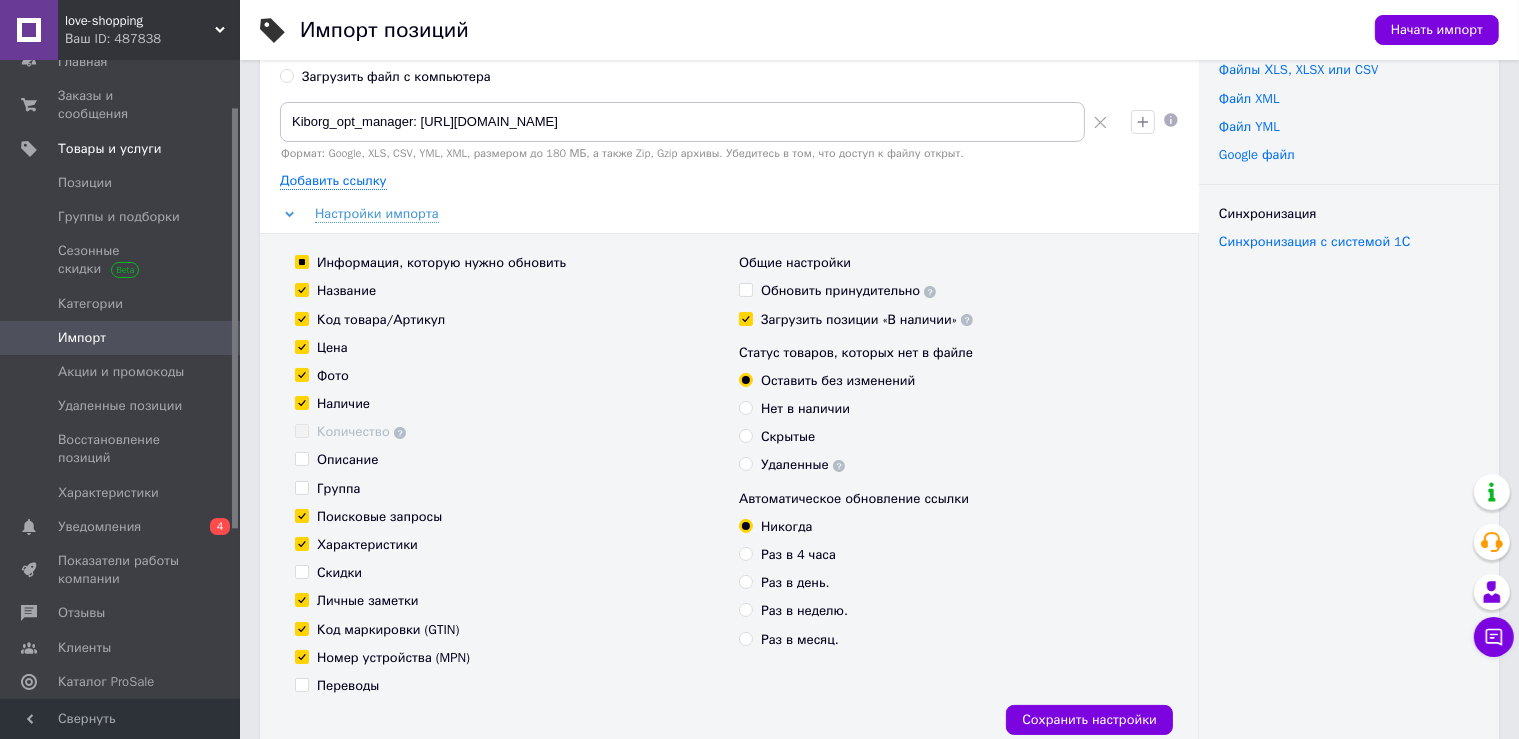checkbox on "true" 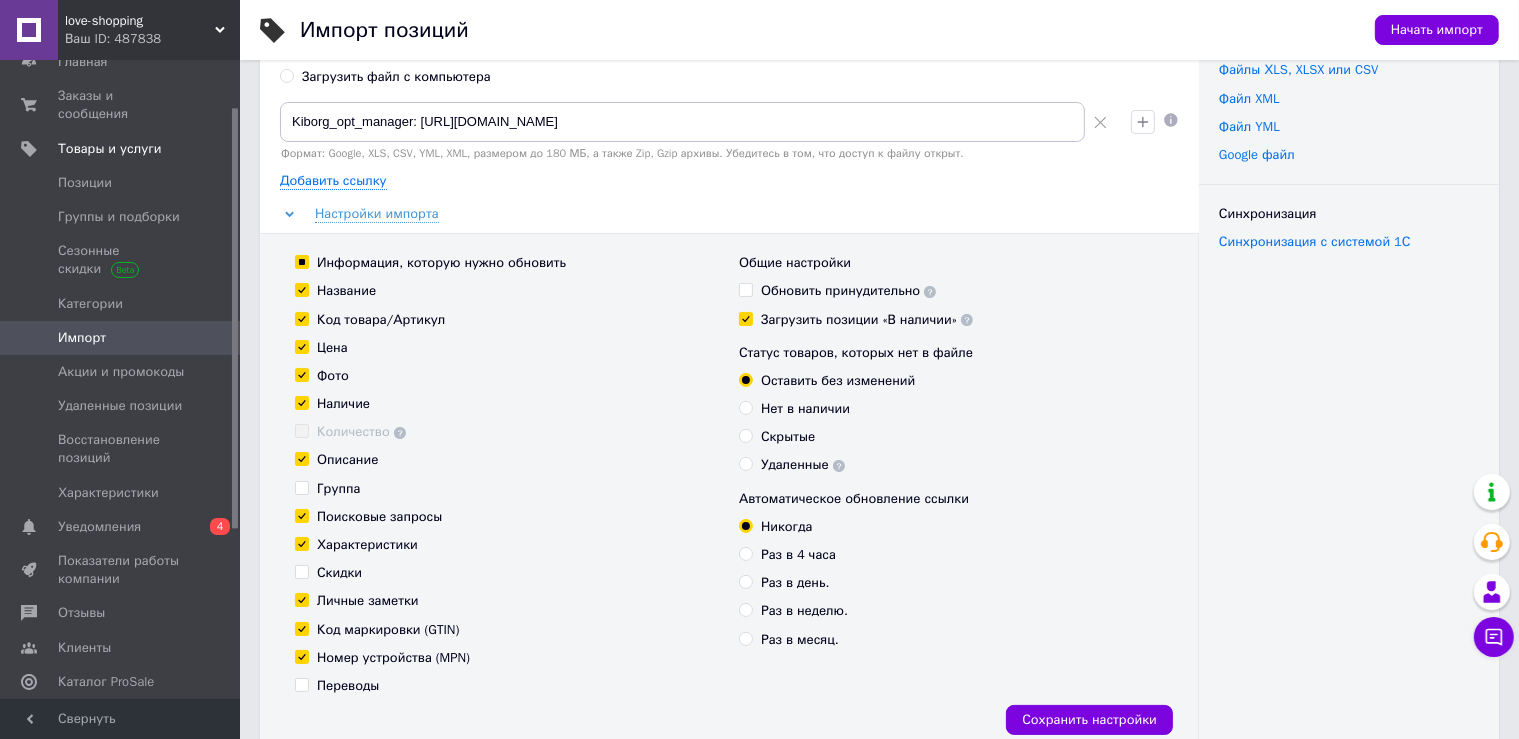checkbox on "true" 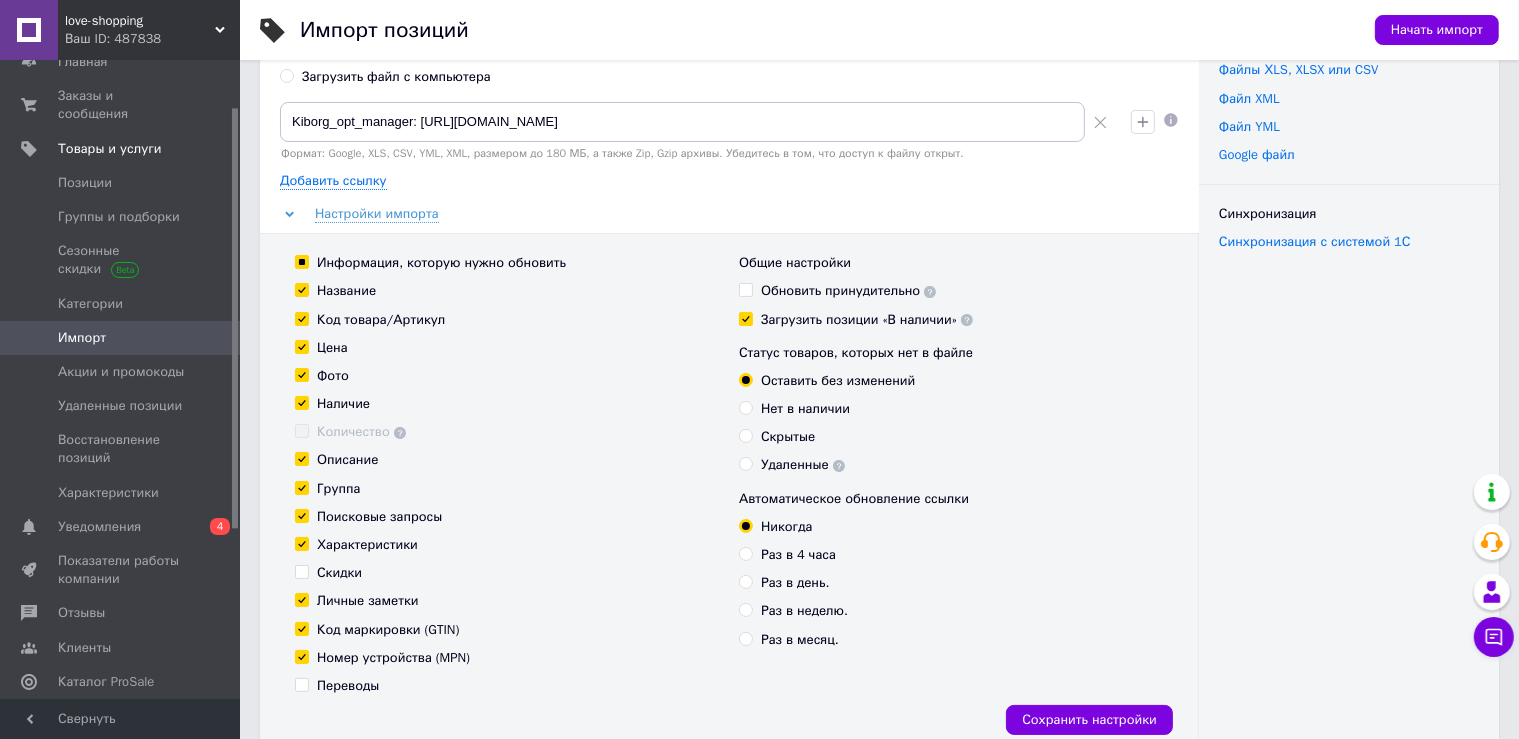 checkbox on "true" 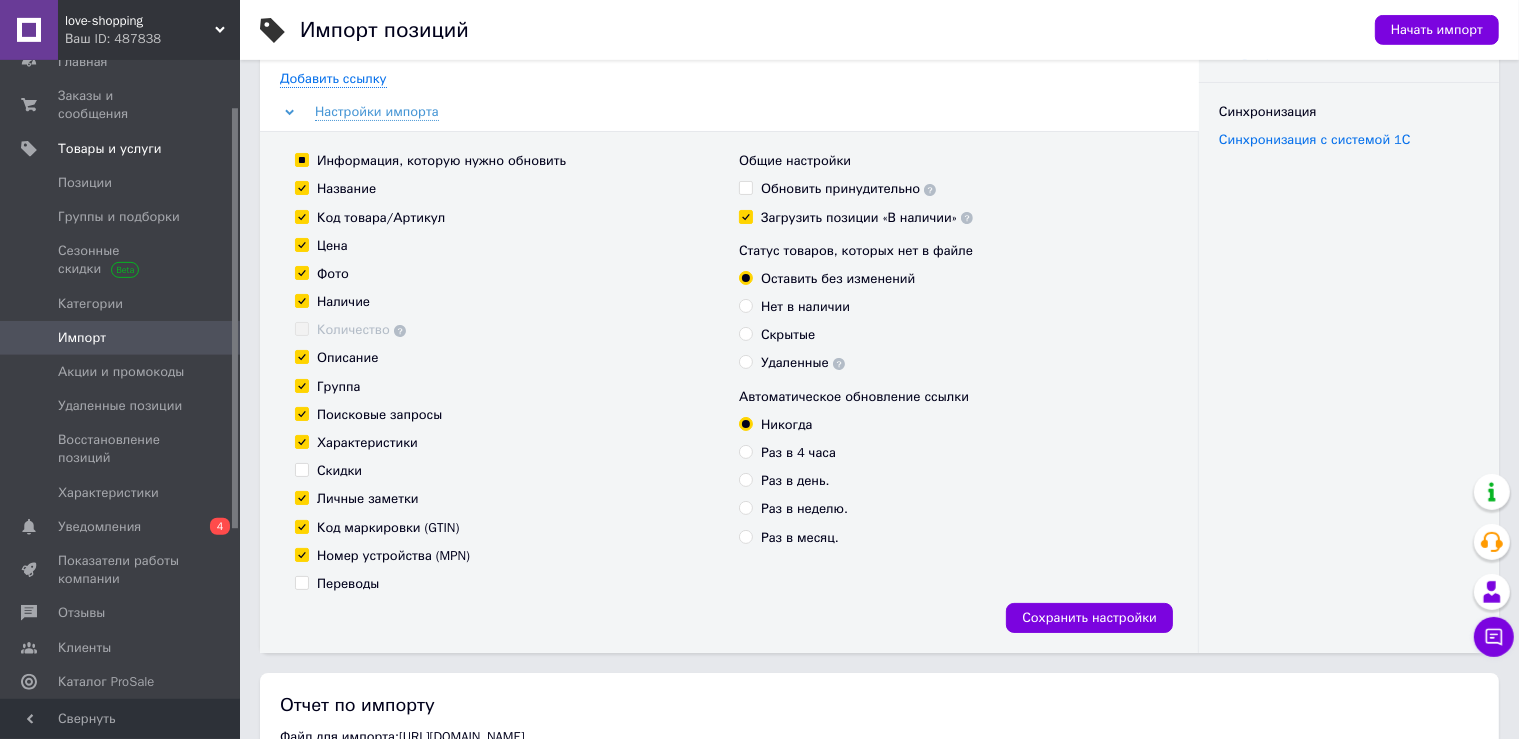 scroll, scrollTop: 211, scrollLeft: 0, axis: vertical 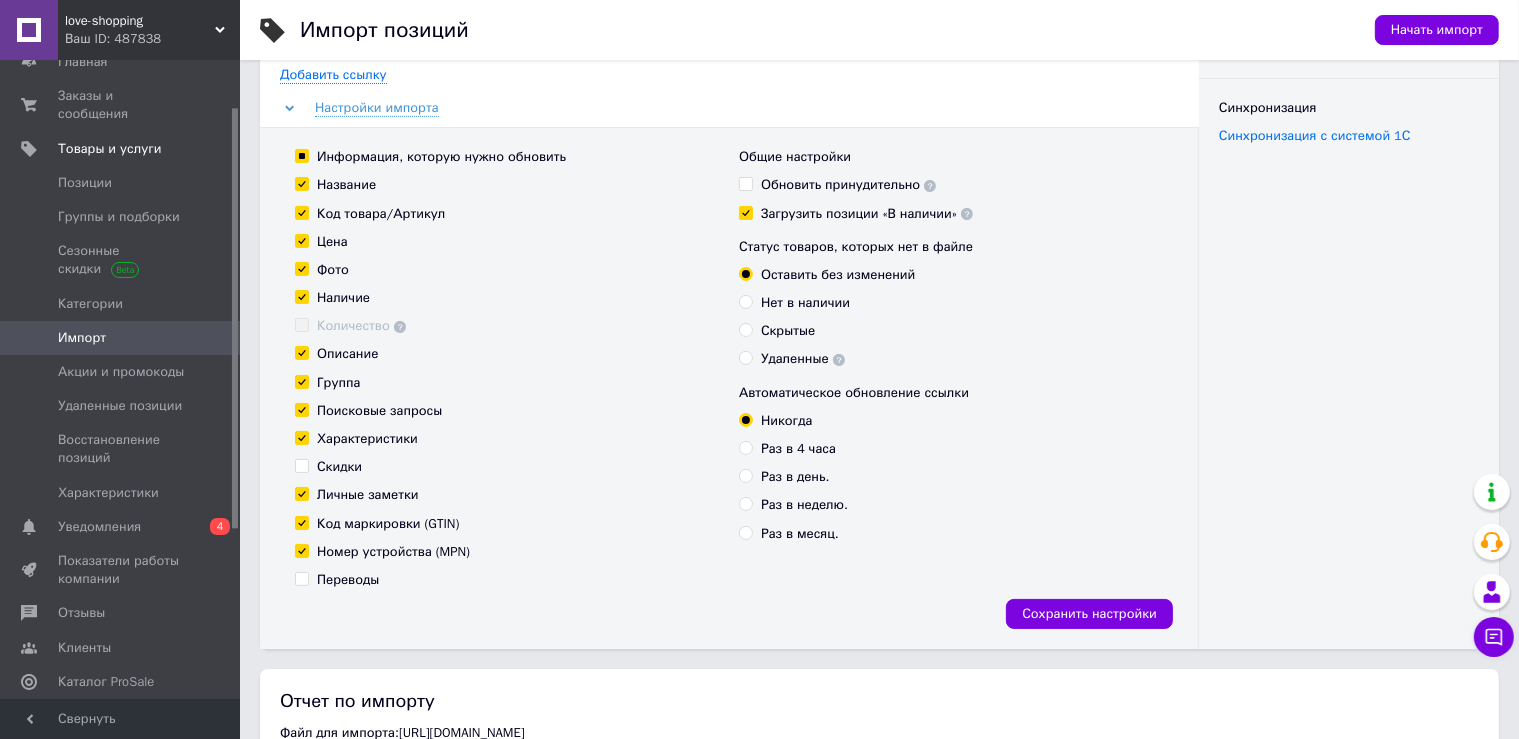 click on "Скидки" at bounding box center [301, 465] 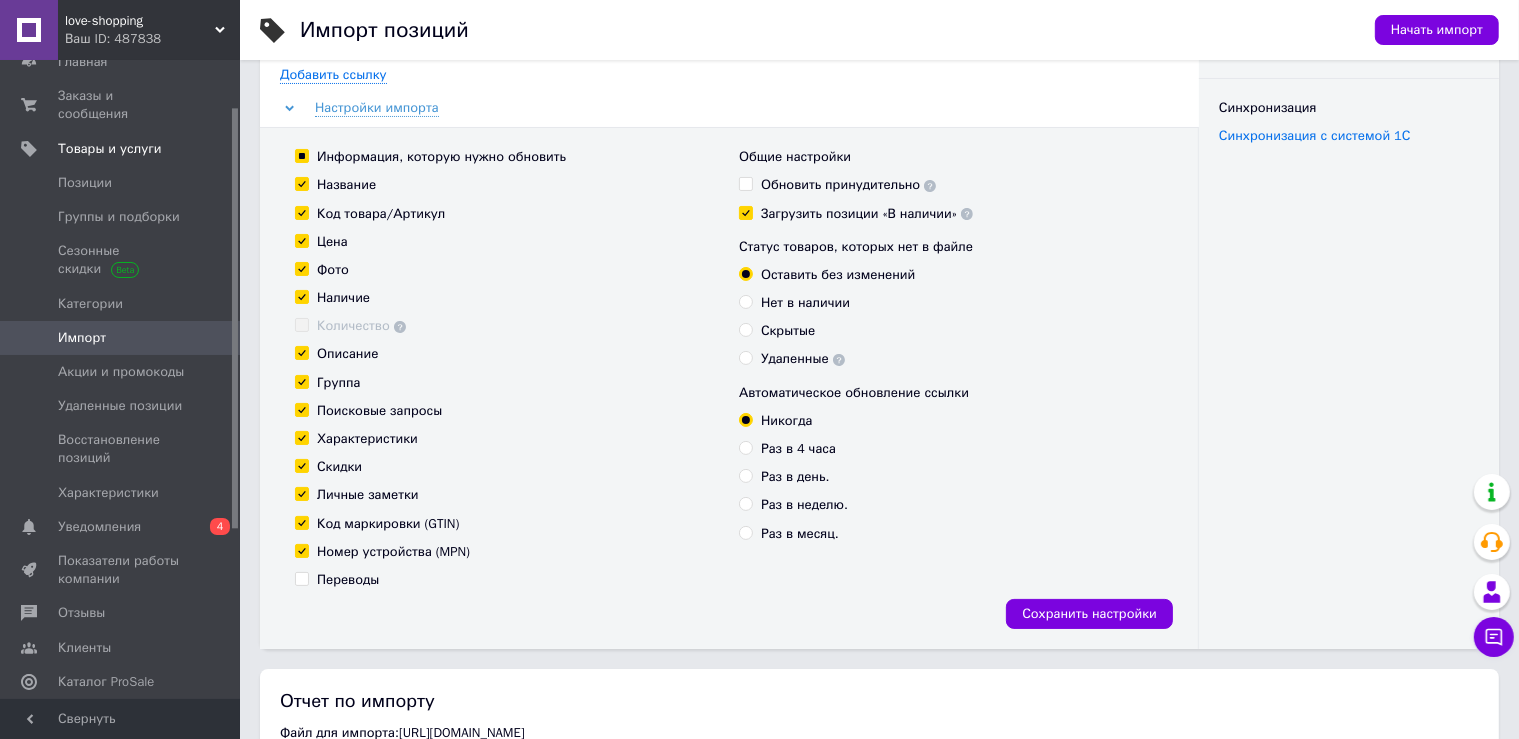 checkbox on "true" 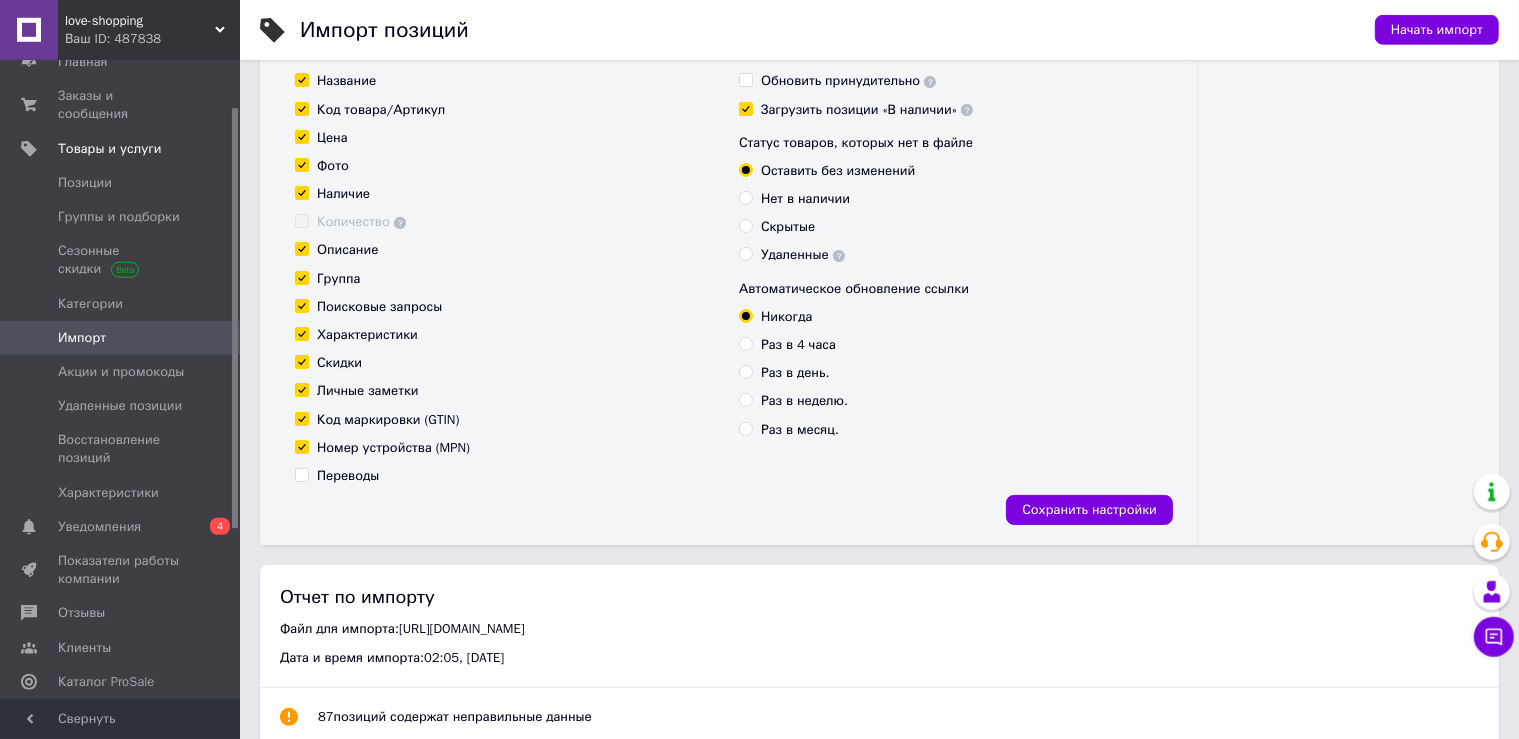 scroll, scrollTop: 316, scrollLeft: 0, axis: vertical 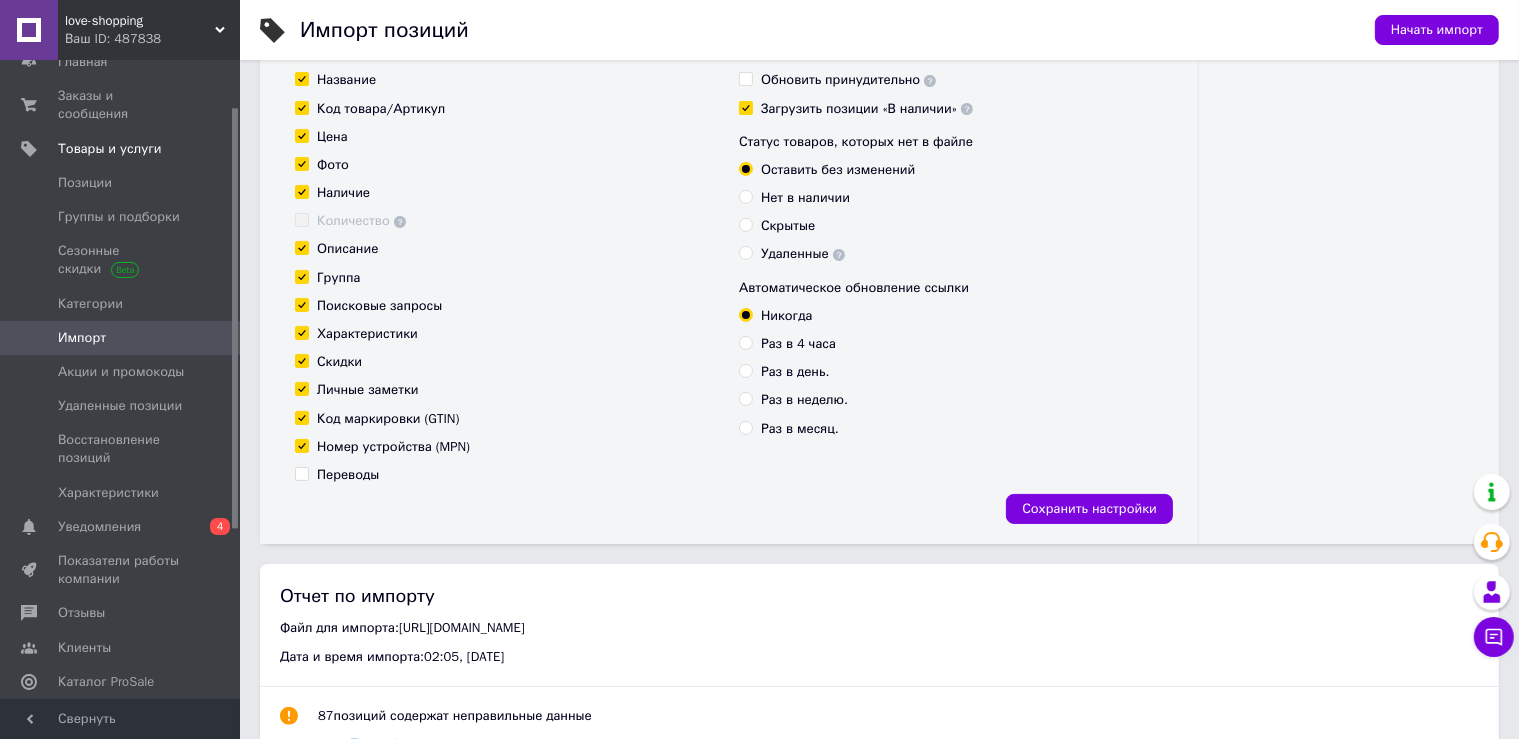 click on "Информация, которую нужно обновить Название Код товара/Артикул Цена Фото Наличие Количество   Описание Группа Поисковые запросы Характеристики Скидки Личные заметки Код маркировки (GTIN) Номер устройства (MPN) Переводы" at bounding box center [507, 263] 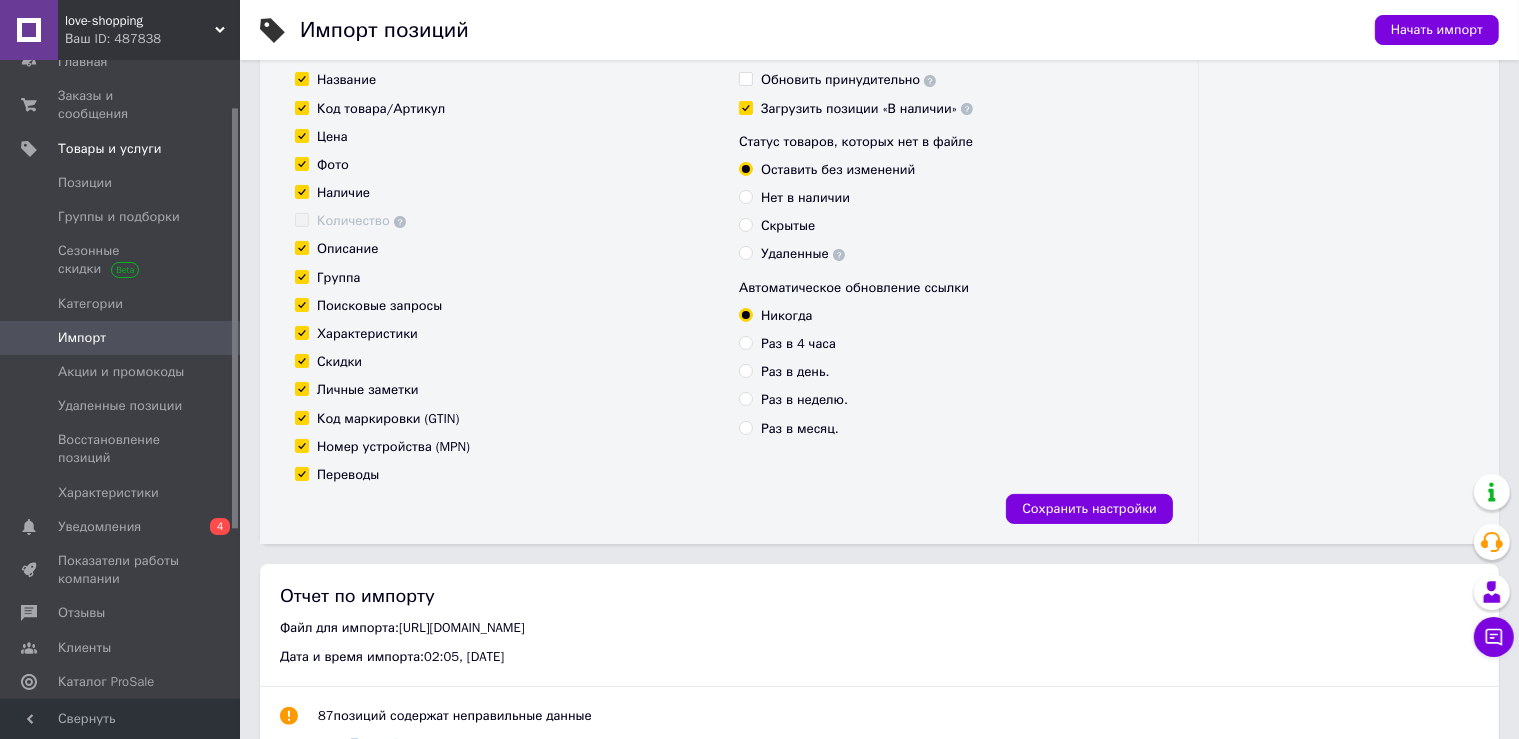 checkbox on "true" 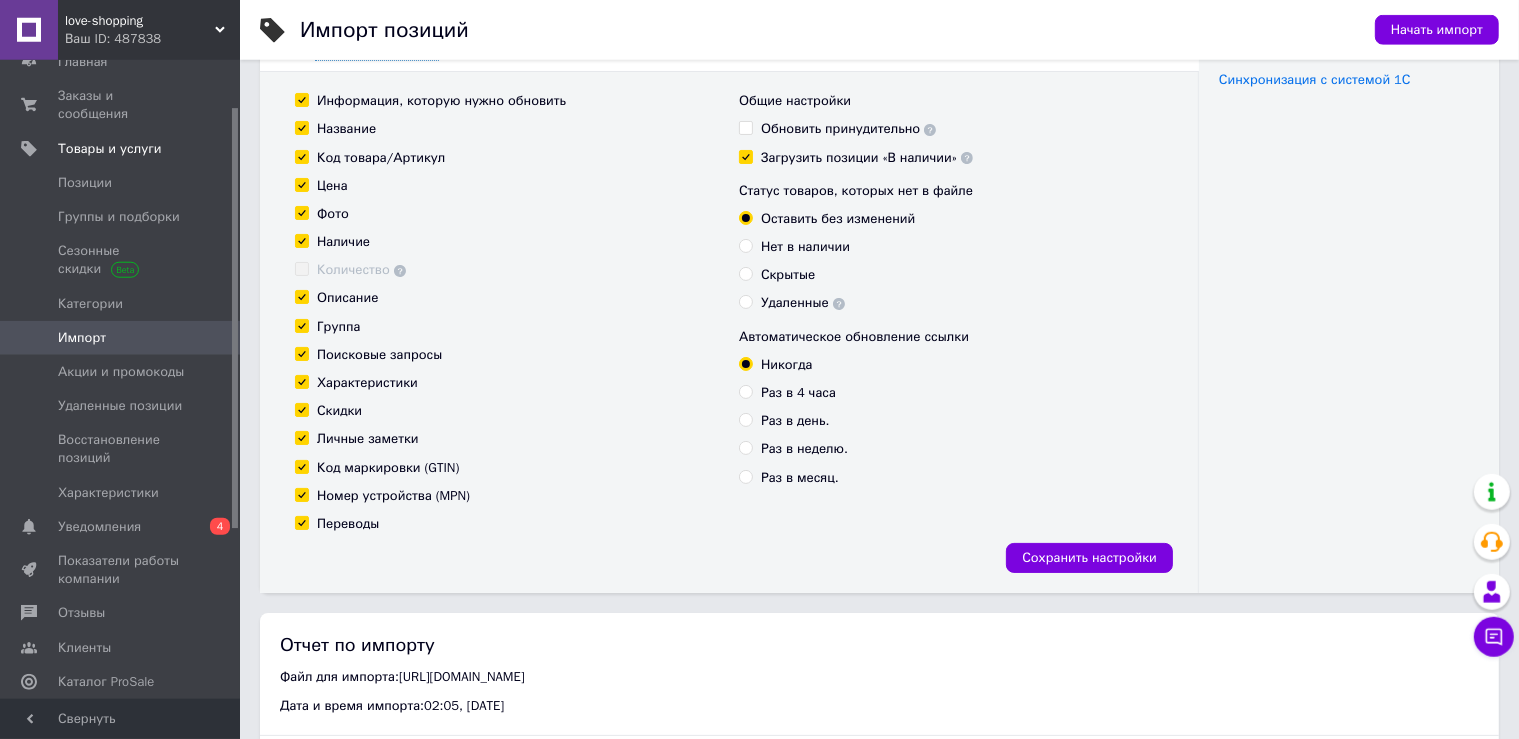 scroll, scrollTop: 211, scrollLeft: 0, axis: vertical 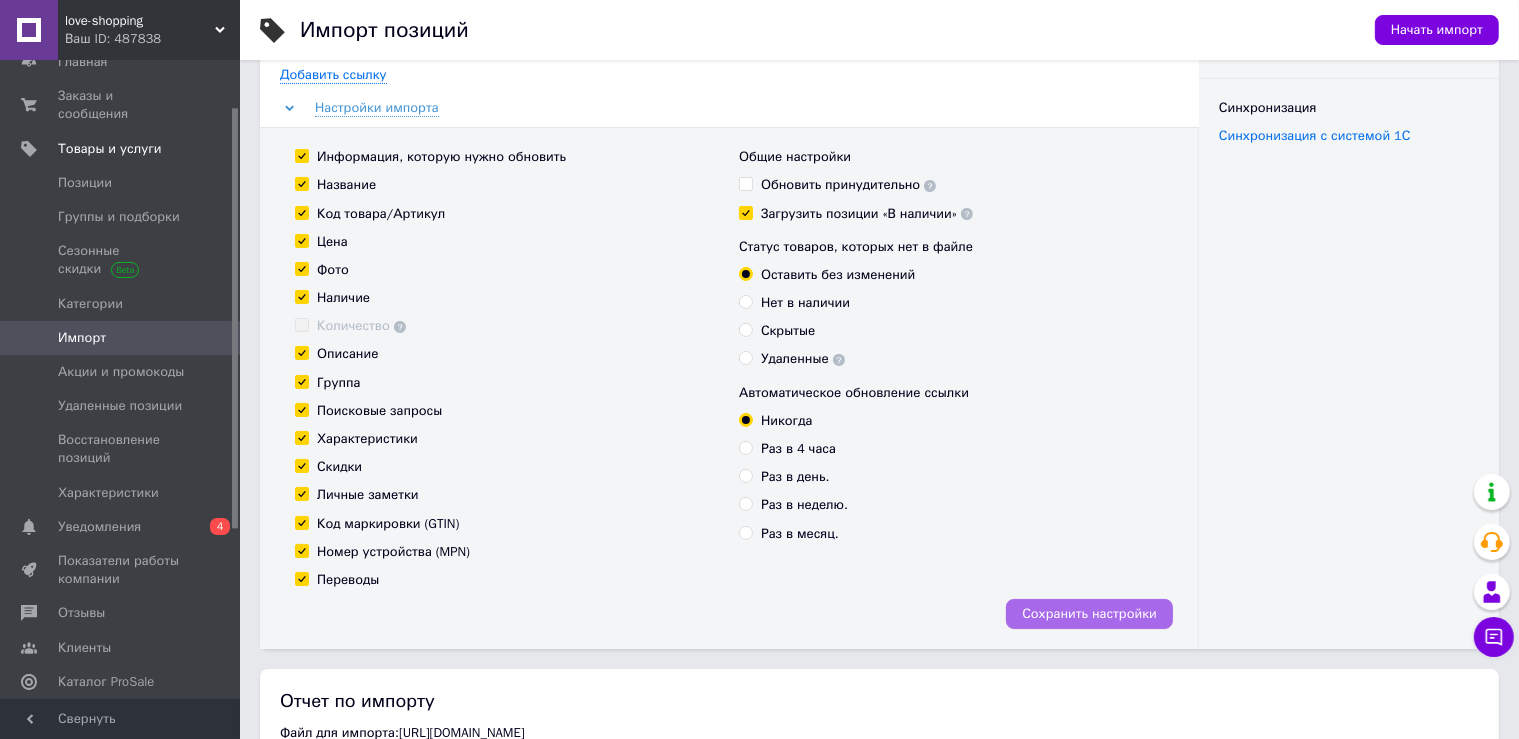 click on "Сохранить настройки" at bounding box center [1089, 614] 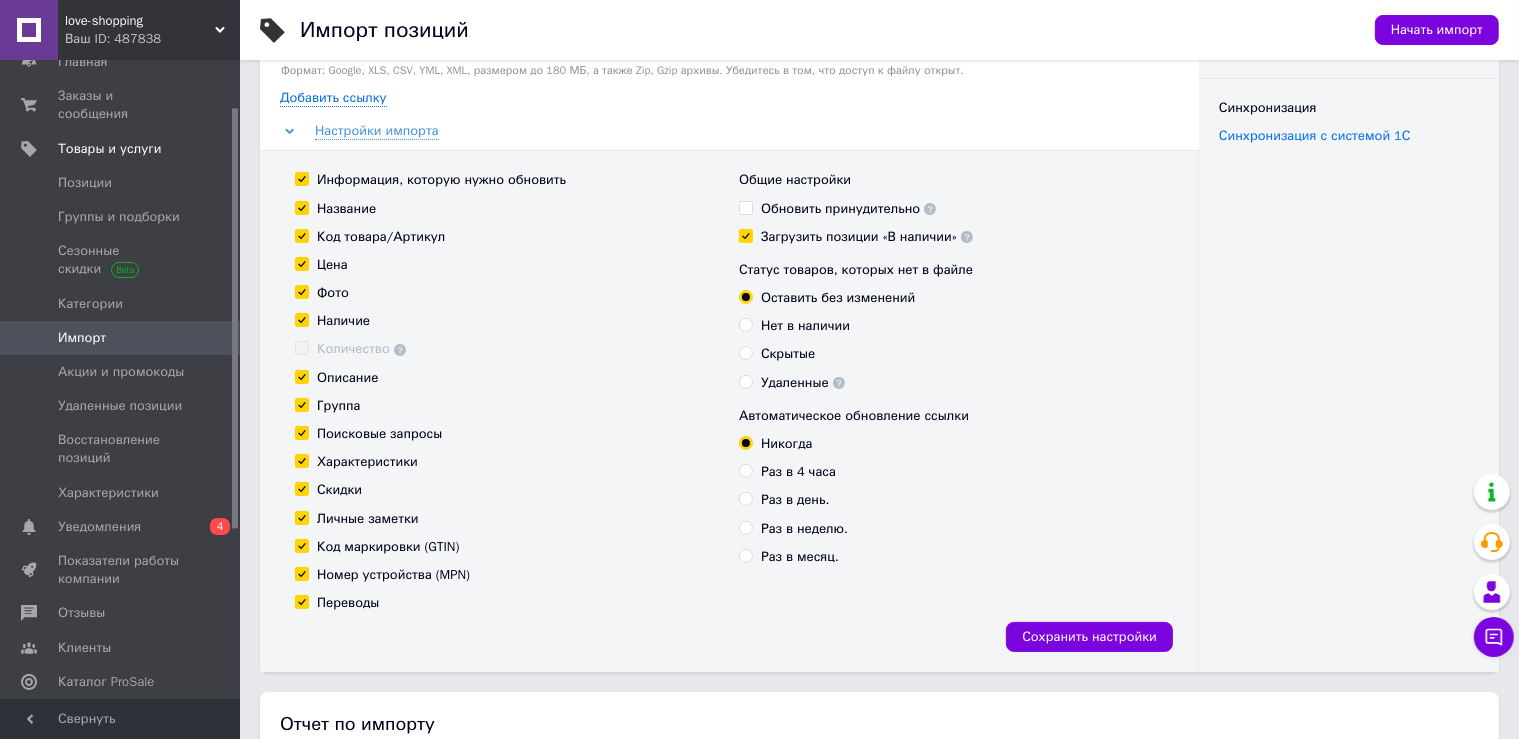 scroll, scrollTop: 0, scrollLeft: 0, axis: both 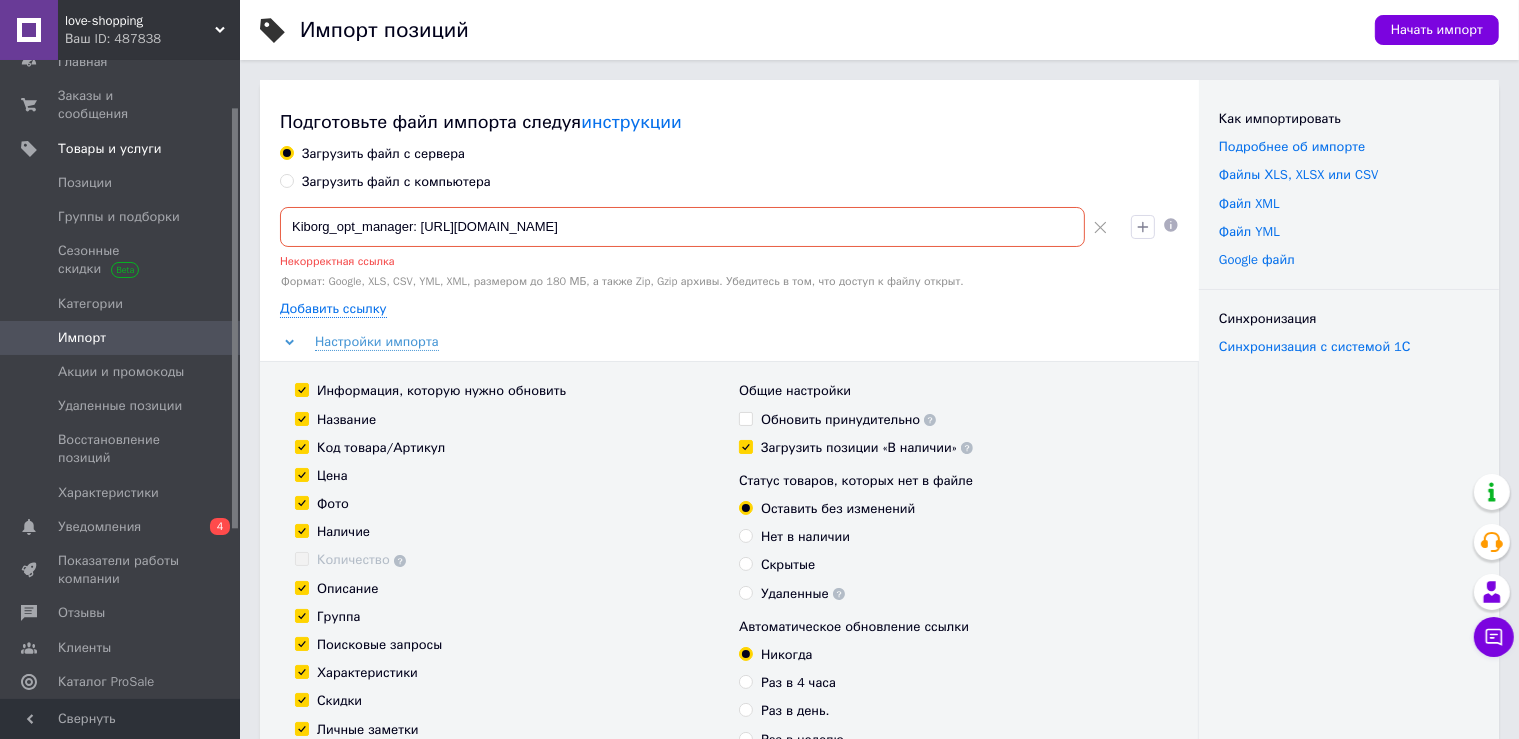 click on "⁨Kiborg_opt_manager⁩: [URL][DOMAIN_NAME]" at bounding box center (682, 227) 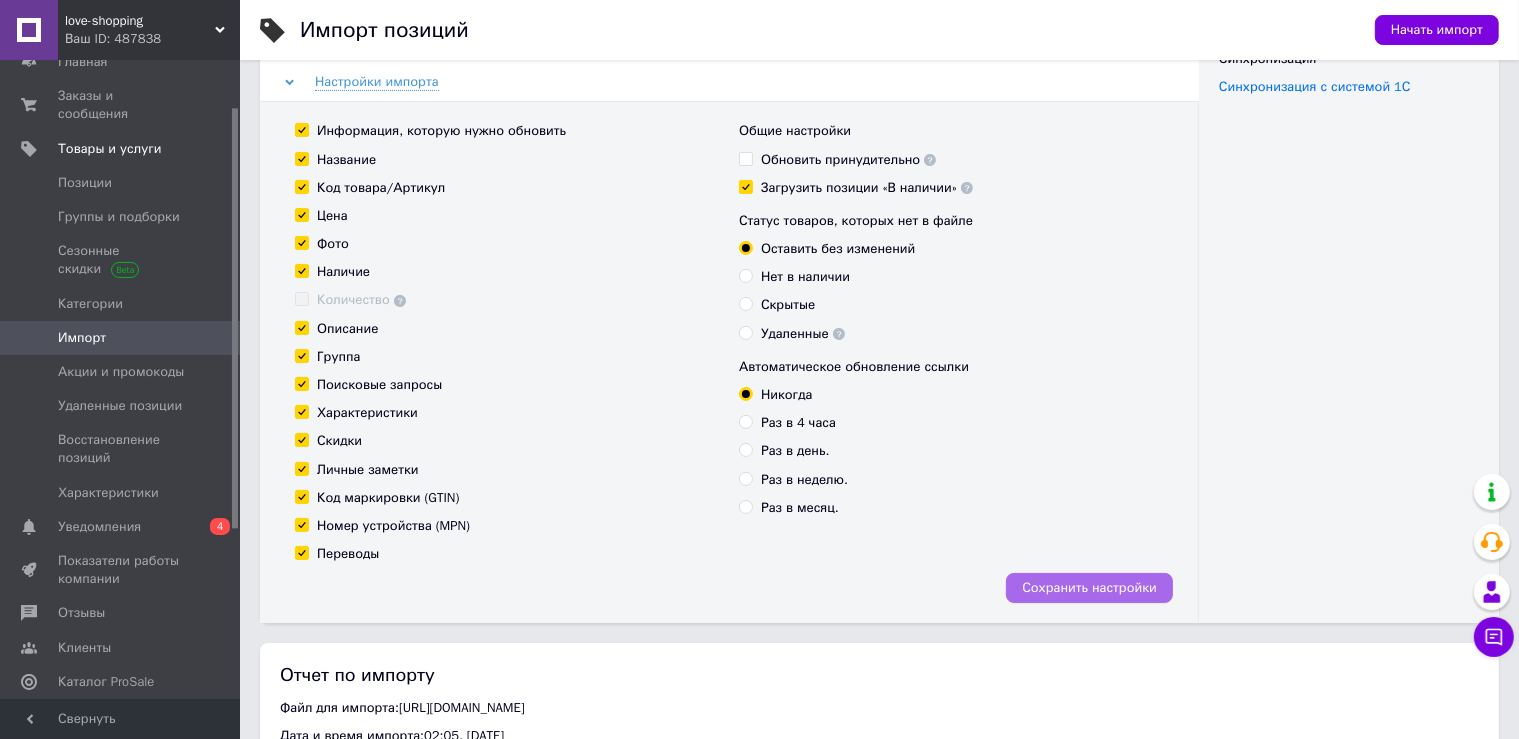scroll, scrollTop: 316, scrollLeft: 0, axis: vertical 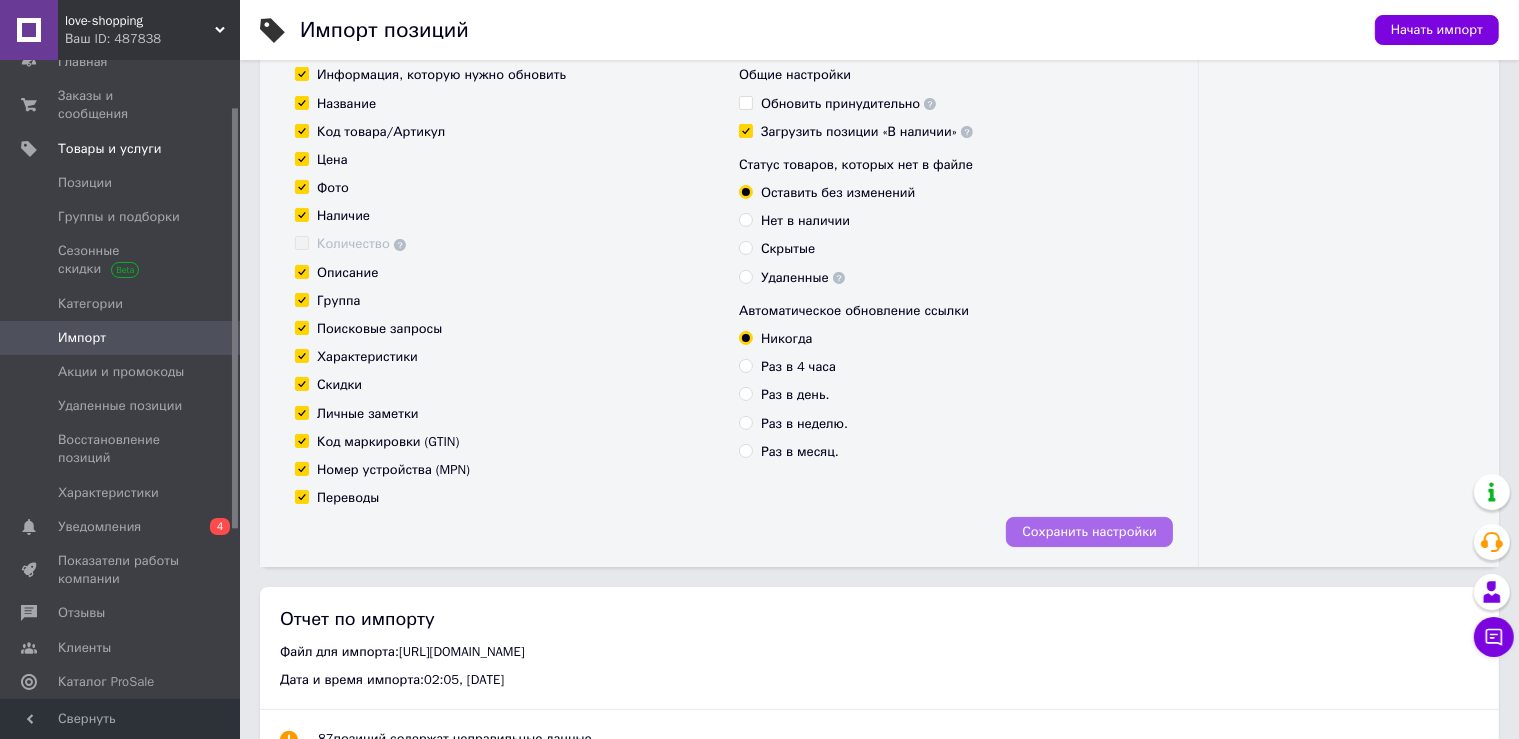 click on "Сохранить настройки" at bounding box center [1089, 532] 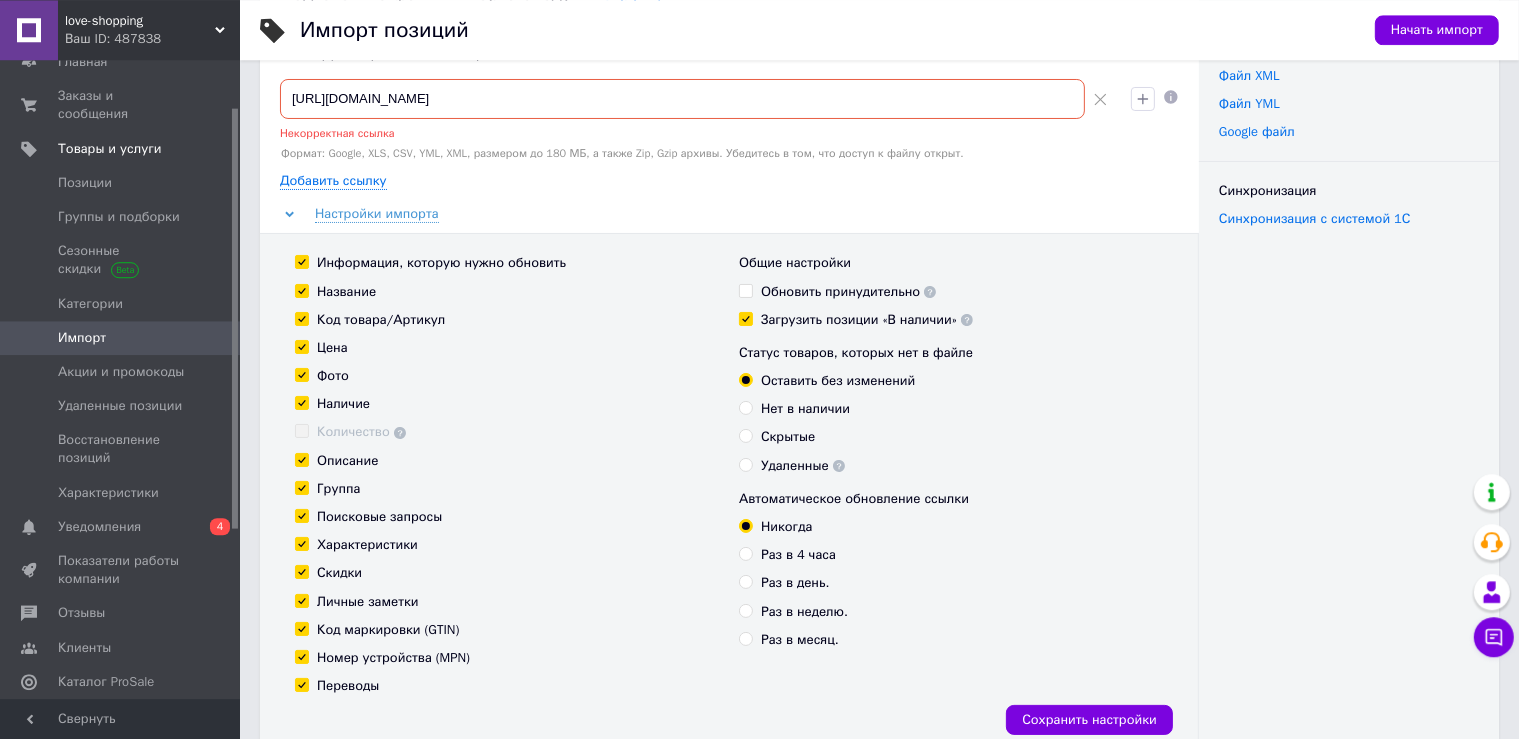 scroll, scrollTop: 105, scrollLeft: 0, axis: vertical 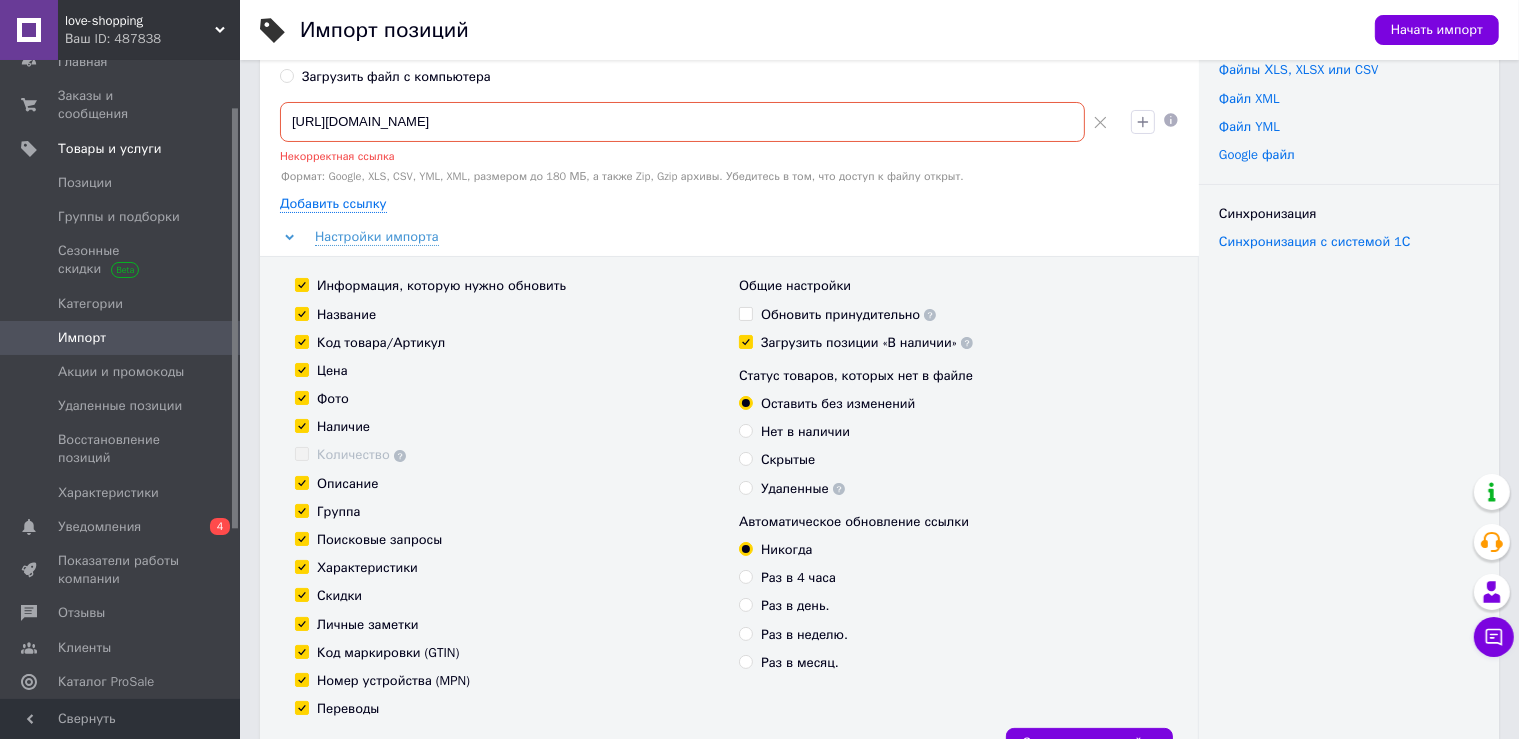 click on "⁨[URL][DOMAIN_NAME]" at bounding box center [682, 122] 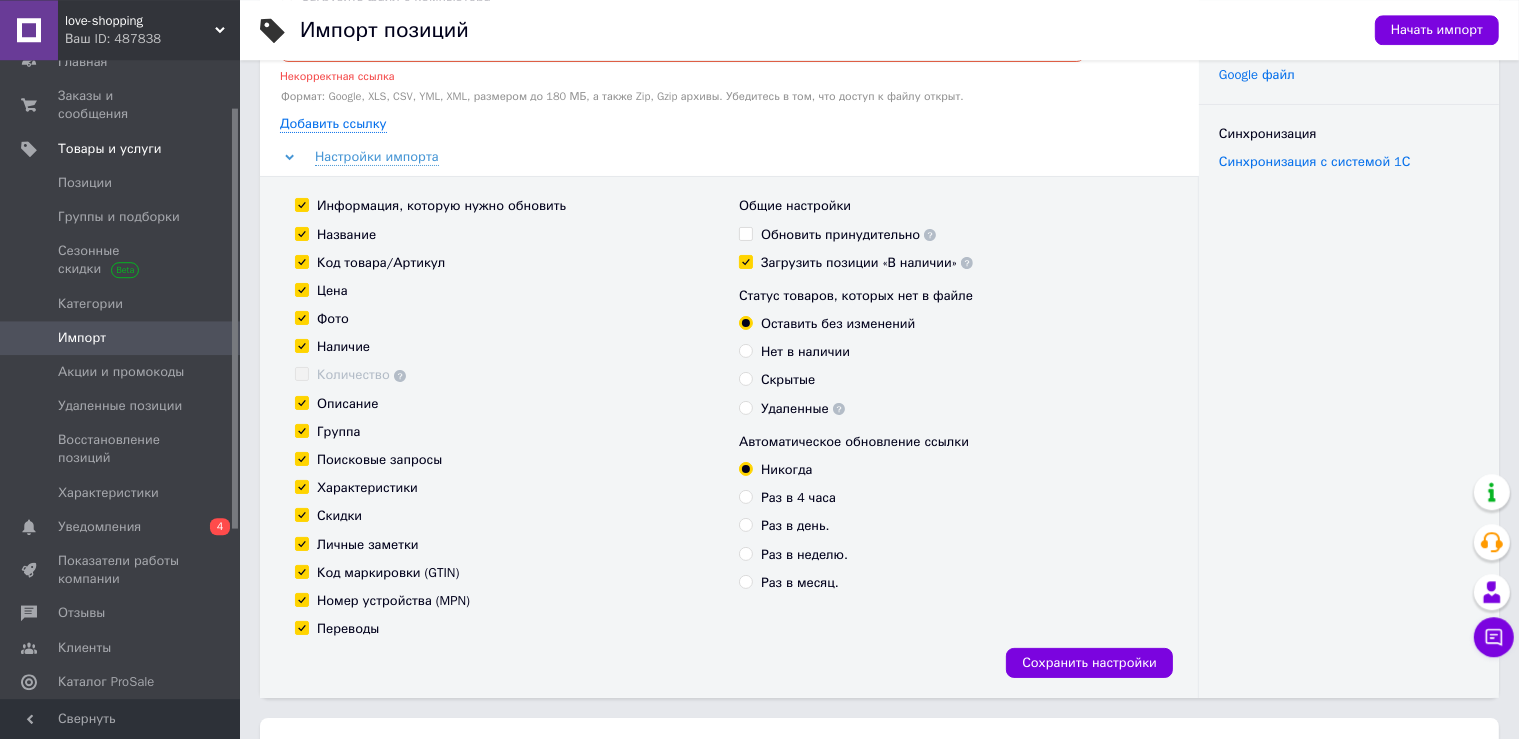 scroll, scrollTop: 211, scrollLeft: 0, axis: vertical 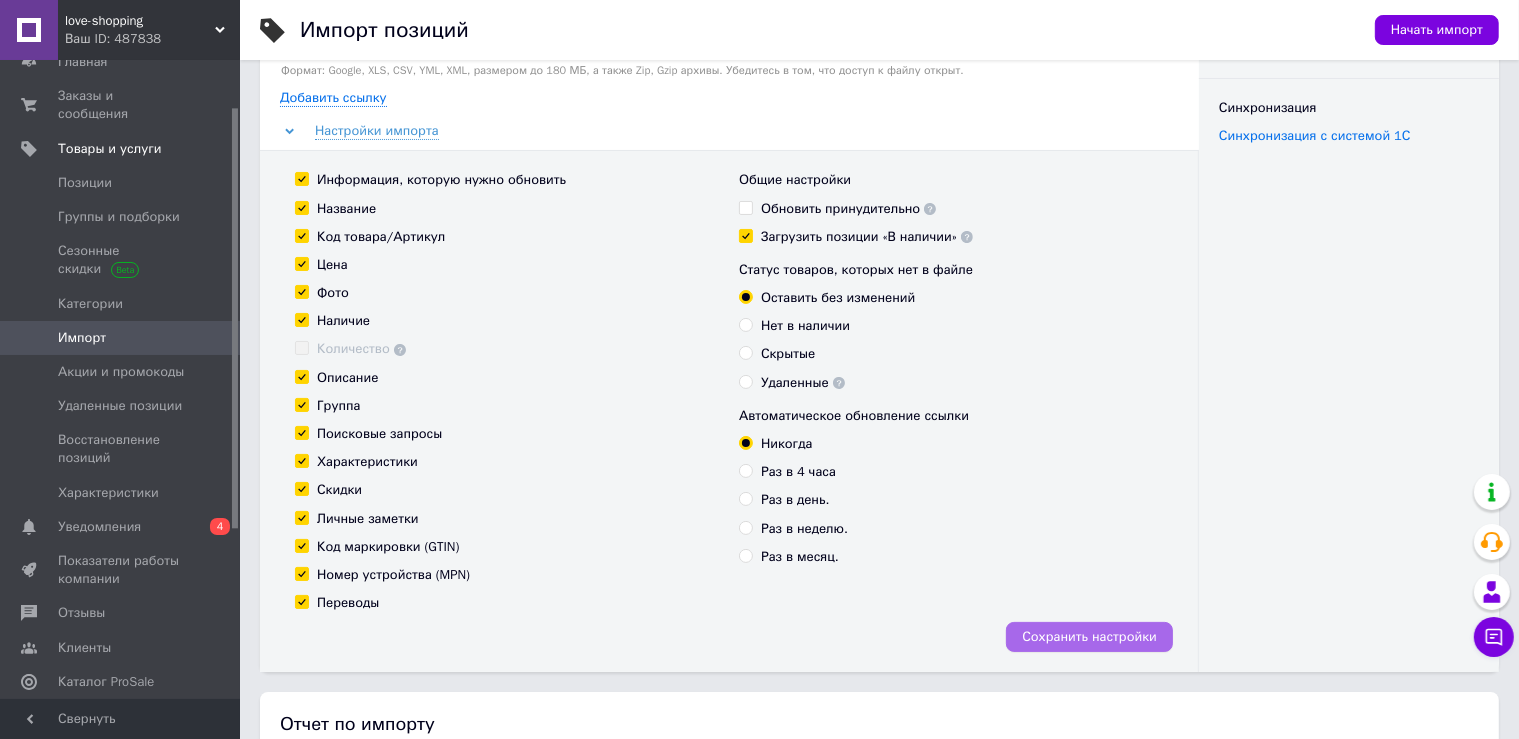 type on "[URL][DOMAIN_NAME]" 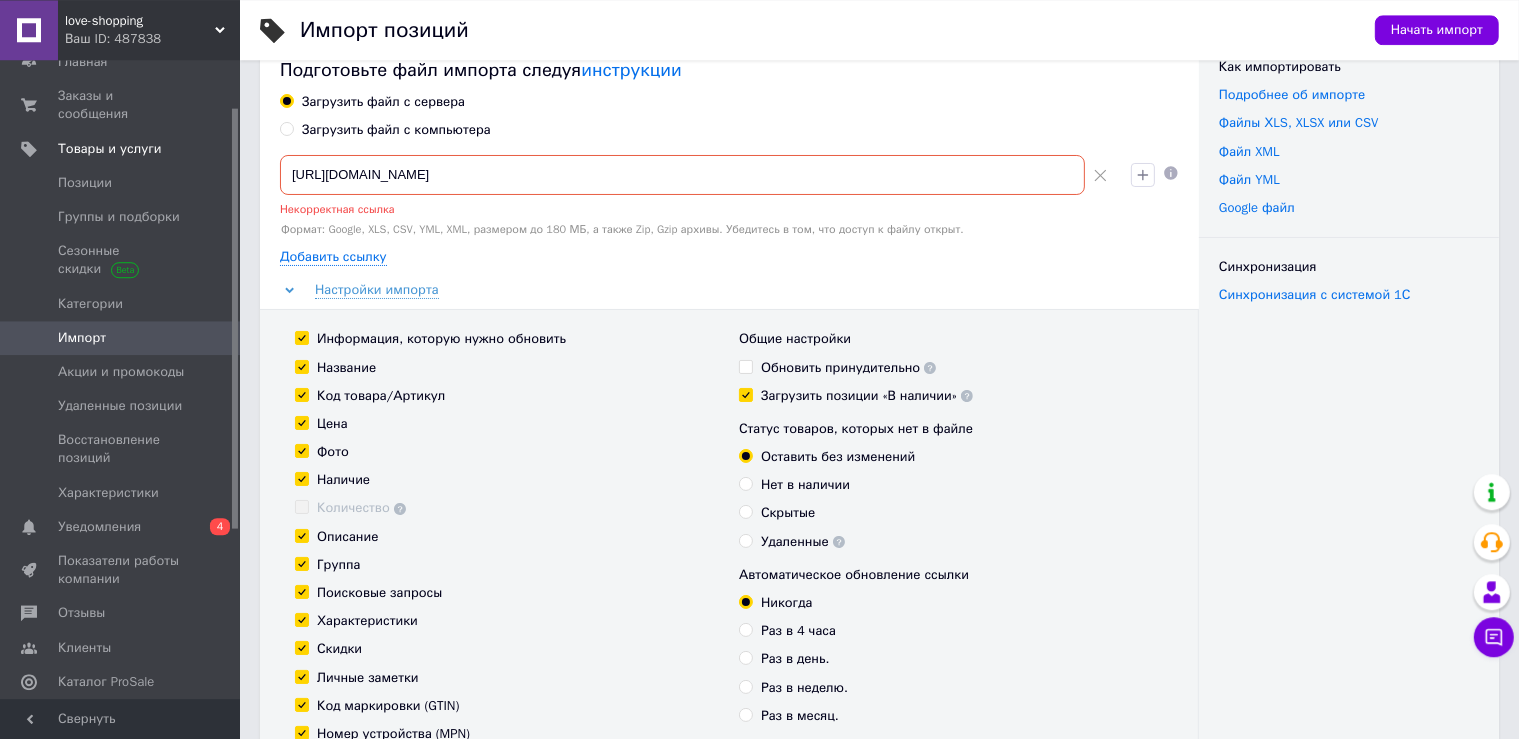 scroll, scrollTop: 0, scrollLeft: 0, axis: both 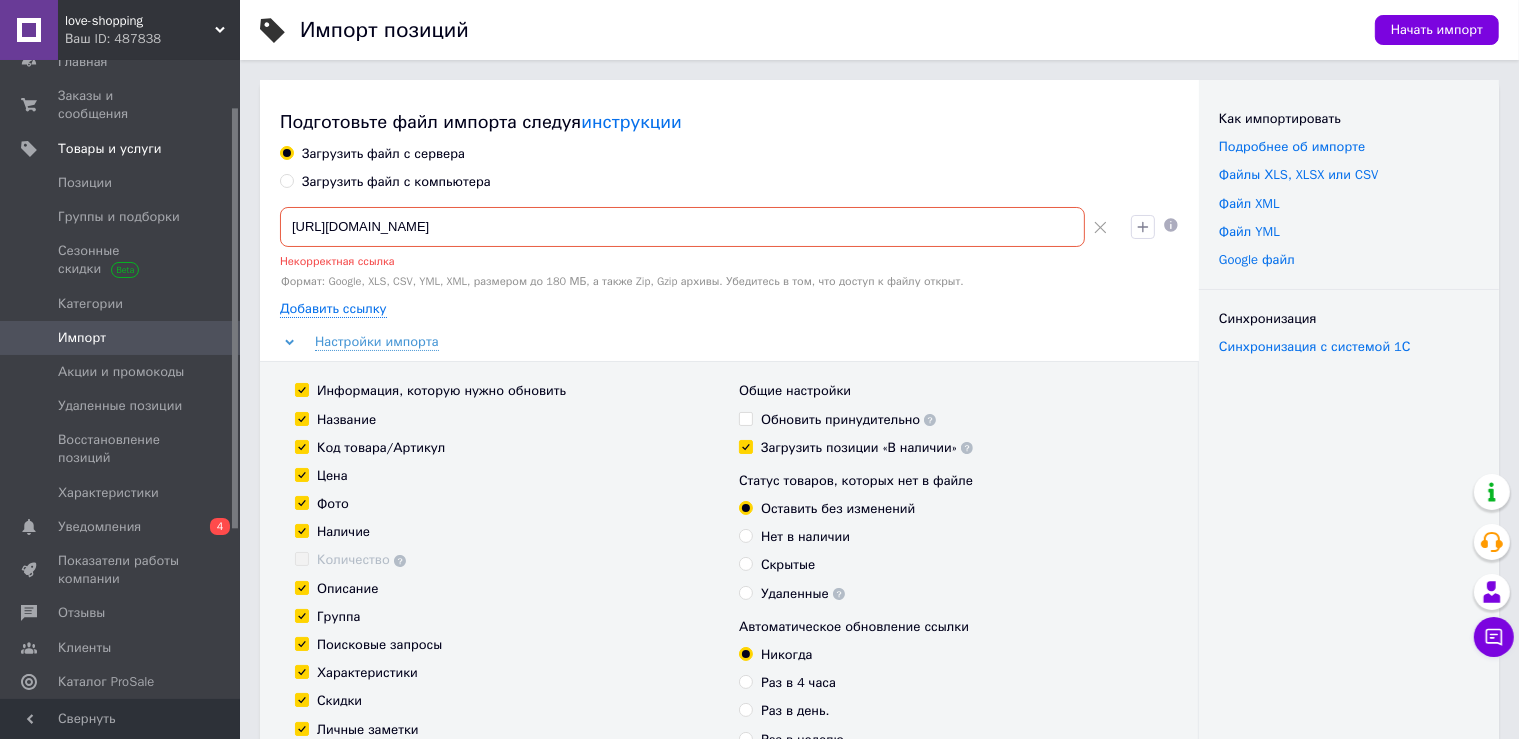 type 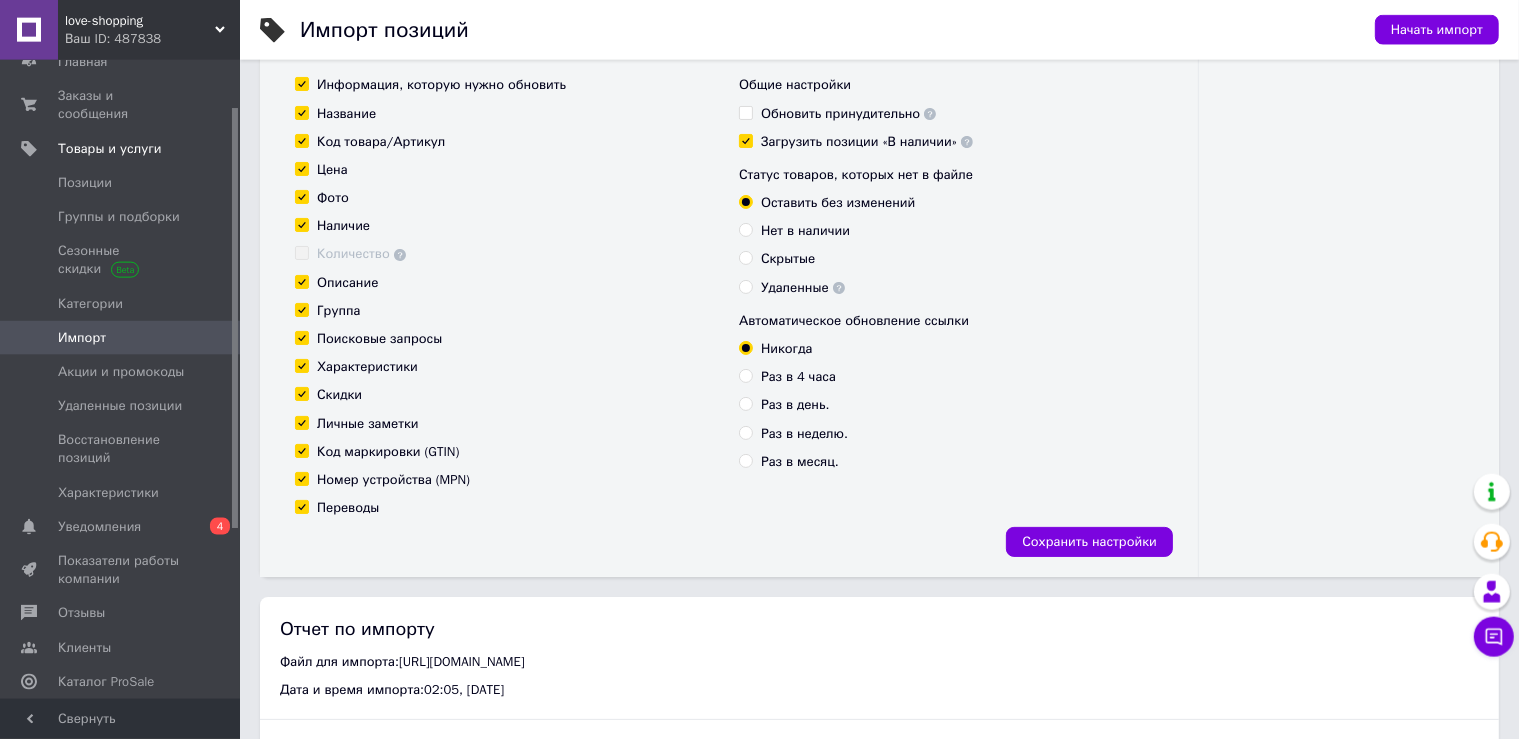 scroll, scrollTop: 316, scrollLeft: 0, axis: vertical 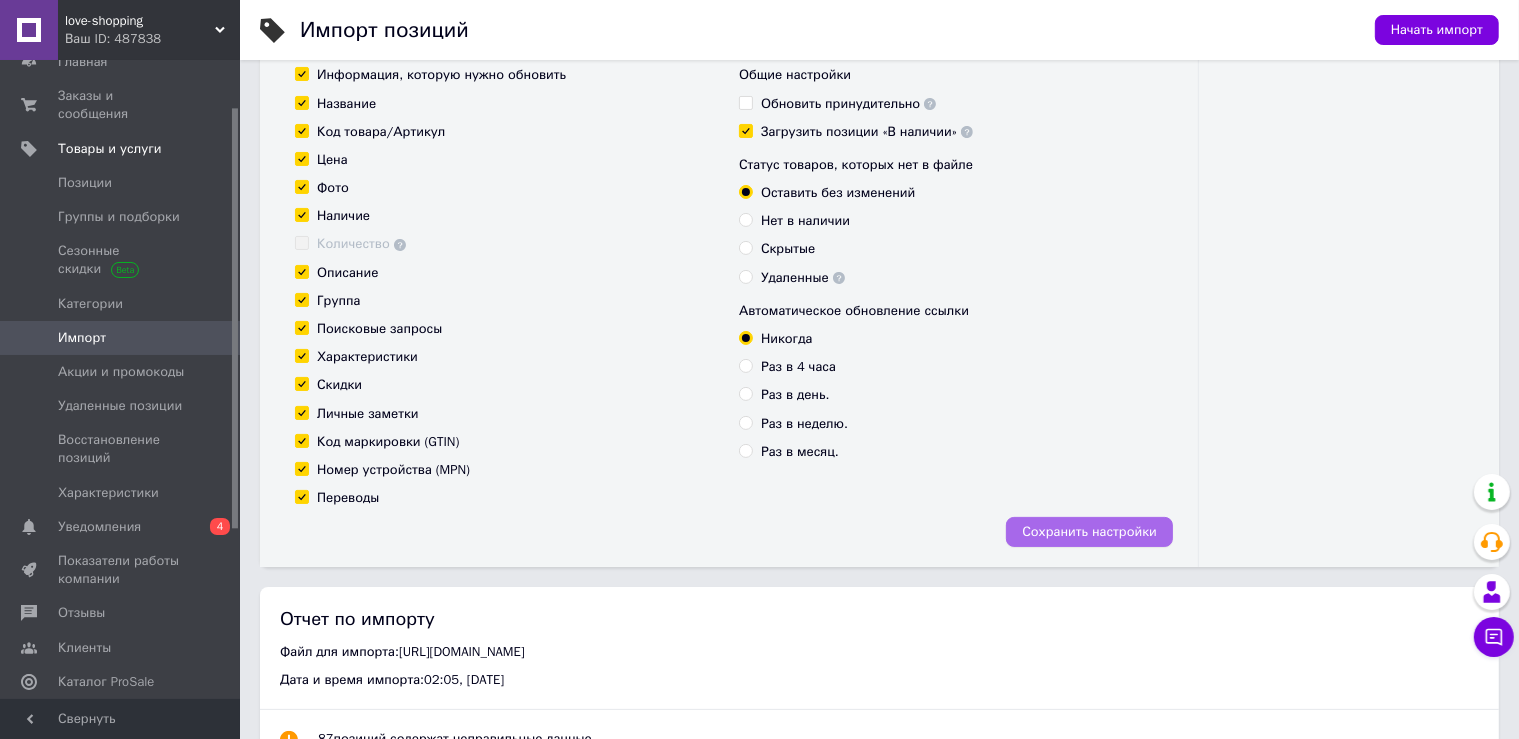 click on "Сохранить настройки" at bounding box center [1089, 532] 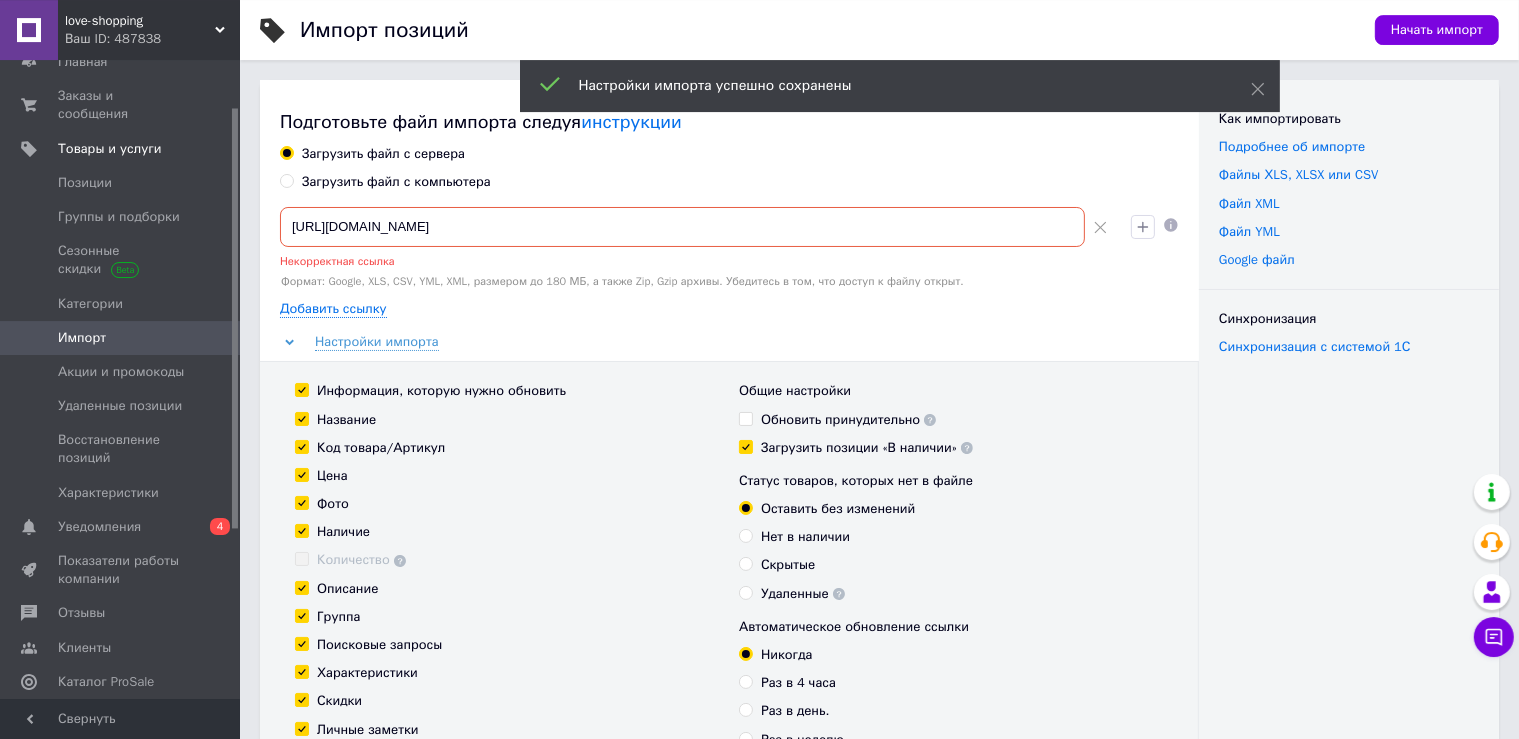 scroll, scrollTop: 0, scrollLeft: 0, axis: both 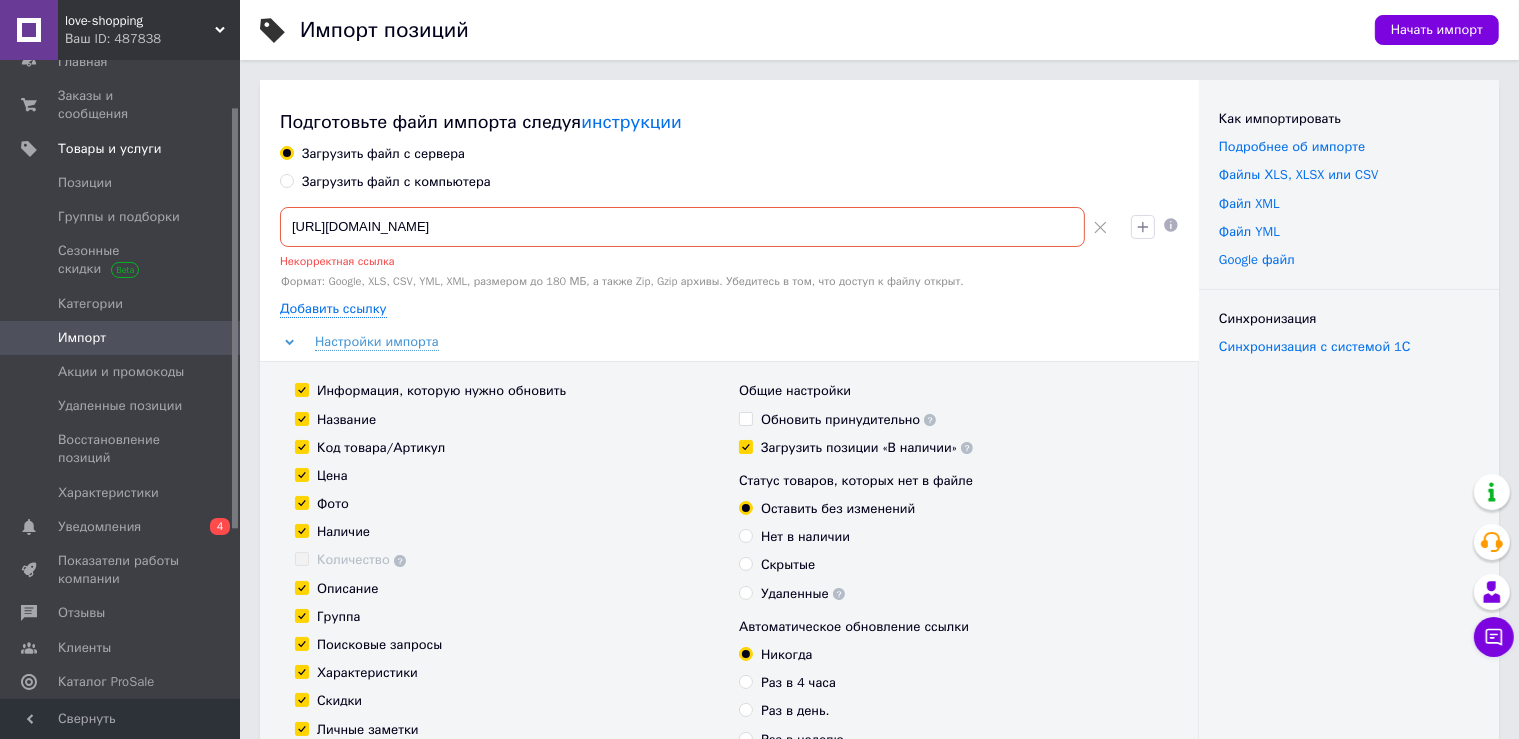 click on "Загрузить файл с компьютера" at bounding box center [385, 182] 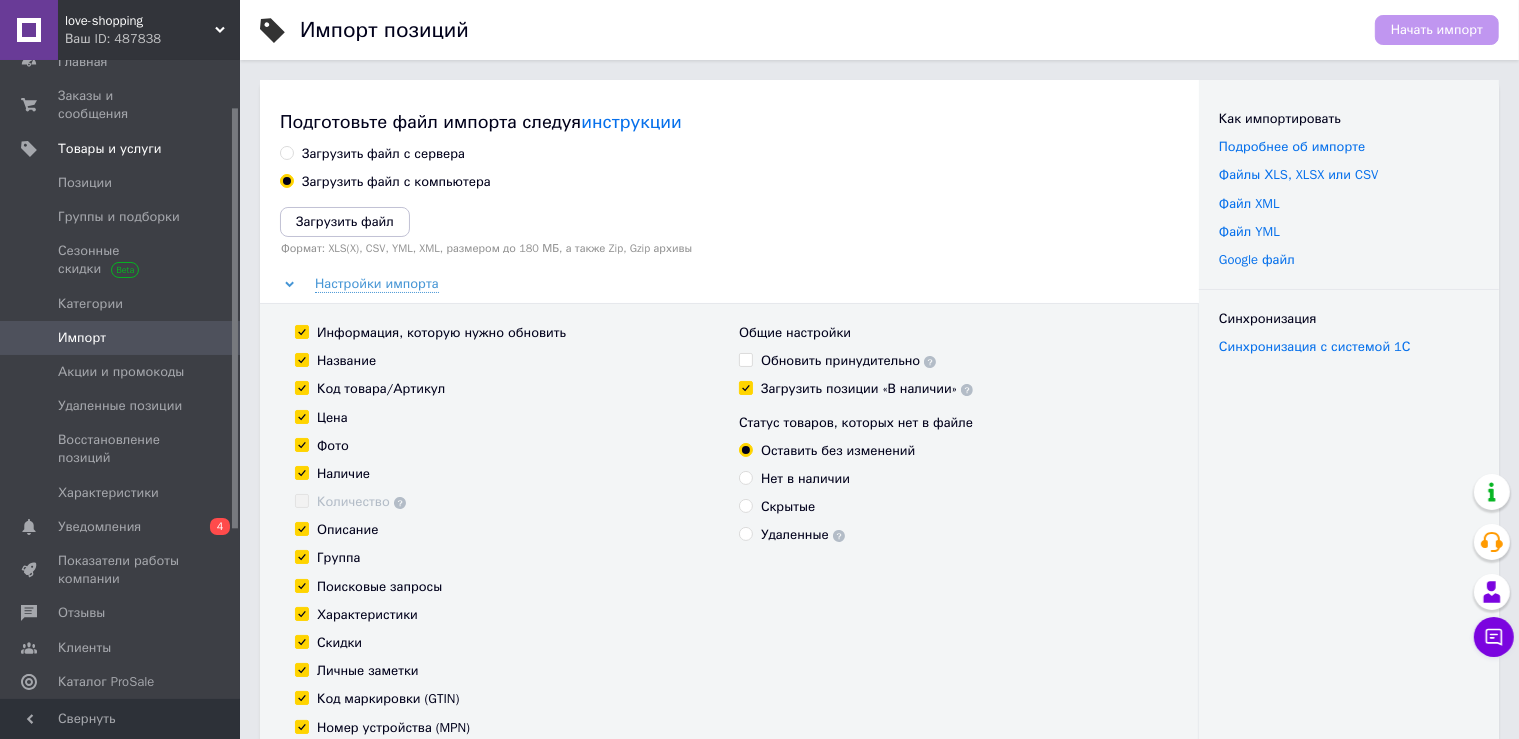 click on "Загрузить файл с сервера" at bounding box center (286, 152) 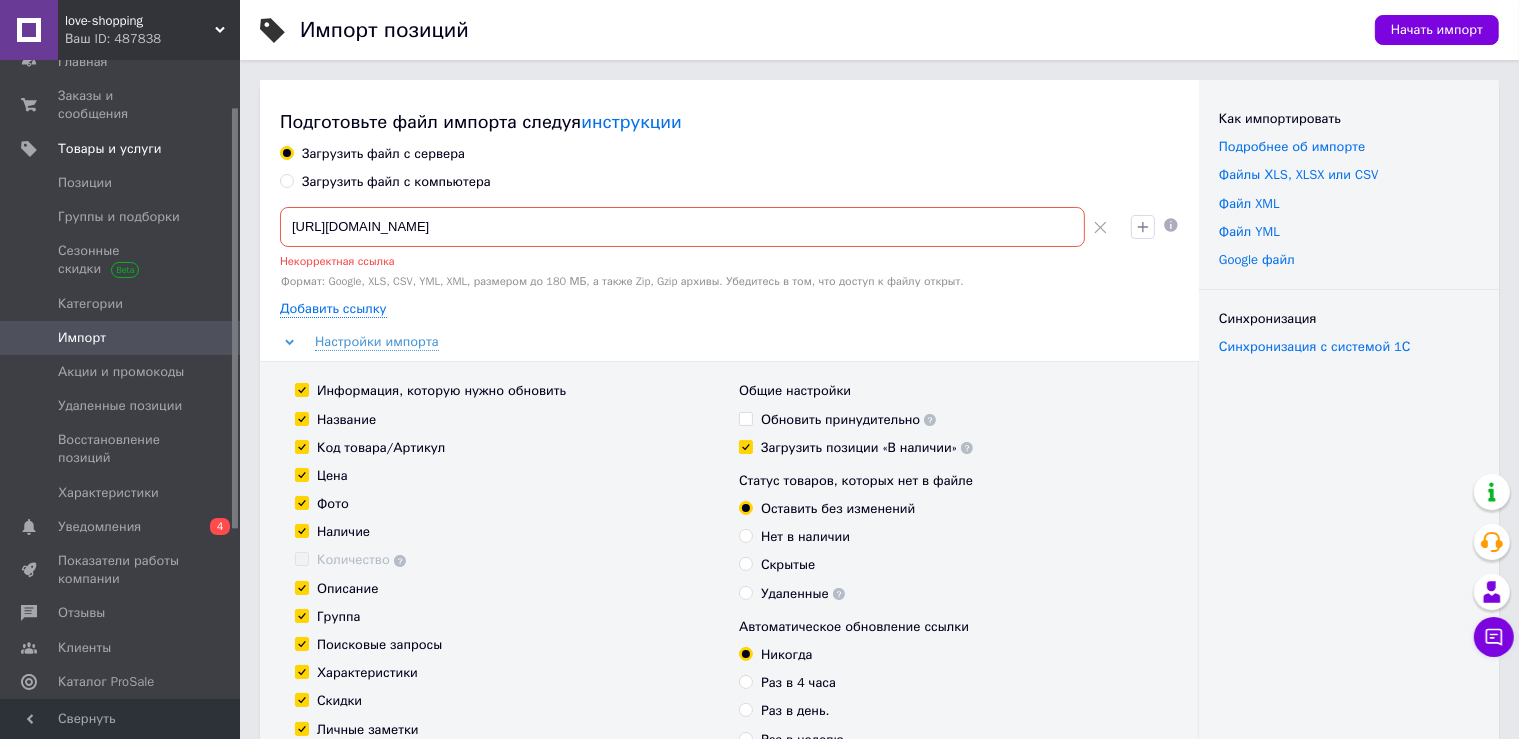 click 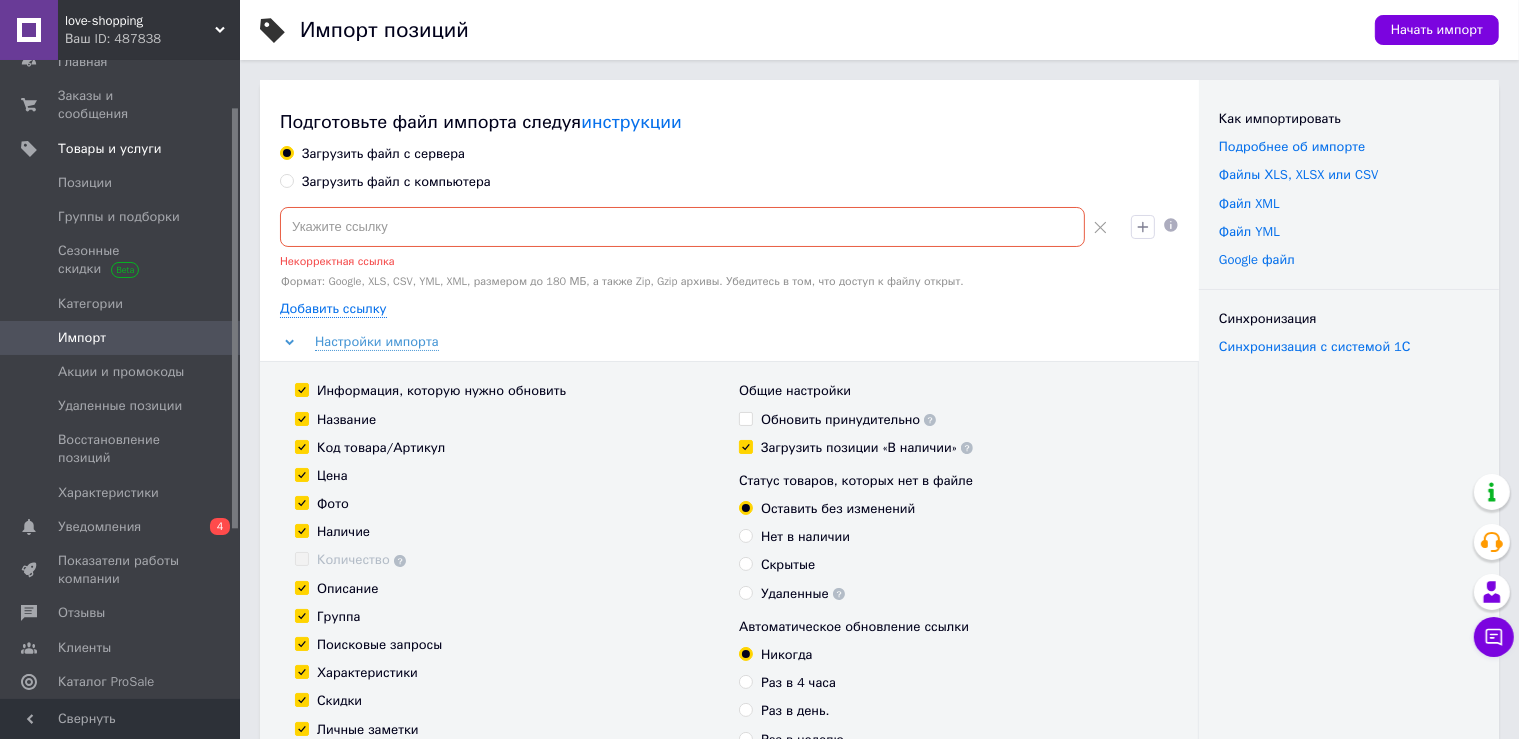 click at bounding box center [682, 227] 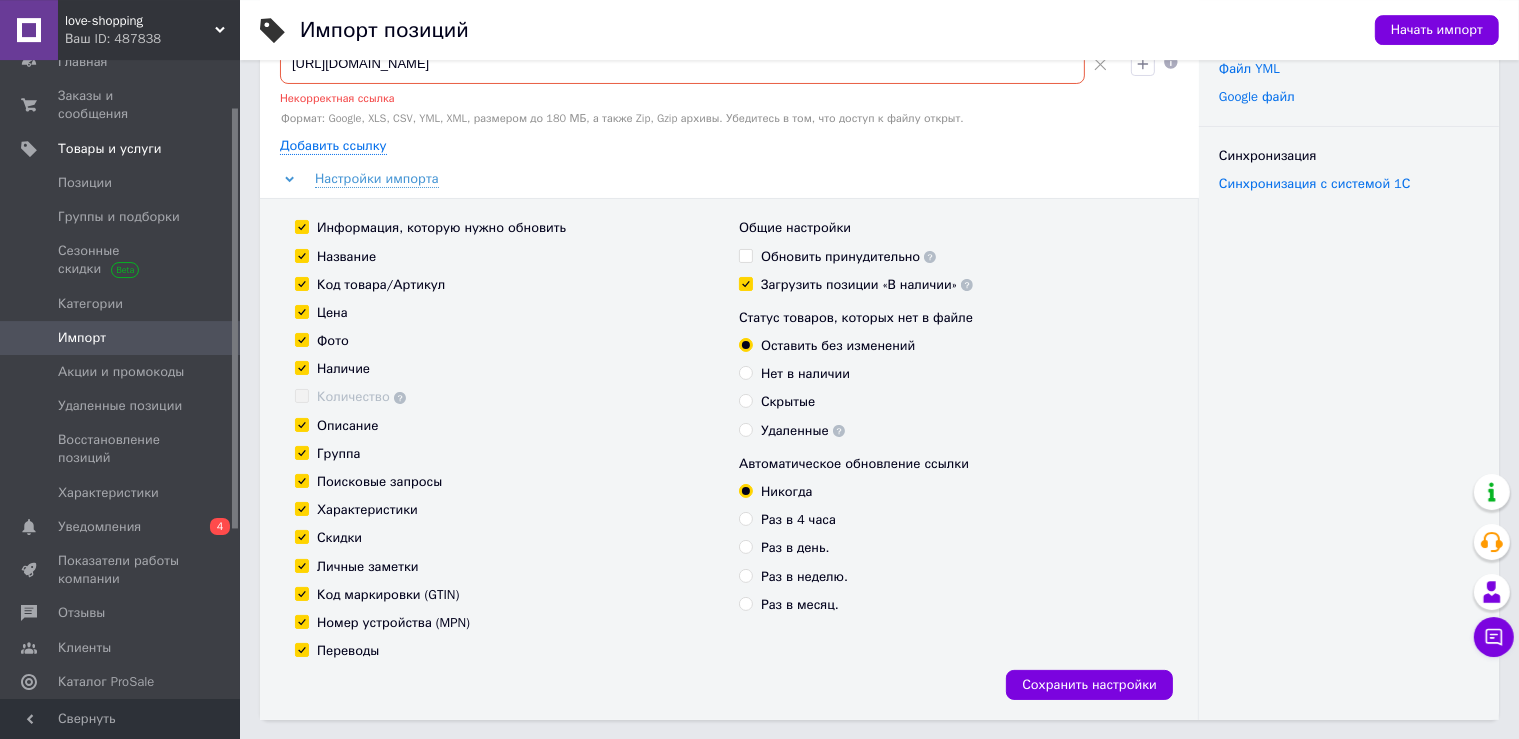 scroll, scrollTop: 211, scrollLeft: 0, axis: vertical 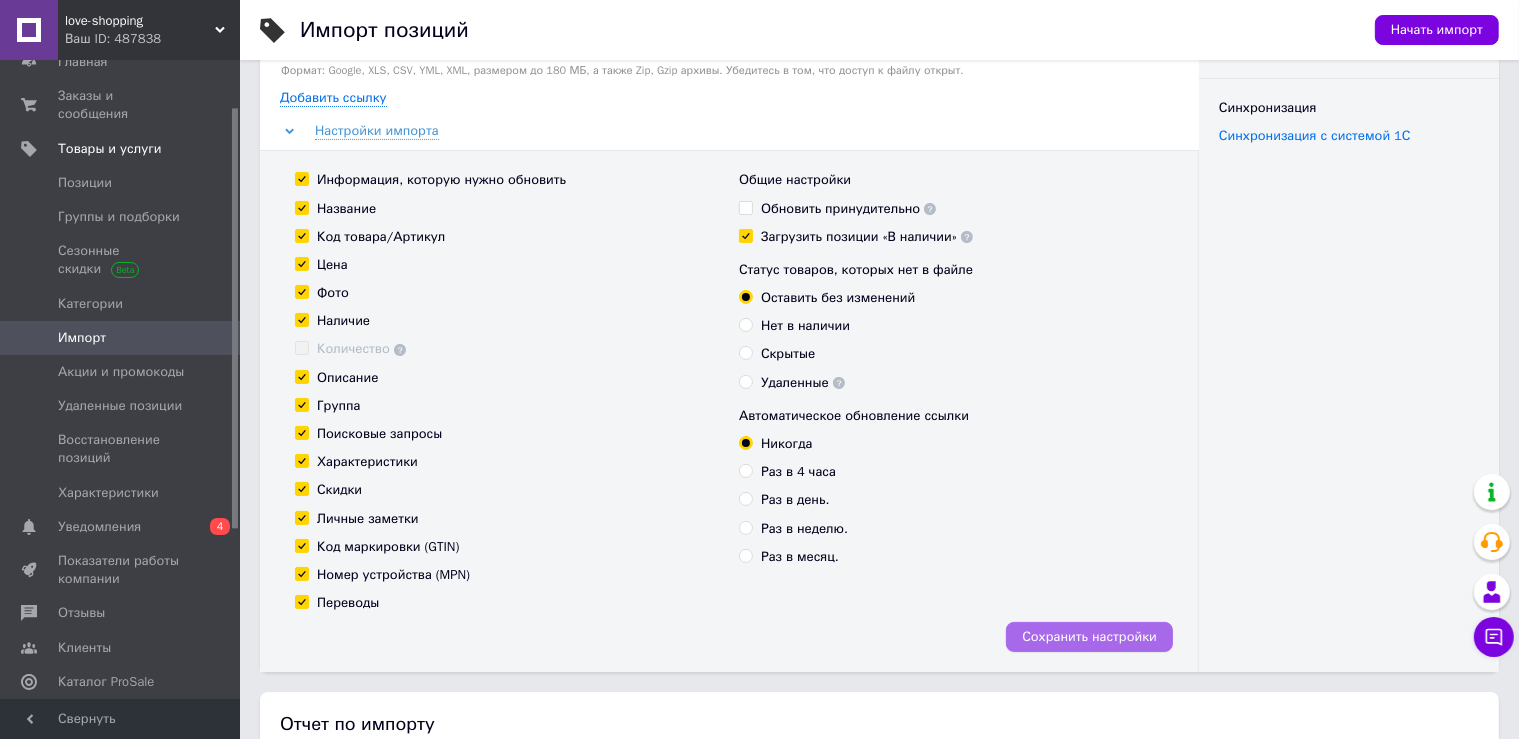 type on "[URL][DOMAIN_NAME]" 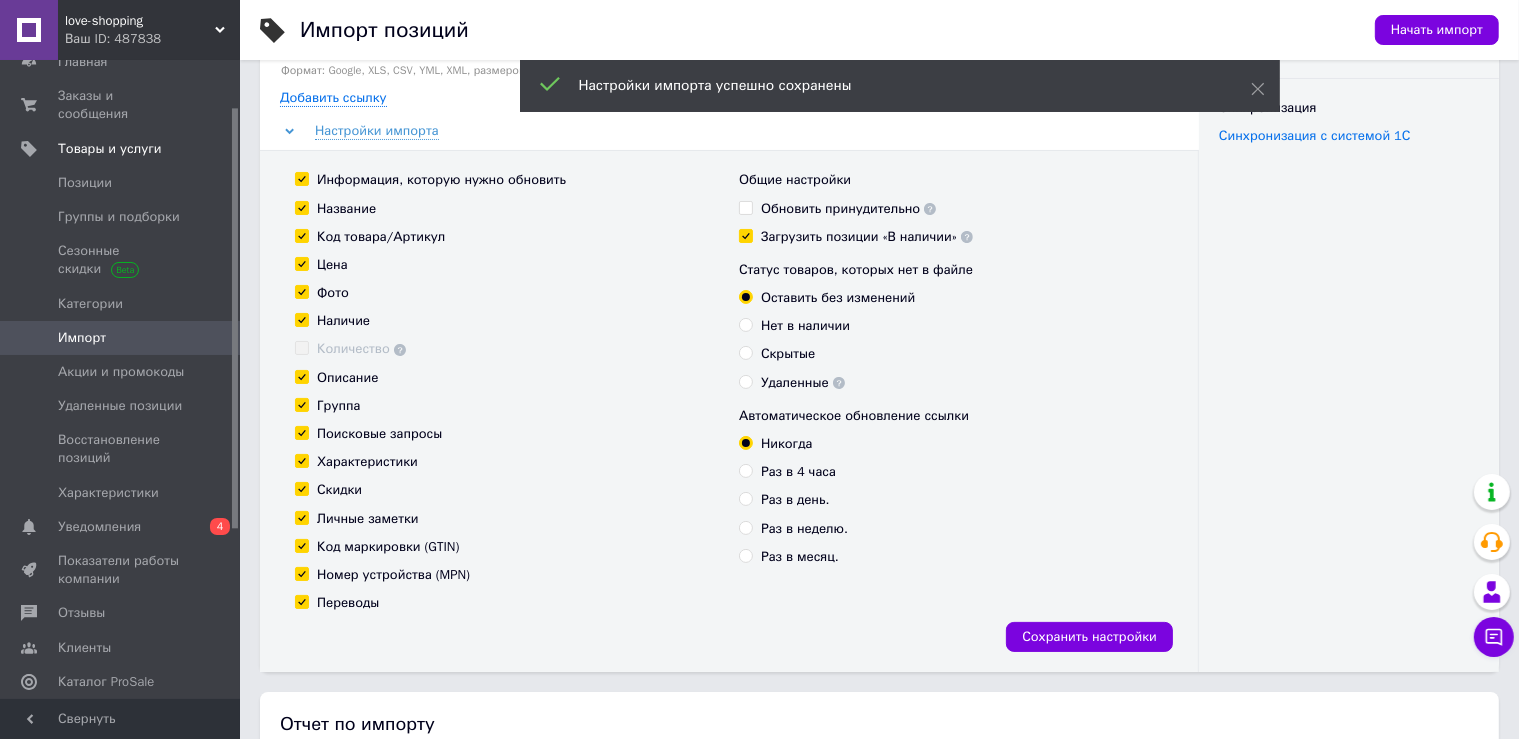 scroll, scrollTop: 0, scrollLeft: 0, axis: both 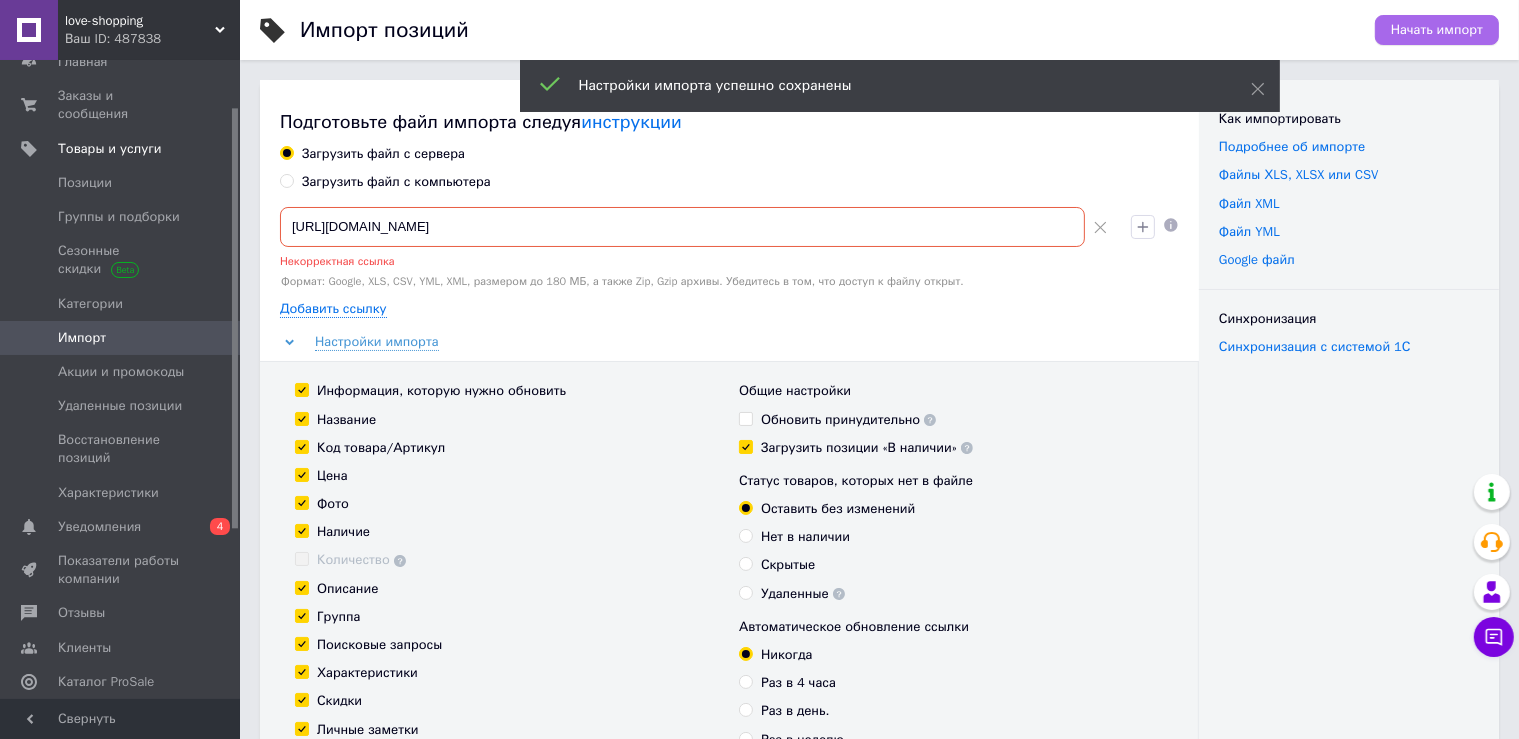 click on "Начать импорт" at bounding box center (1437, 30) 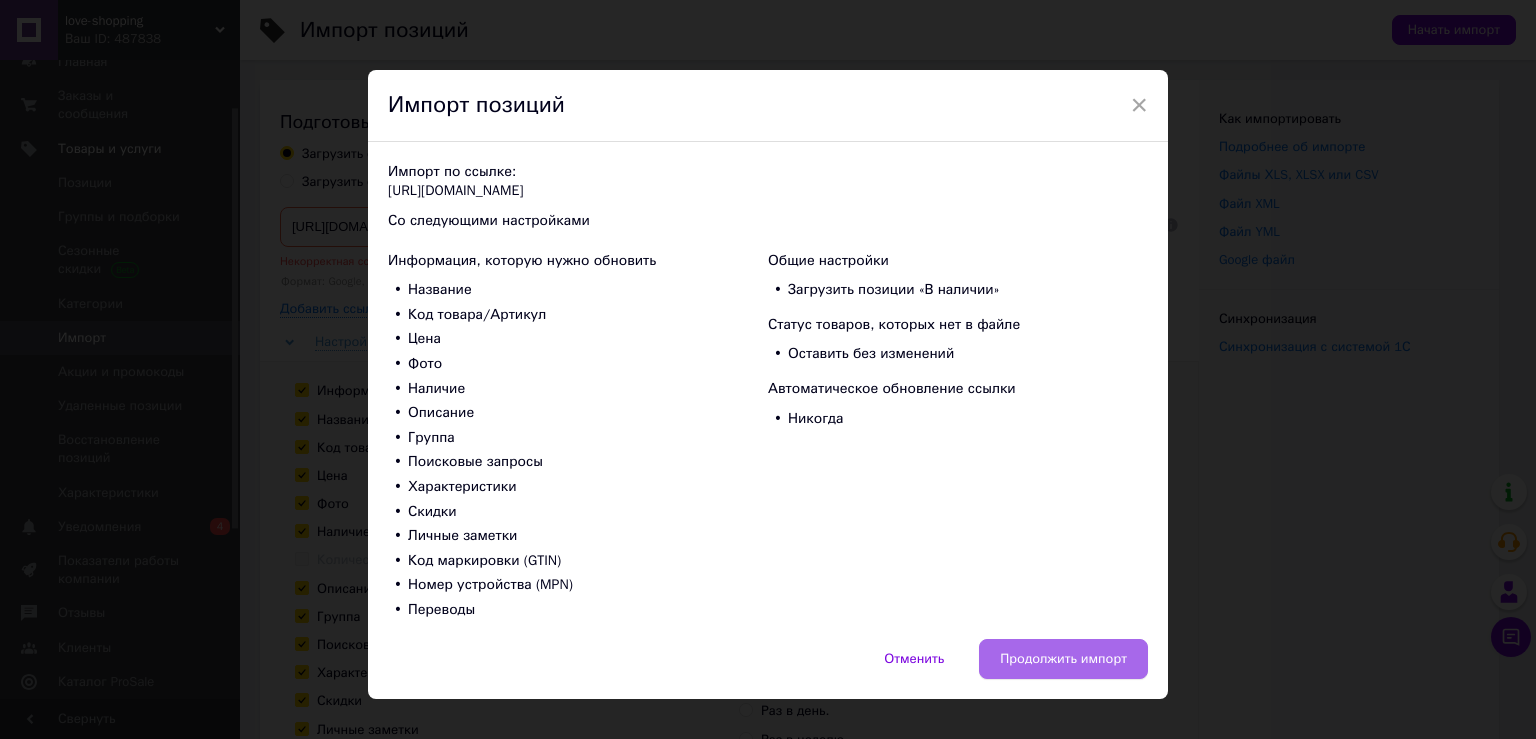 click on "Продолжить импорт" at bounding box center (1063, 659) 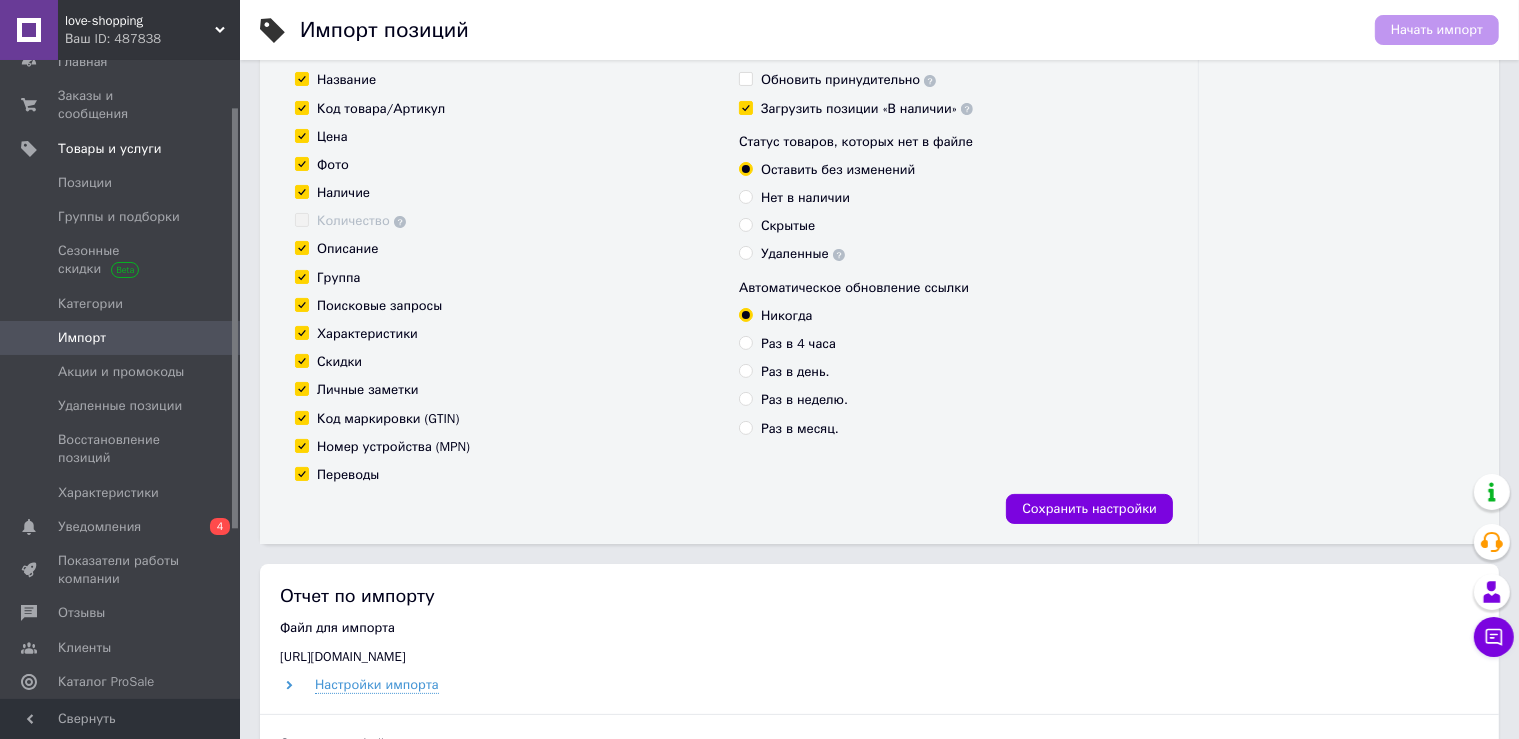 scroll, scrollTop: 739, scrollLeft: 0, axis: vertical 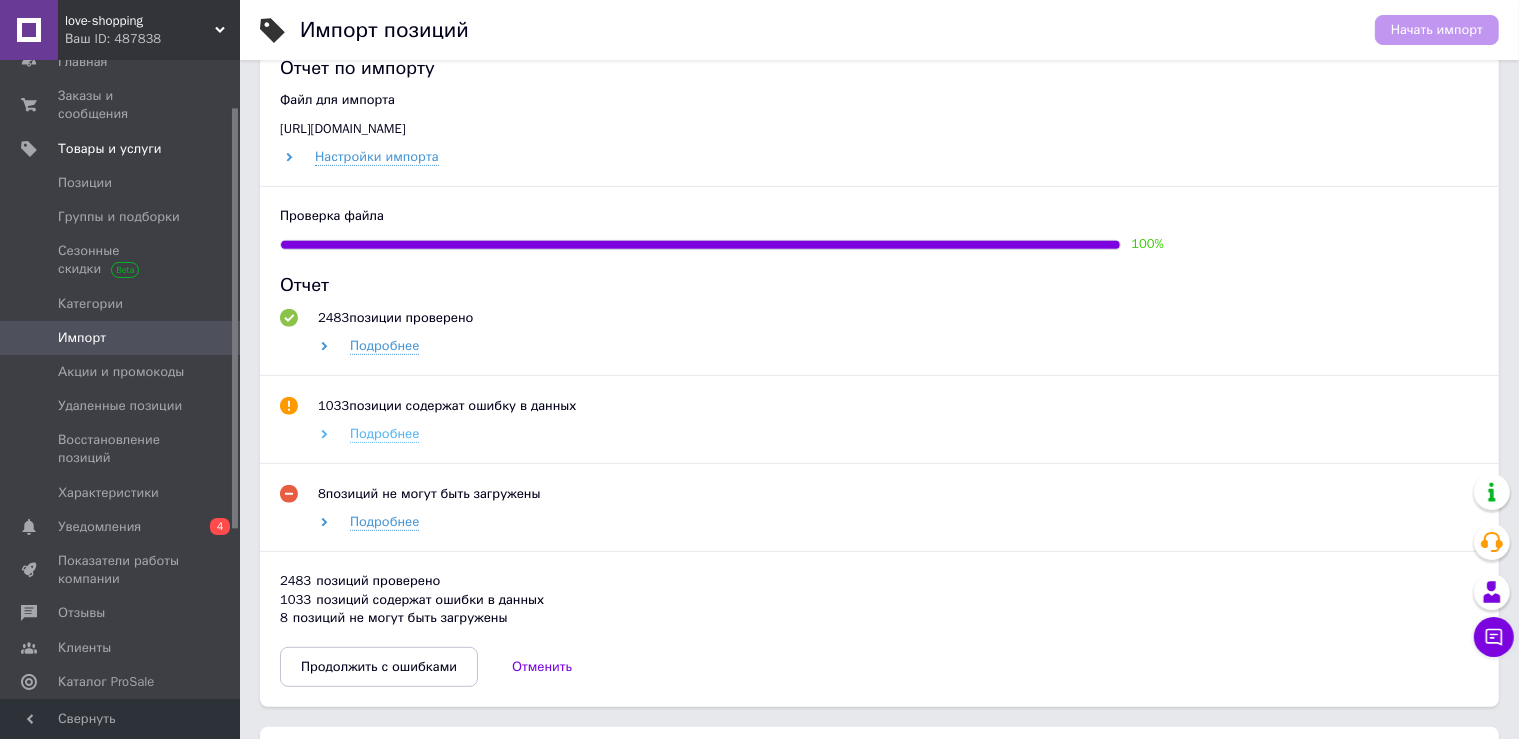 click on "Подробнее" at bounding box center (384, 434) 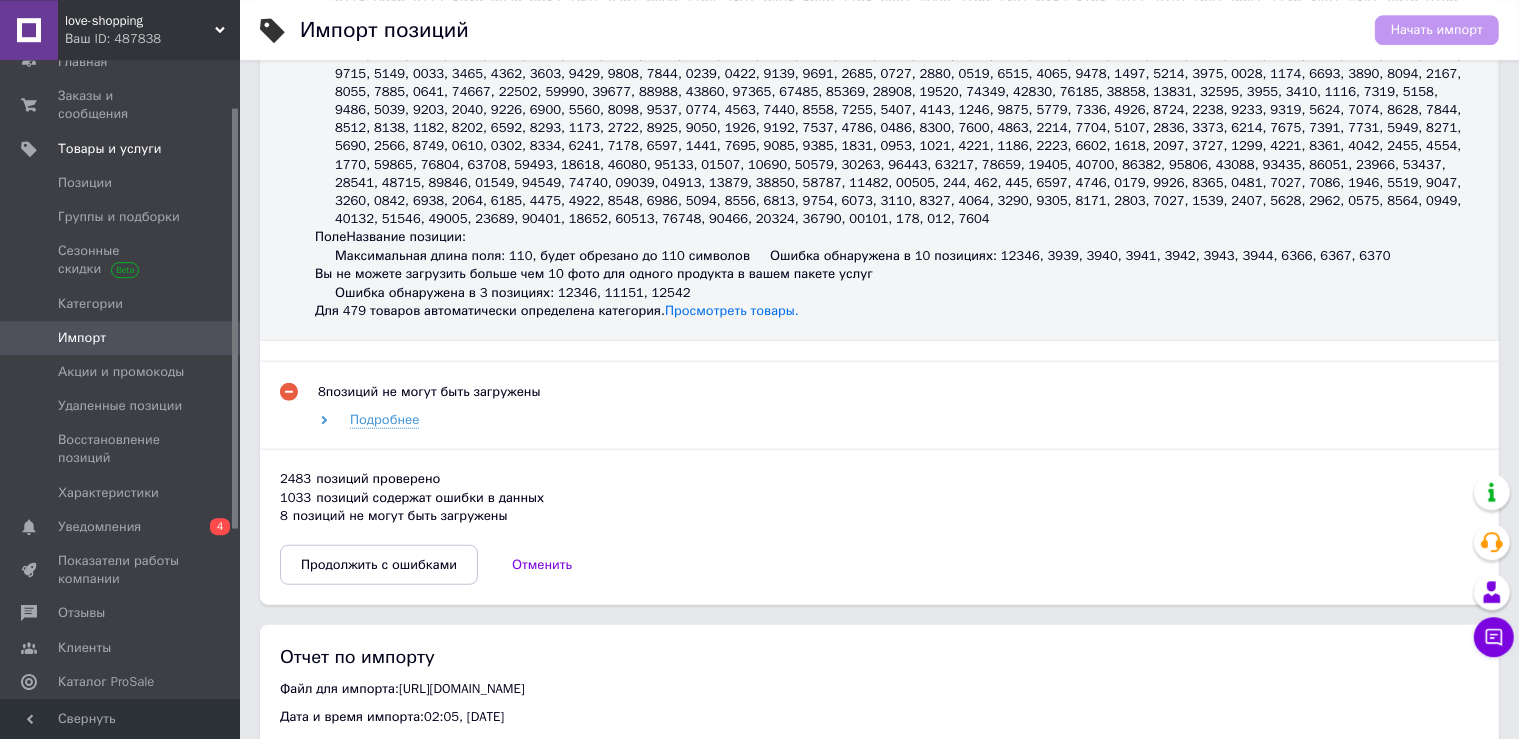 scroll, scrollTop: 1584, scrollLeft: 0, axis: vertical 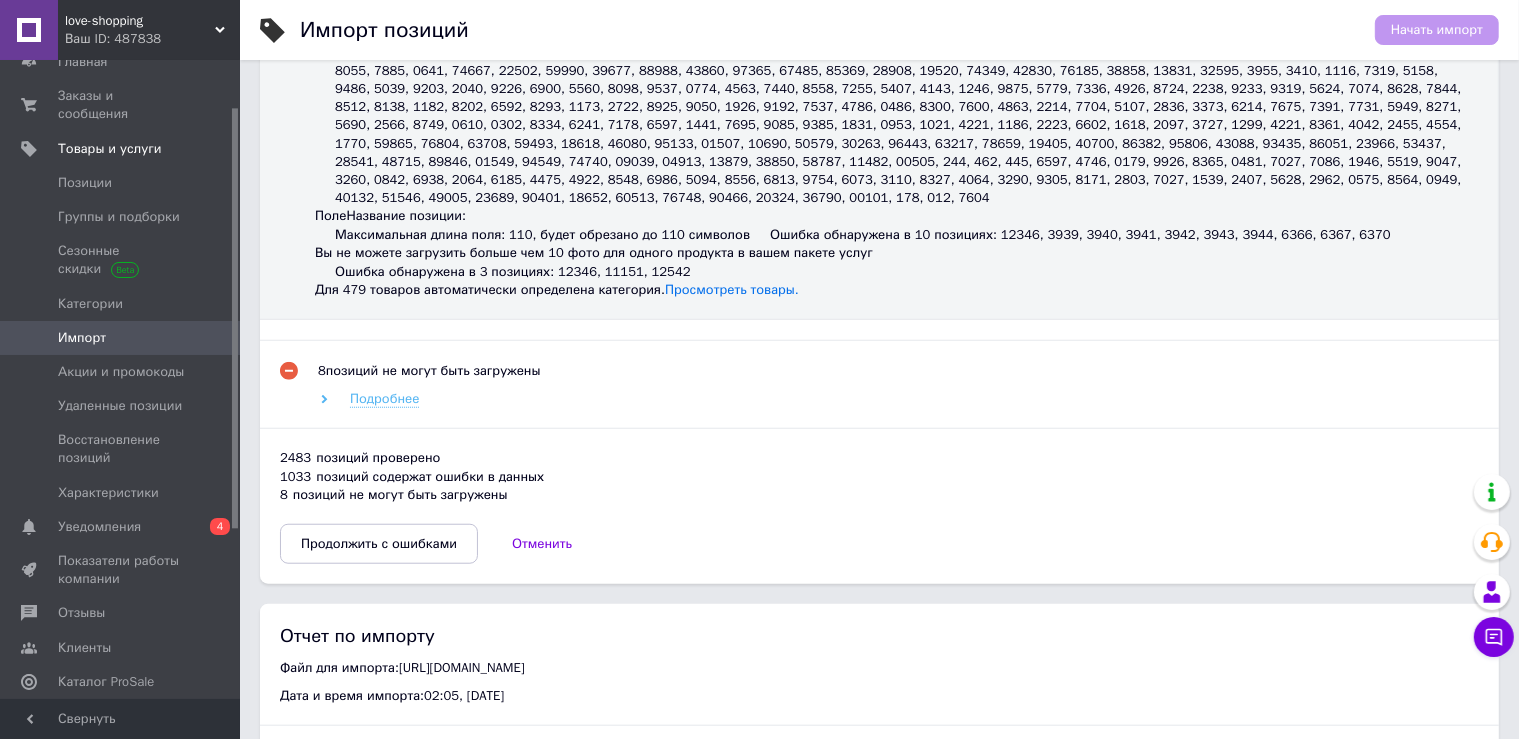 click on "Подробнее" at bounding box center (384, 399) 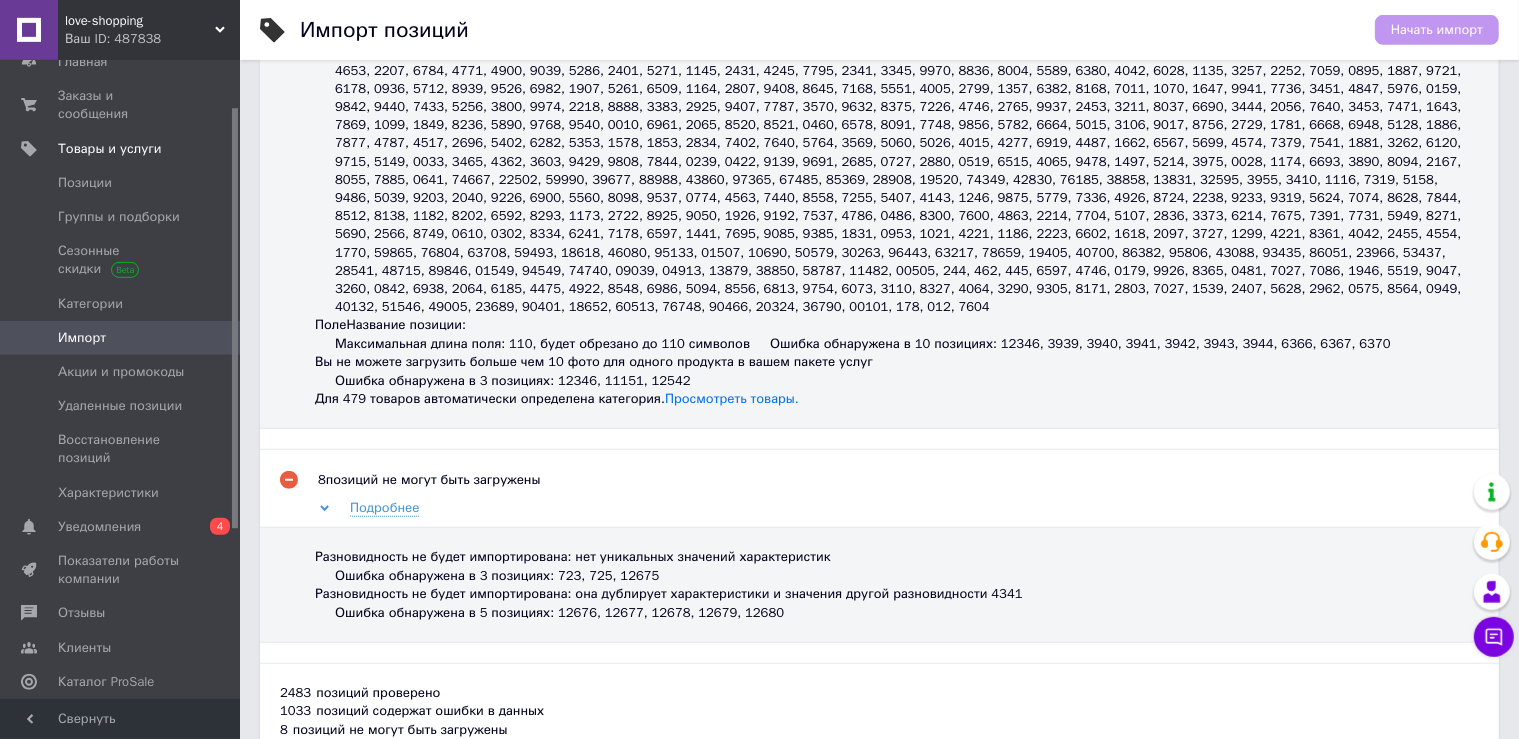 scroll, scrollTop: 1372, scrollLeft: 0, axis: vertical 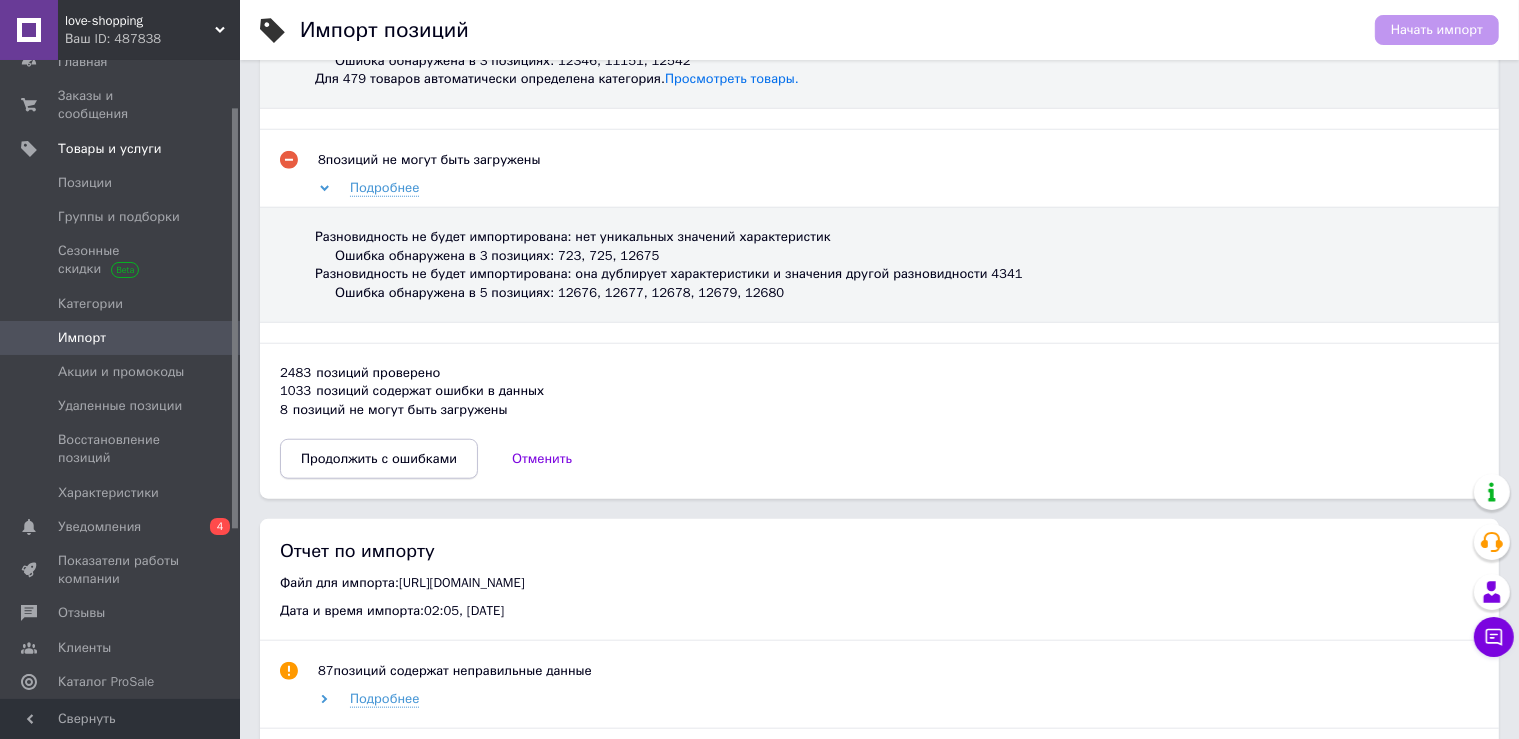 click on "Продолжить с ошибками" at bounding box center [379, 459] 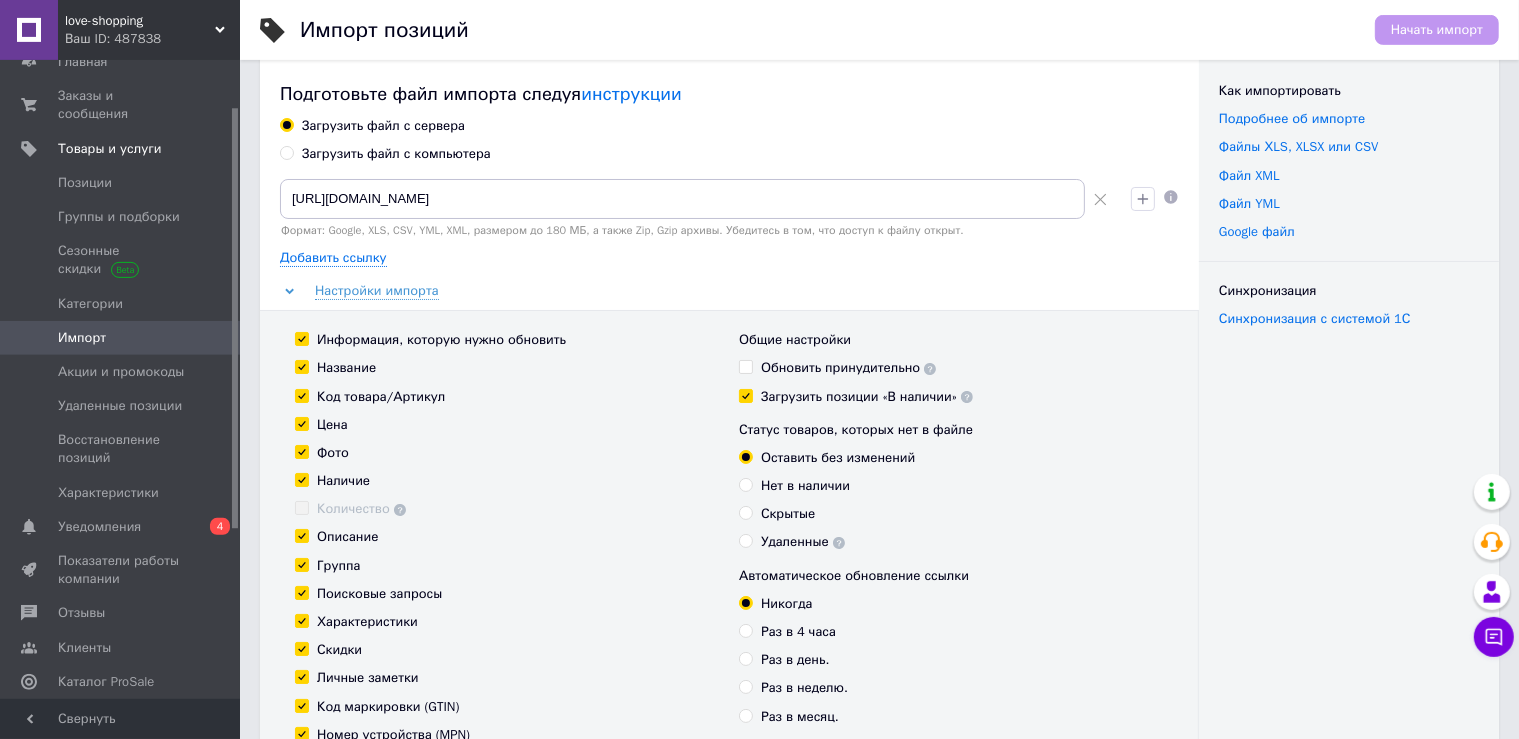 scroll, scrollTop: 12, scrollLeft: 0, axis: vertical 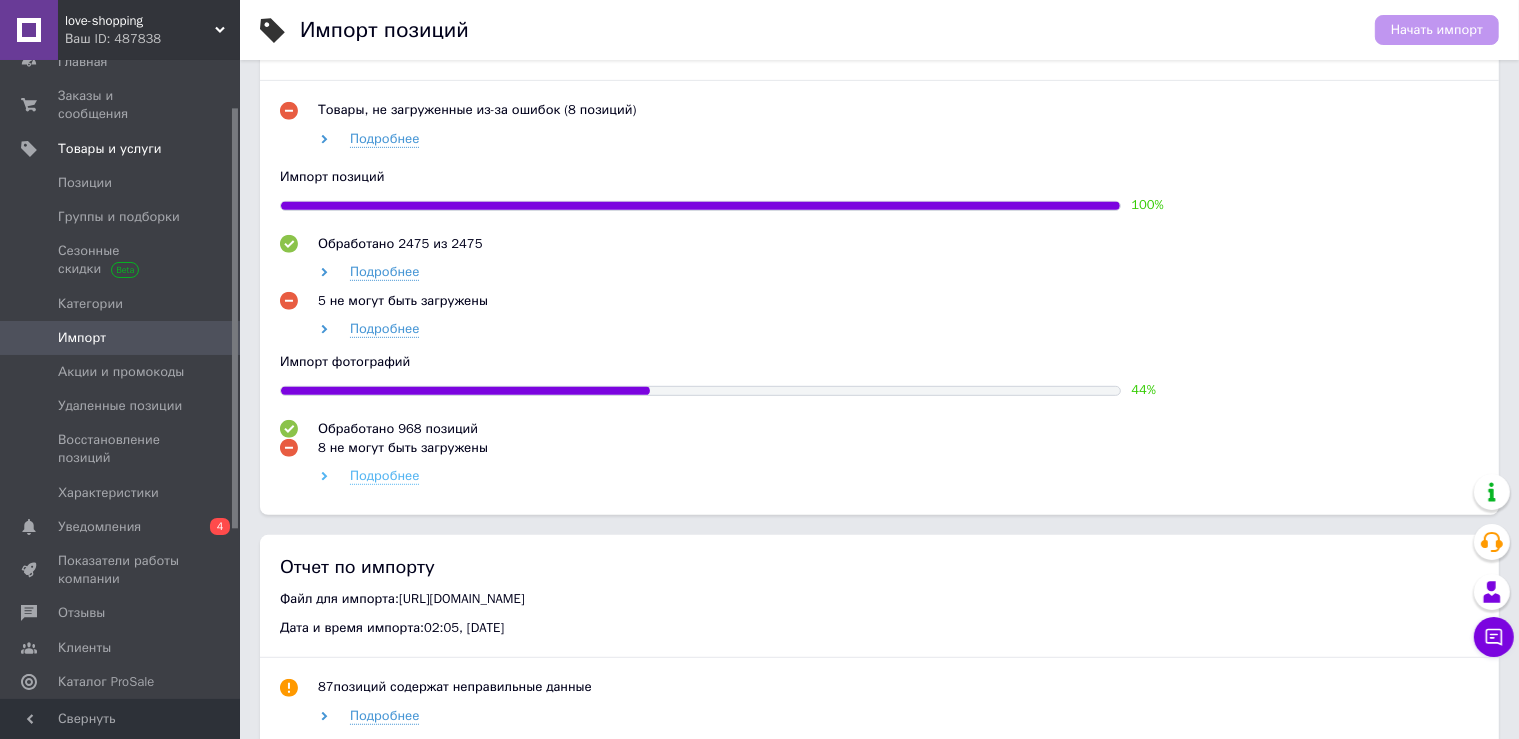 click on "Подробнее" at bounding box center (384, 476) 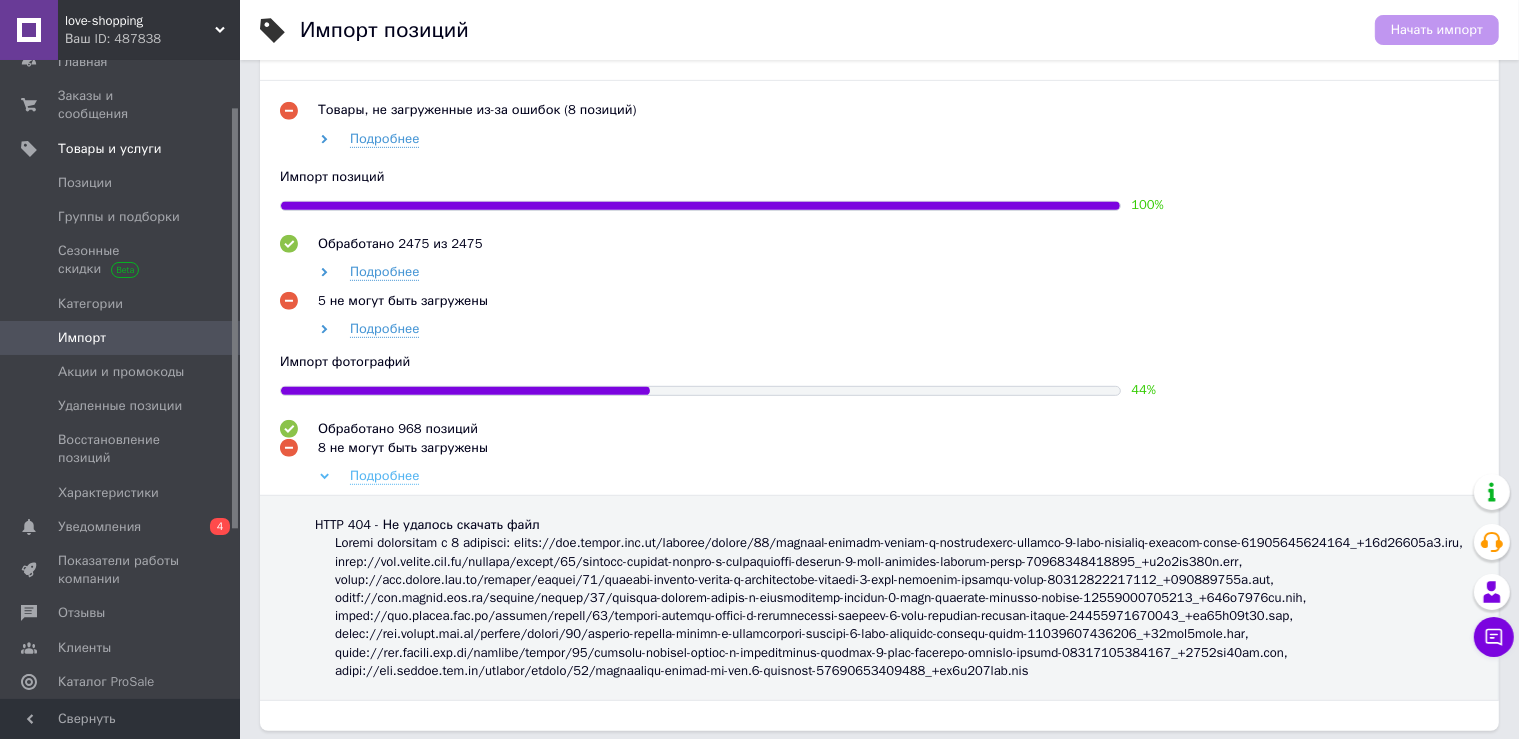 click on "Подробнее" at bounding box center (384, 476) 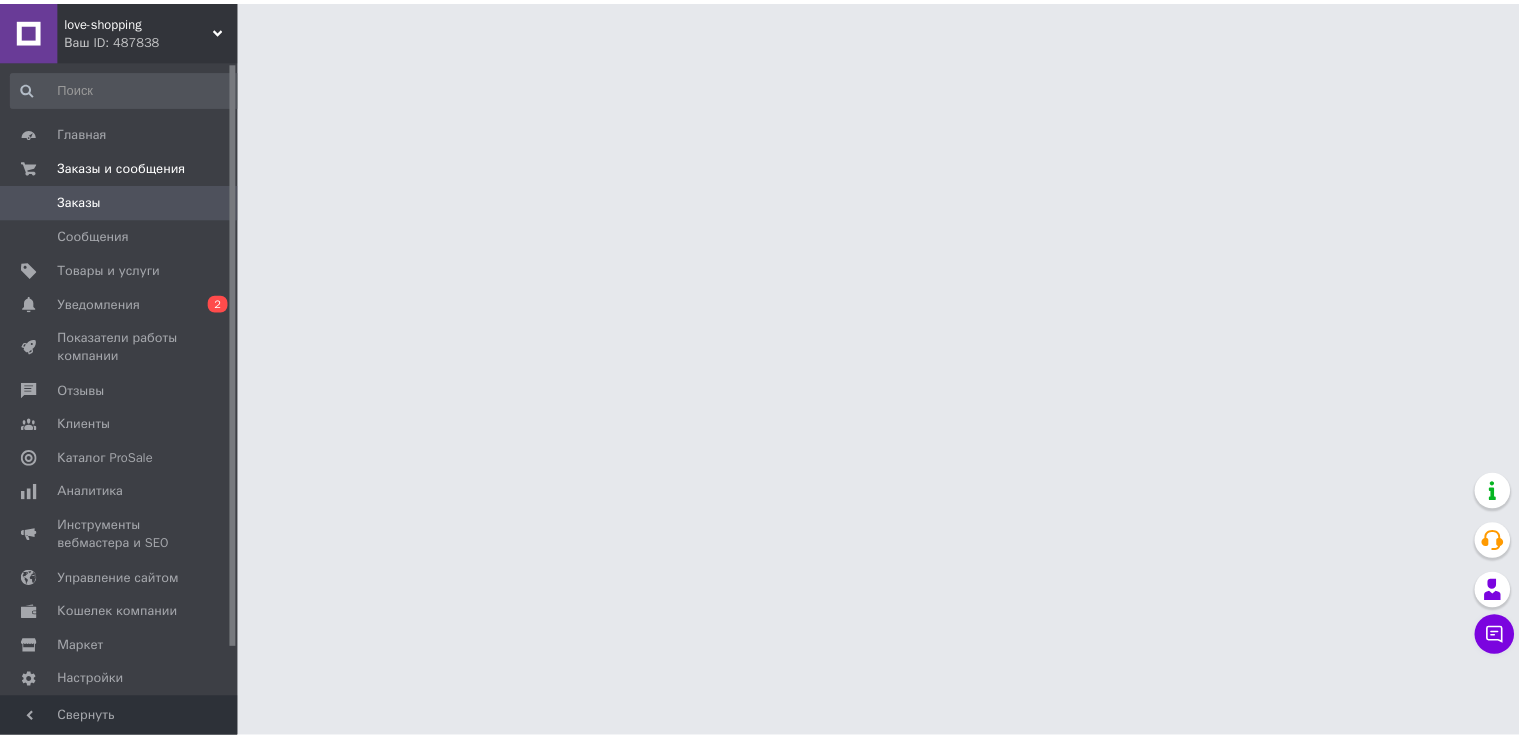scroll, scrollTop: 0, scrollLeft: 0, axis: both 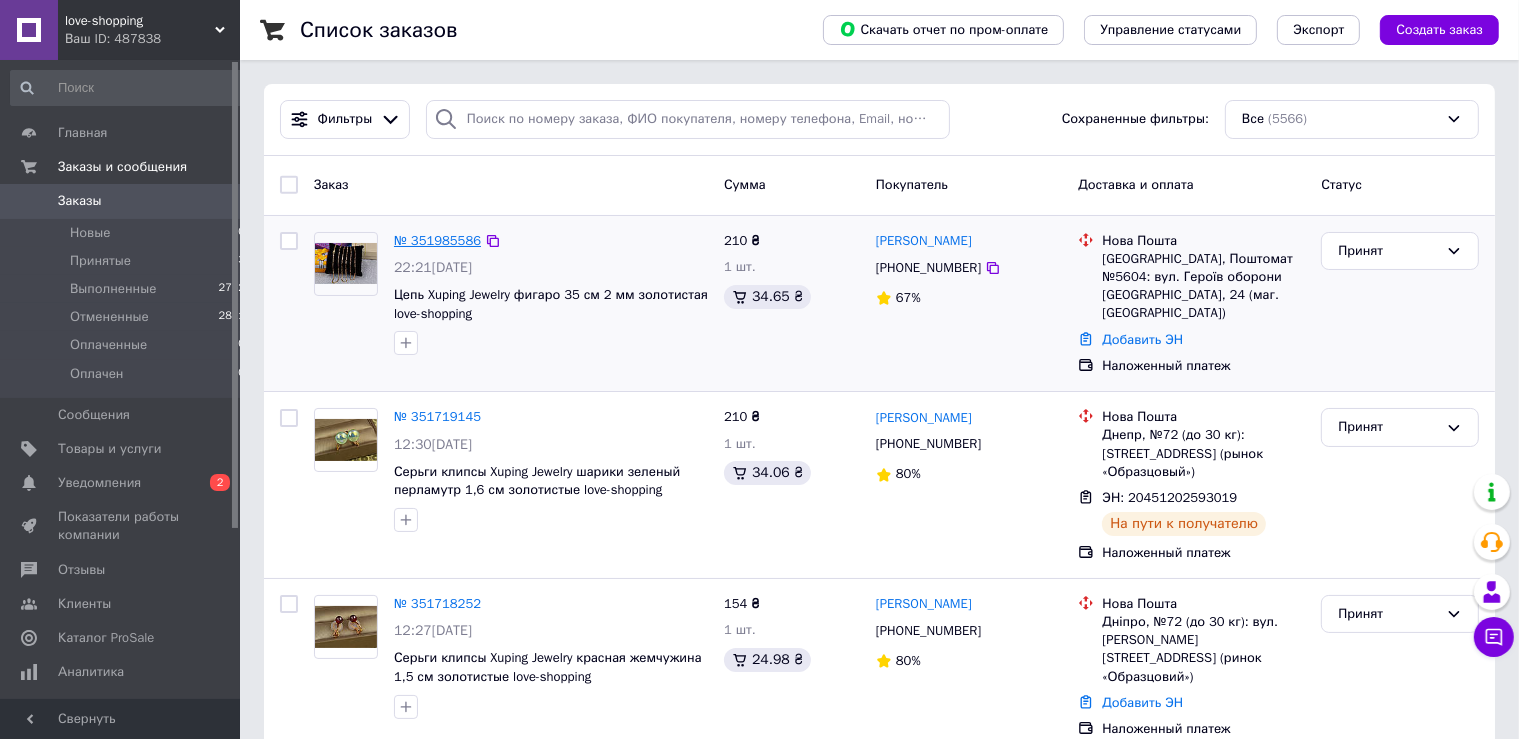 click on "№ 351985586" at bounding box center (437, 240) 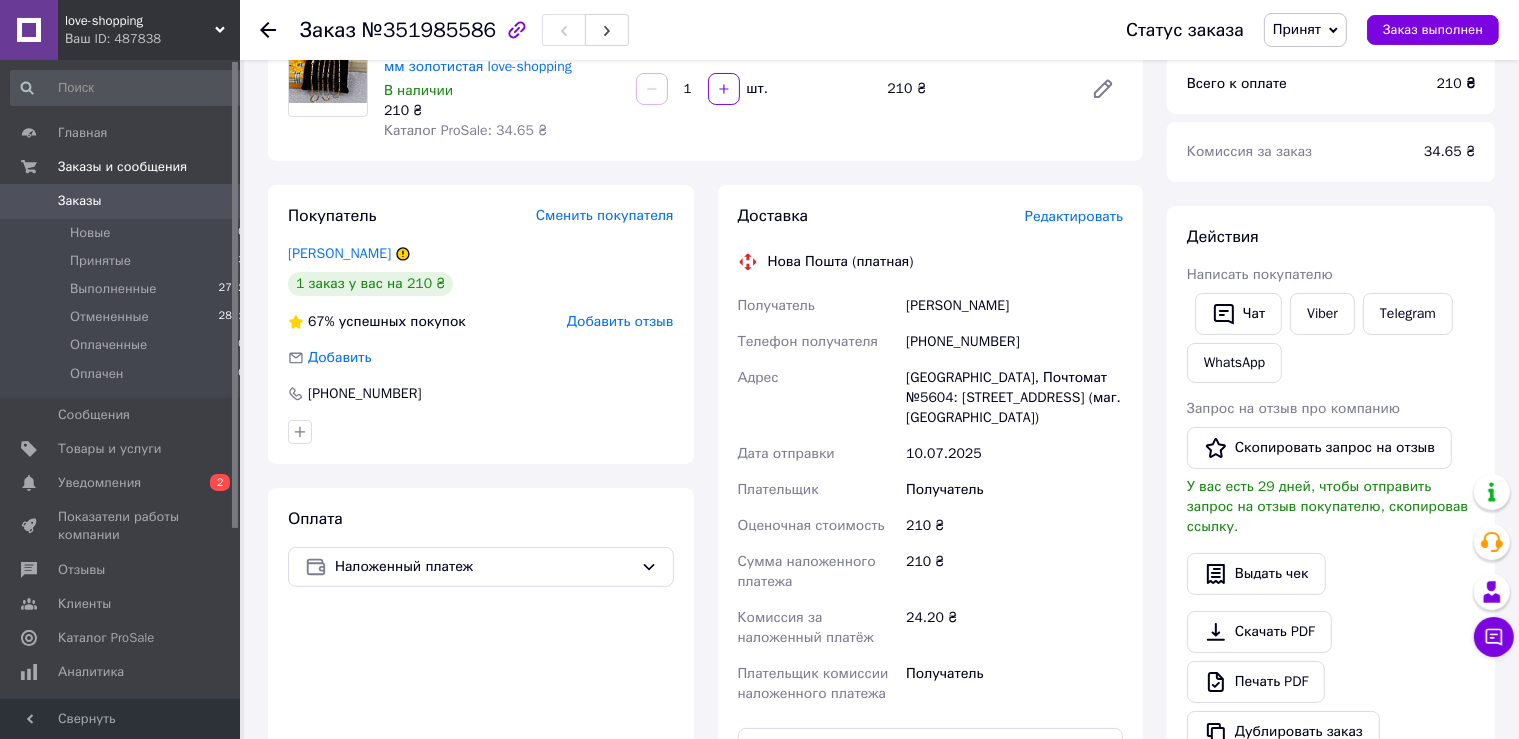 scroll, scrollTop: 211, scrollLeft: 0, axis: vertical 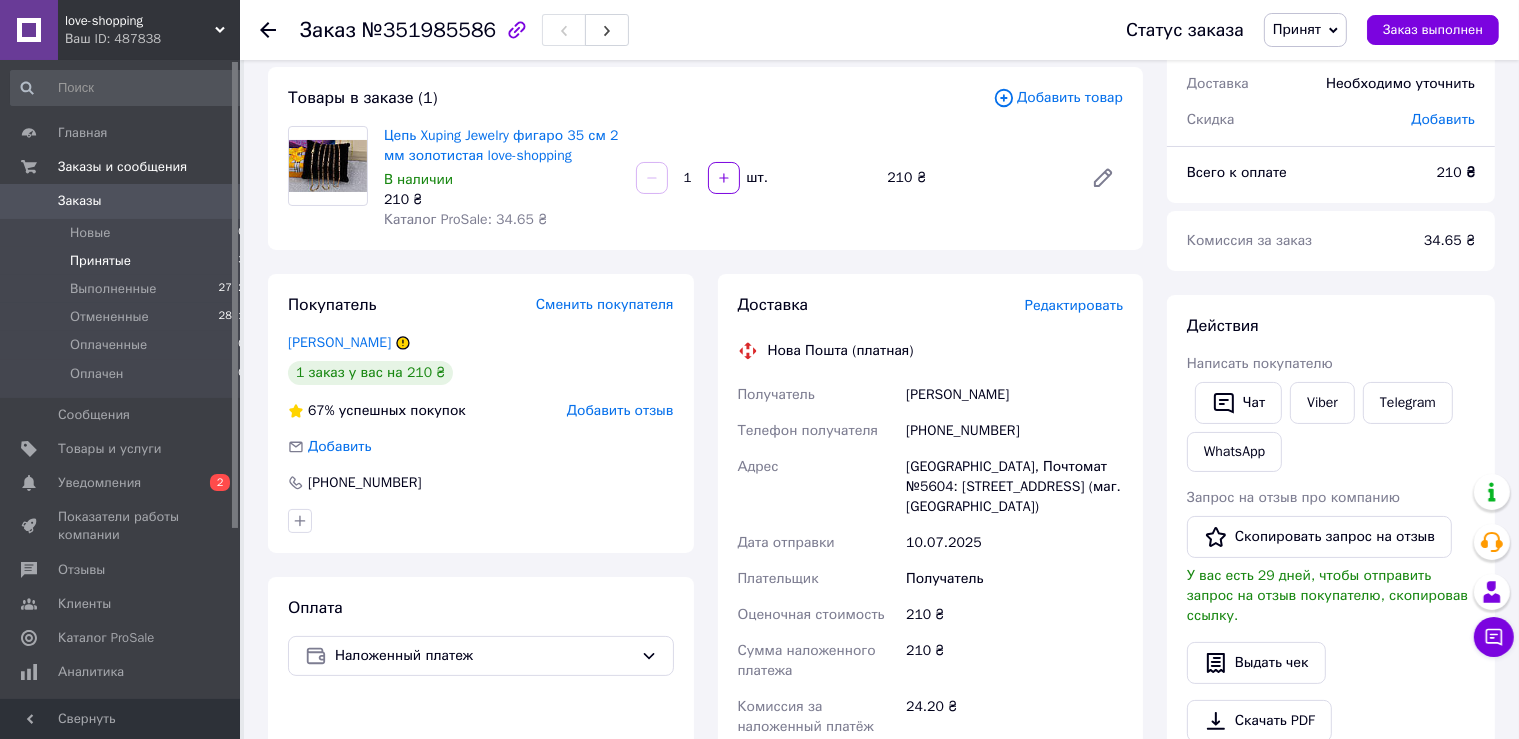 click on "Принятые 3" at bounding box center [128, 261] 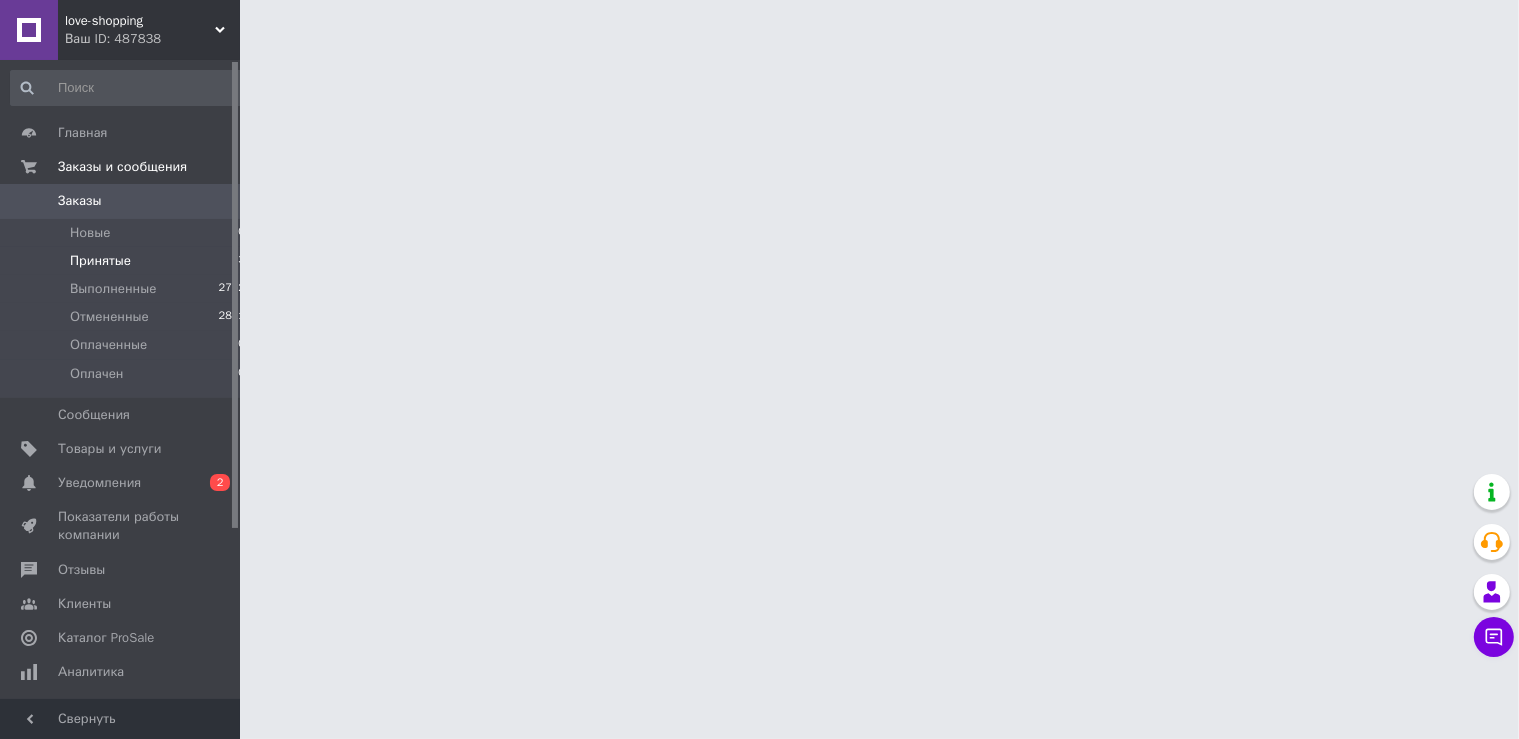 scroll, scrollTop: 0, scrollLeft: 0, axis: both 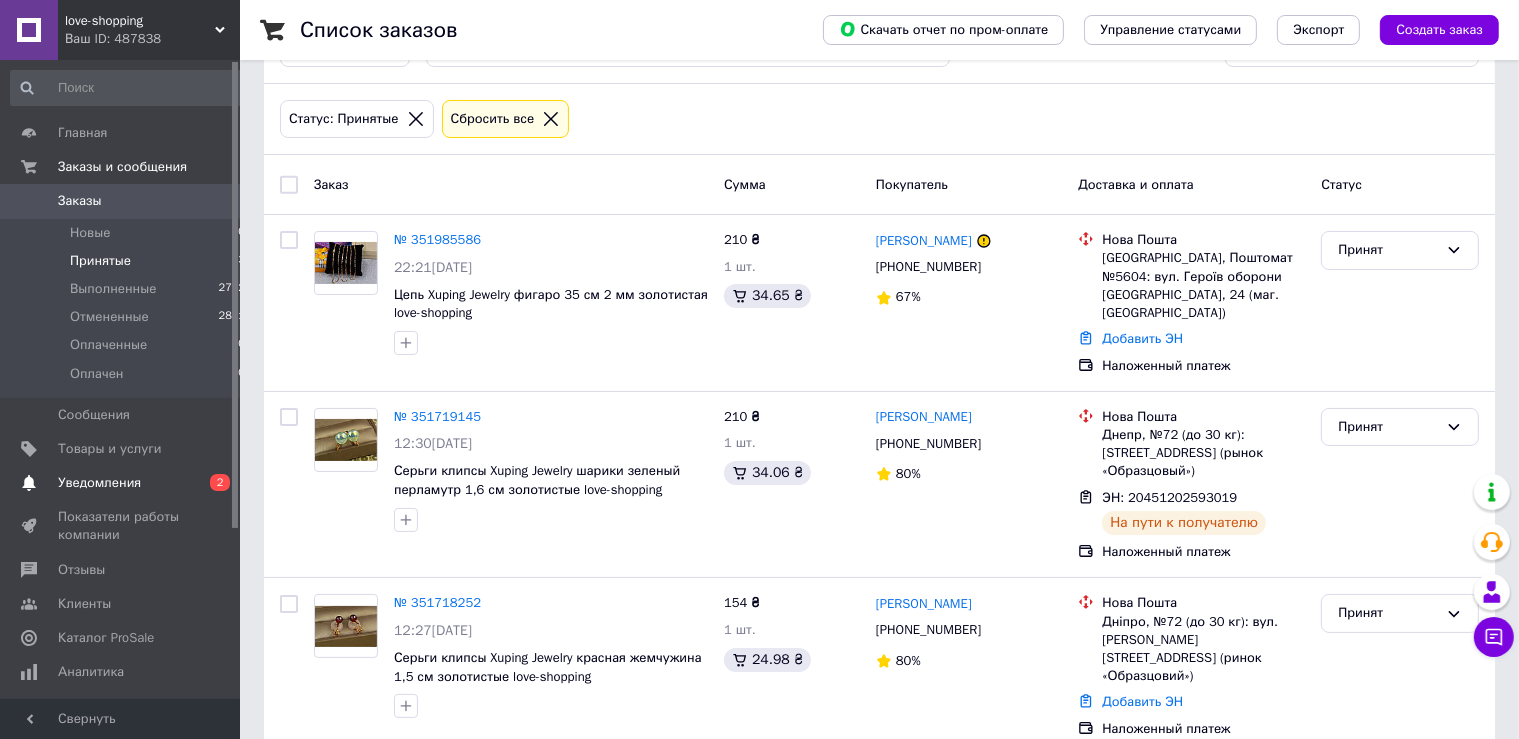 click on "Уведомления" at bounding box center (99, 483) 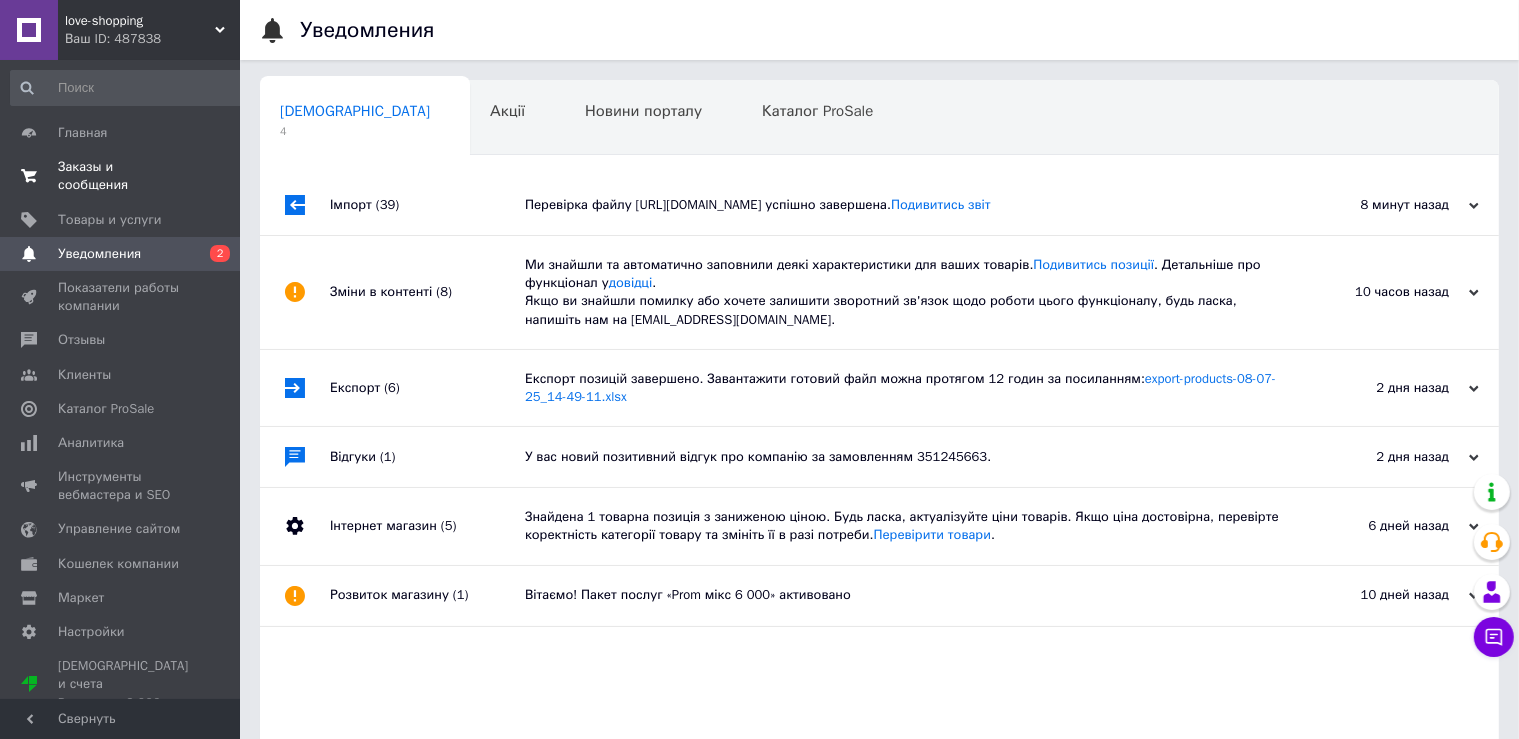 click on "Заказы и сообщения" at bounding box center (121, 176) 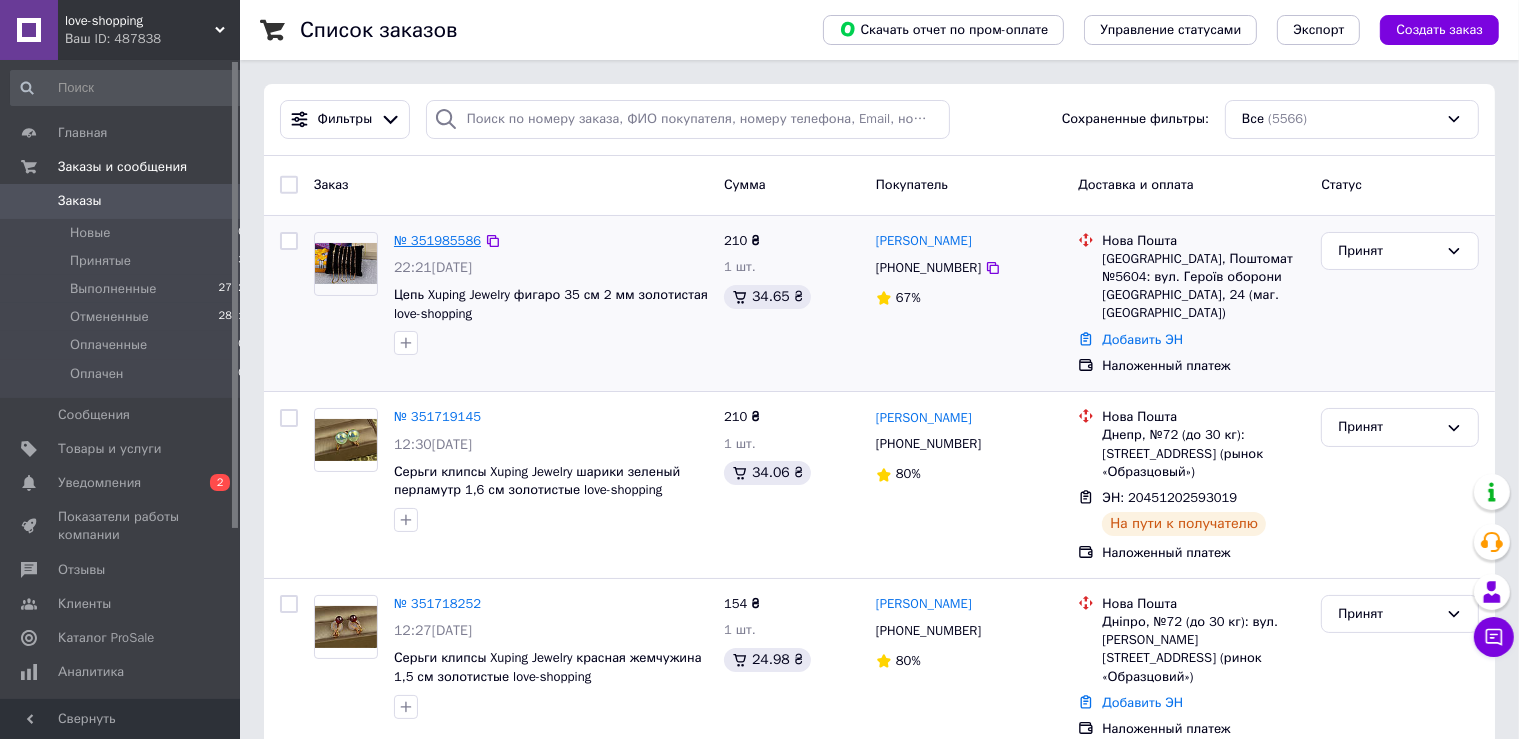 click on "№ 351985586" at bounding box center [437, 240] 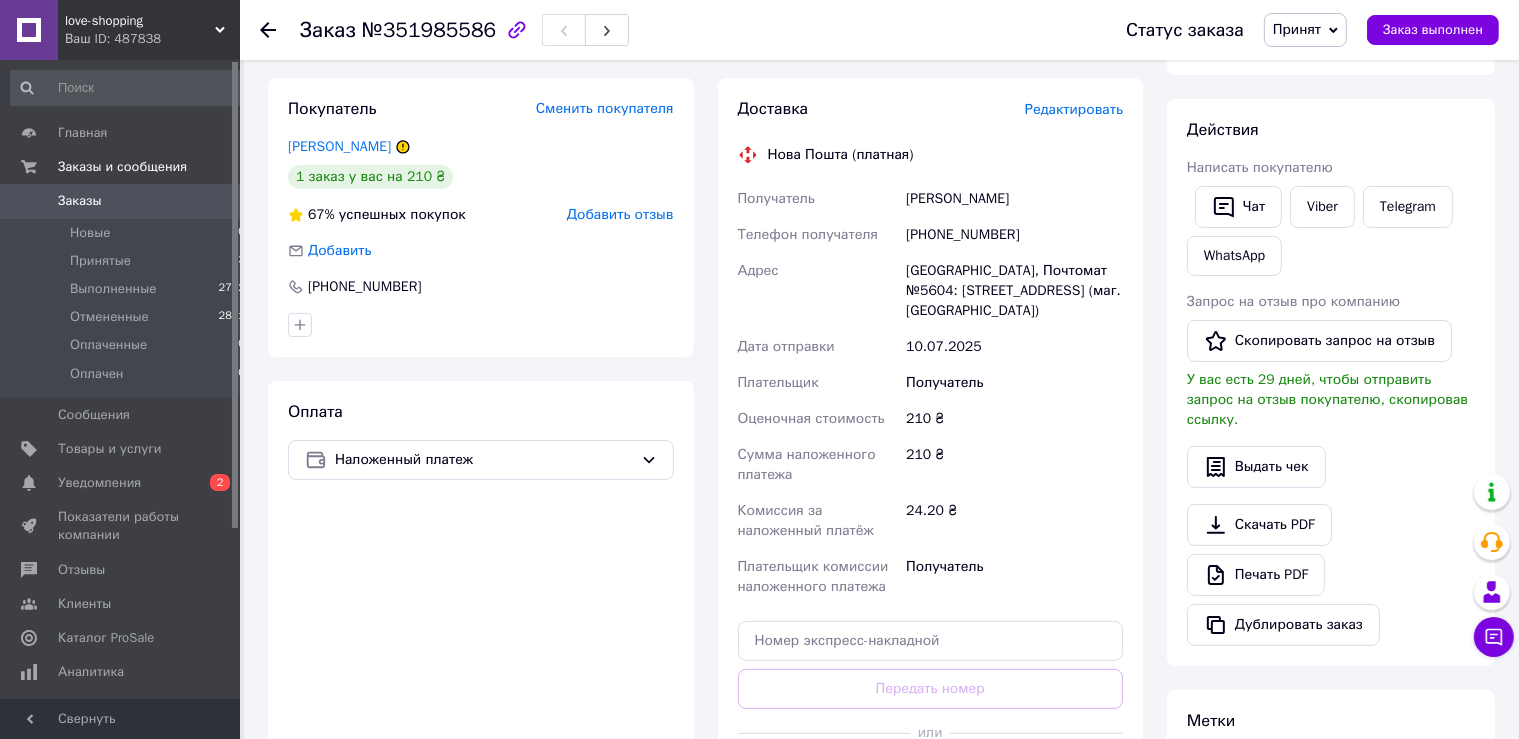 scroll, scrollTop: 376, scrollLeft: 0, axis: vertical 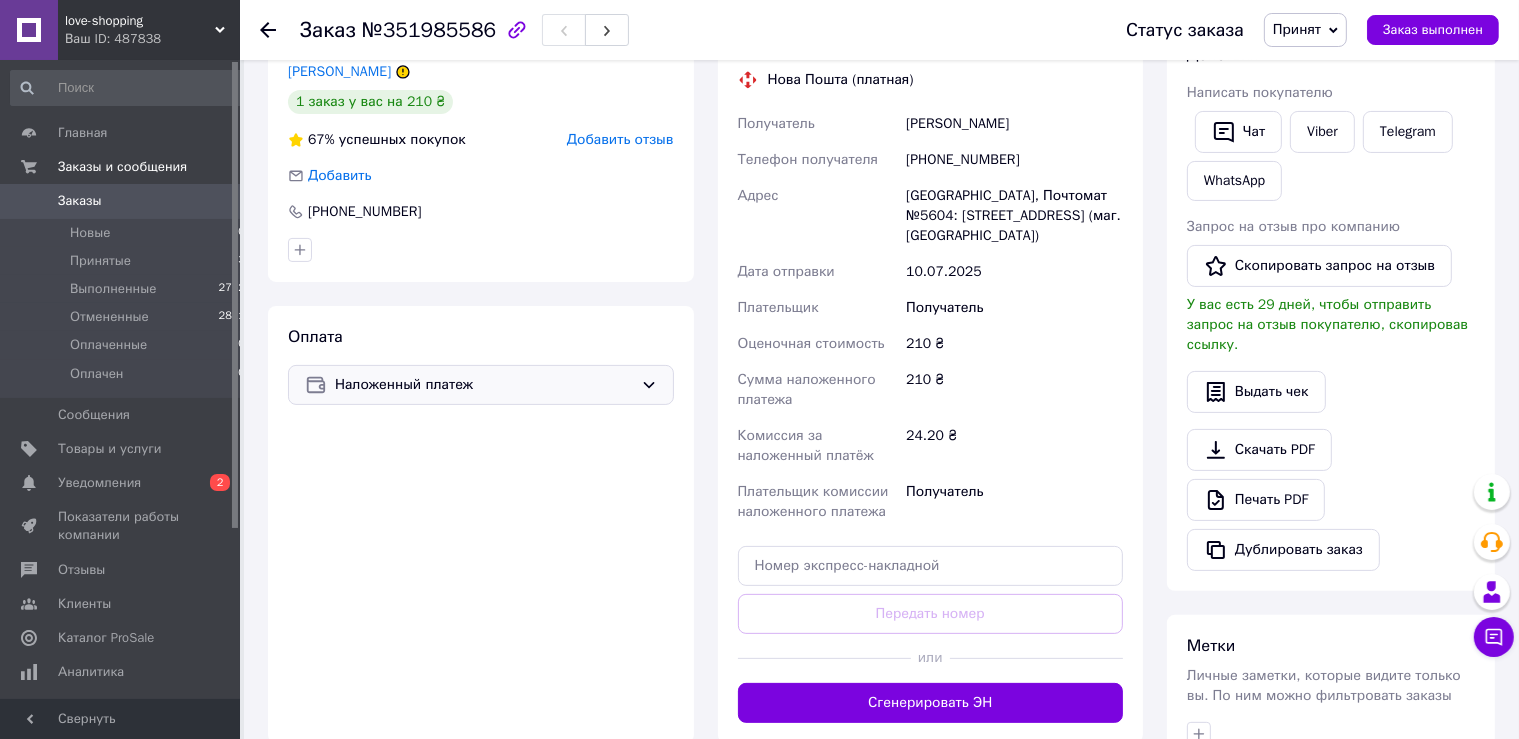 click on "Наложенный платеж" at bounding box center (481, 385) 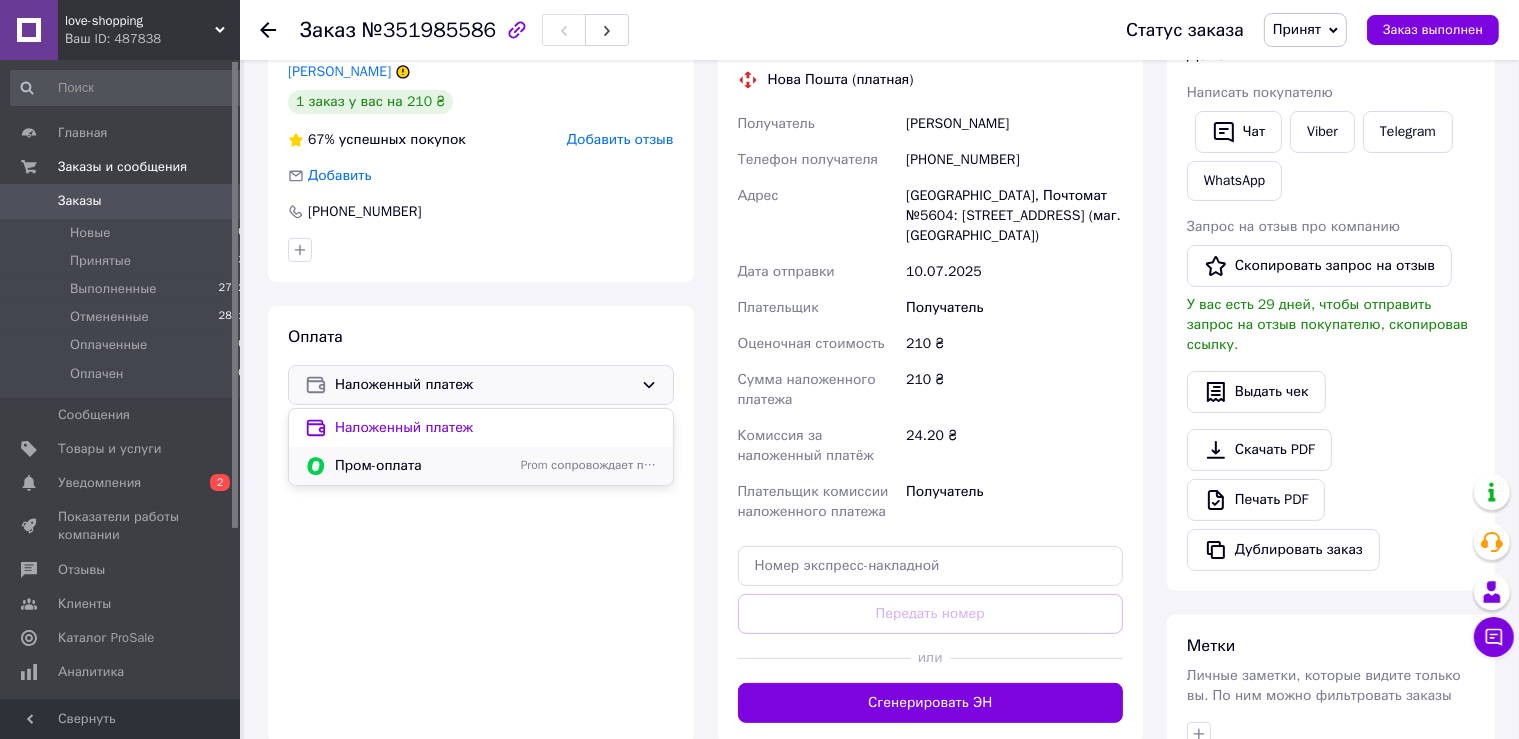 click on "Пром-оплата" at bounding box center (424, 466) 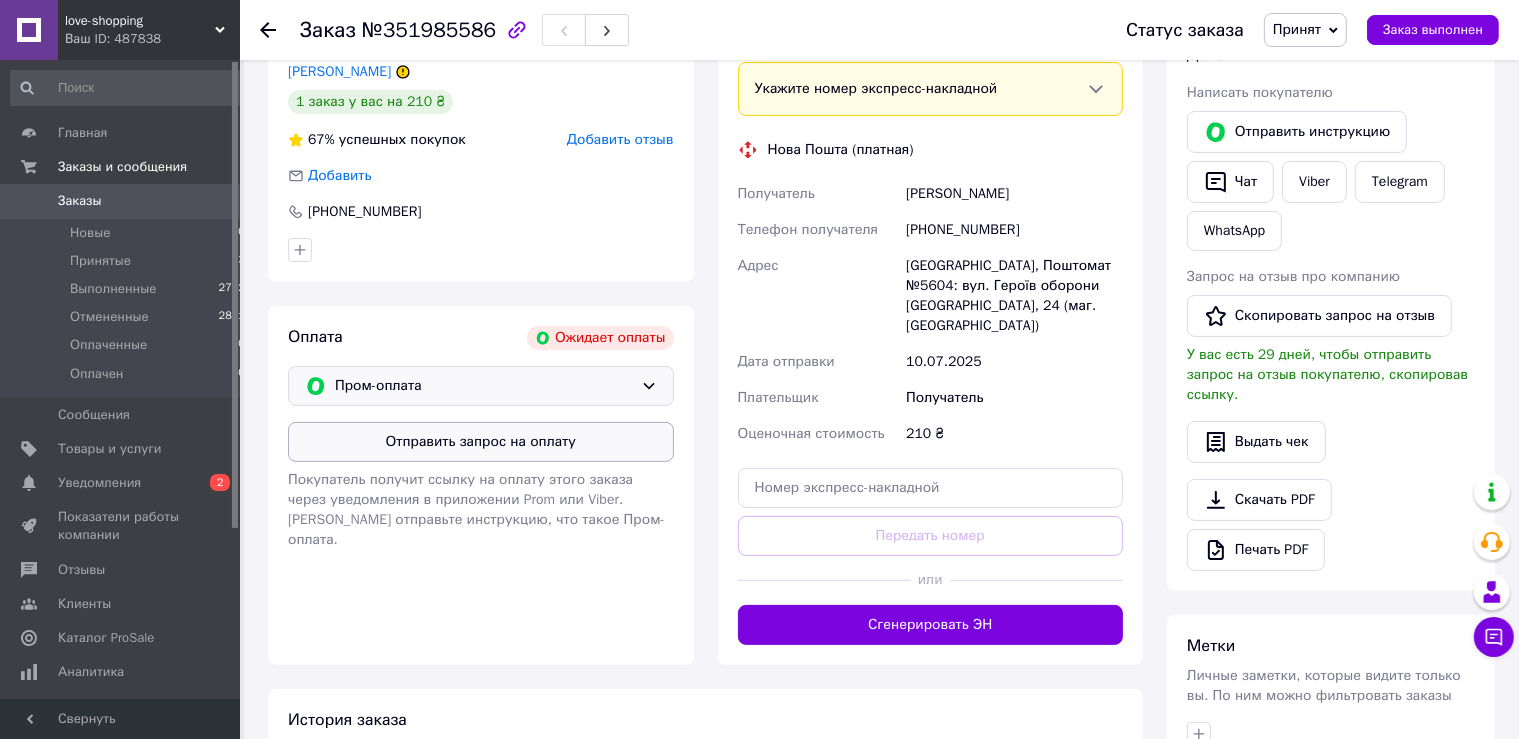 click on "Отправить запрос на оплату" at bounding box center [481, 442] 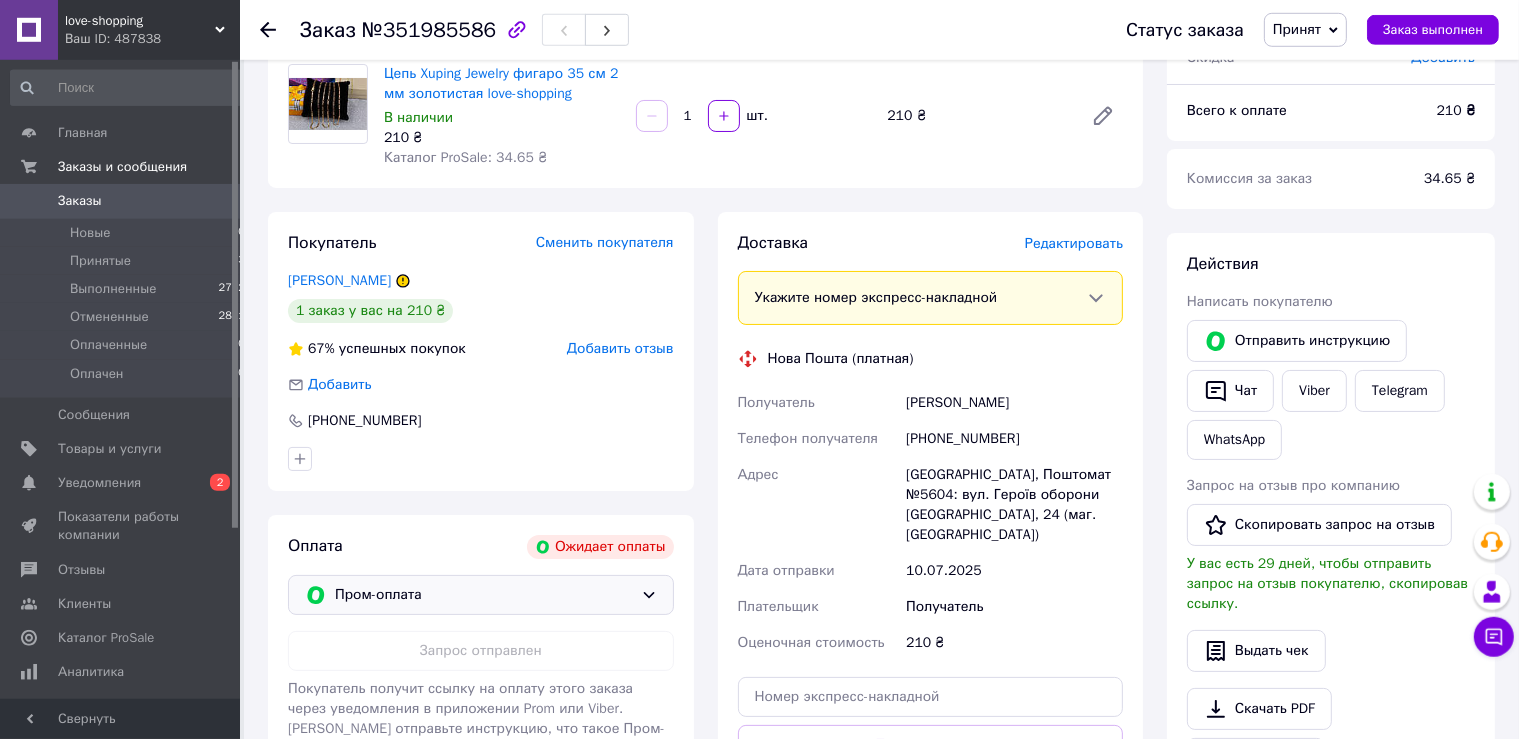 scroll, scrollTop: 164, scrollLeft: 0, axis: vertical 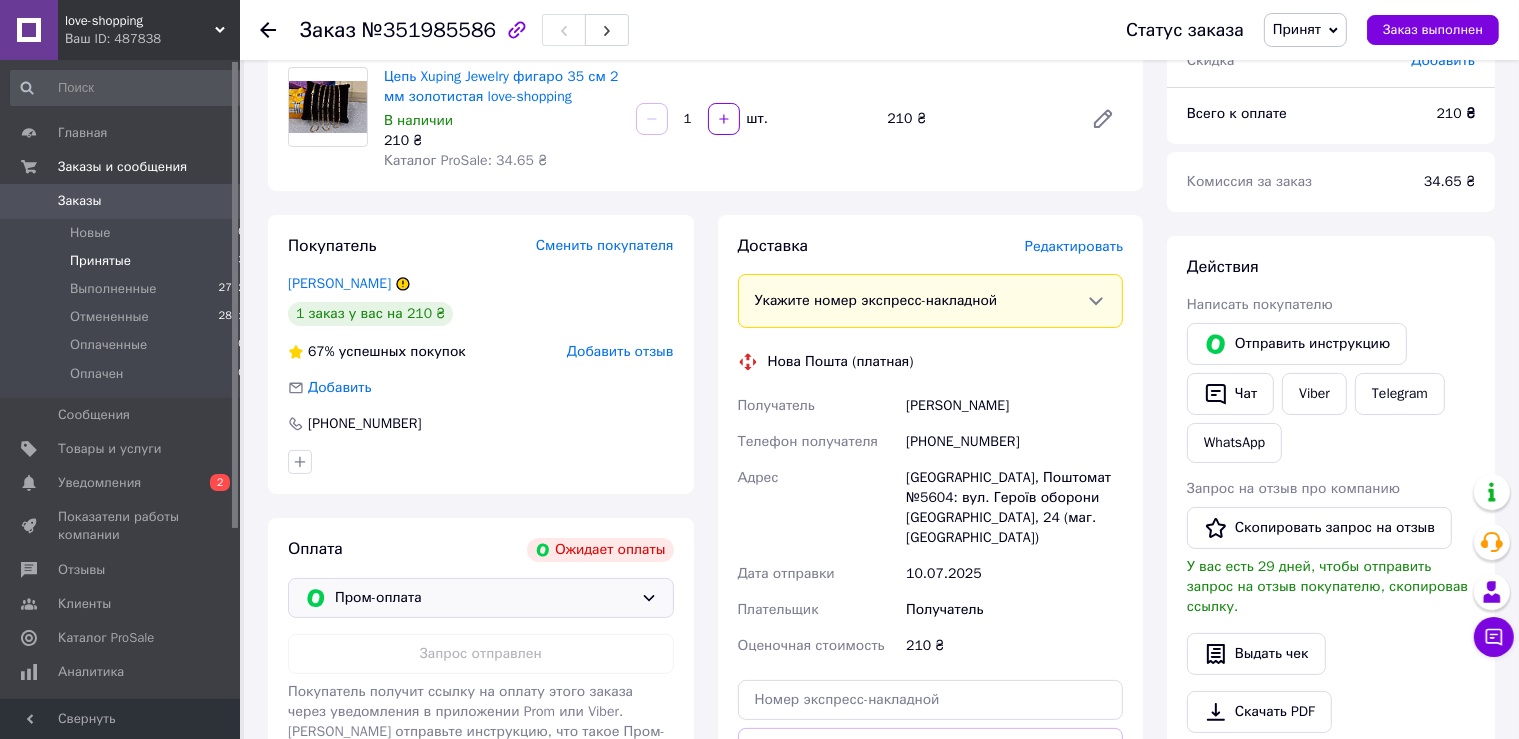 click on "Принятые" at bounding box center [100, 261] 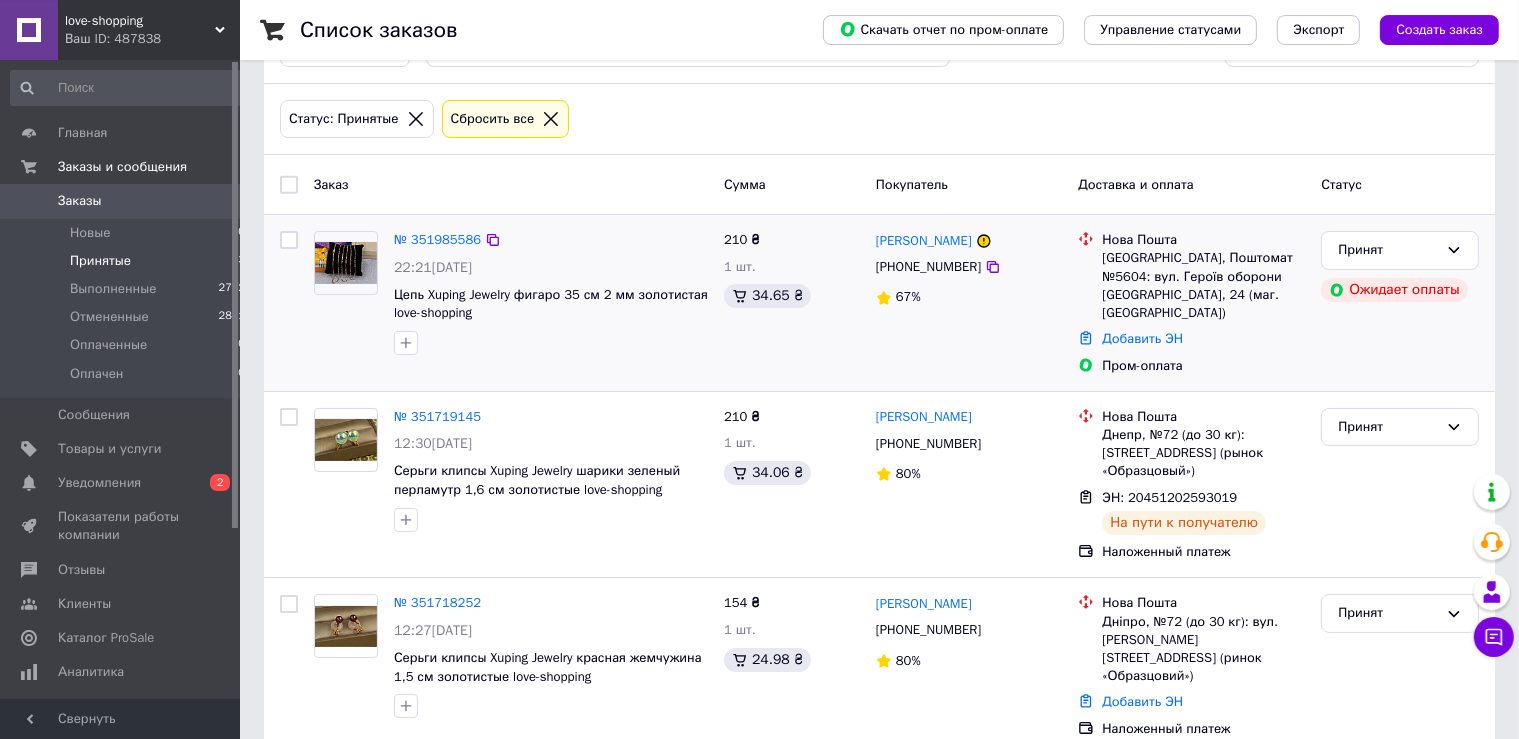 scroll, scrollTop: 72, scrollLeft: 0, axis: vertical 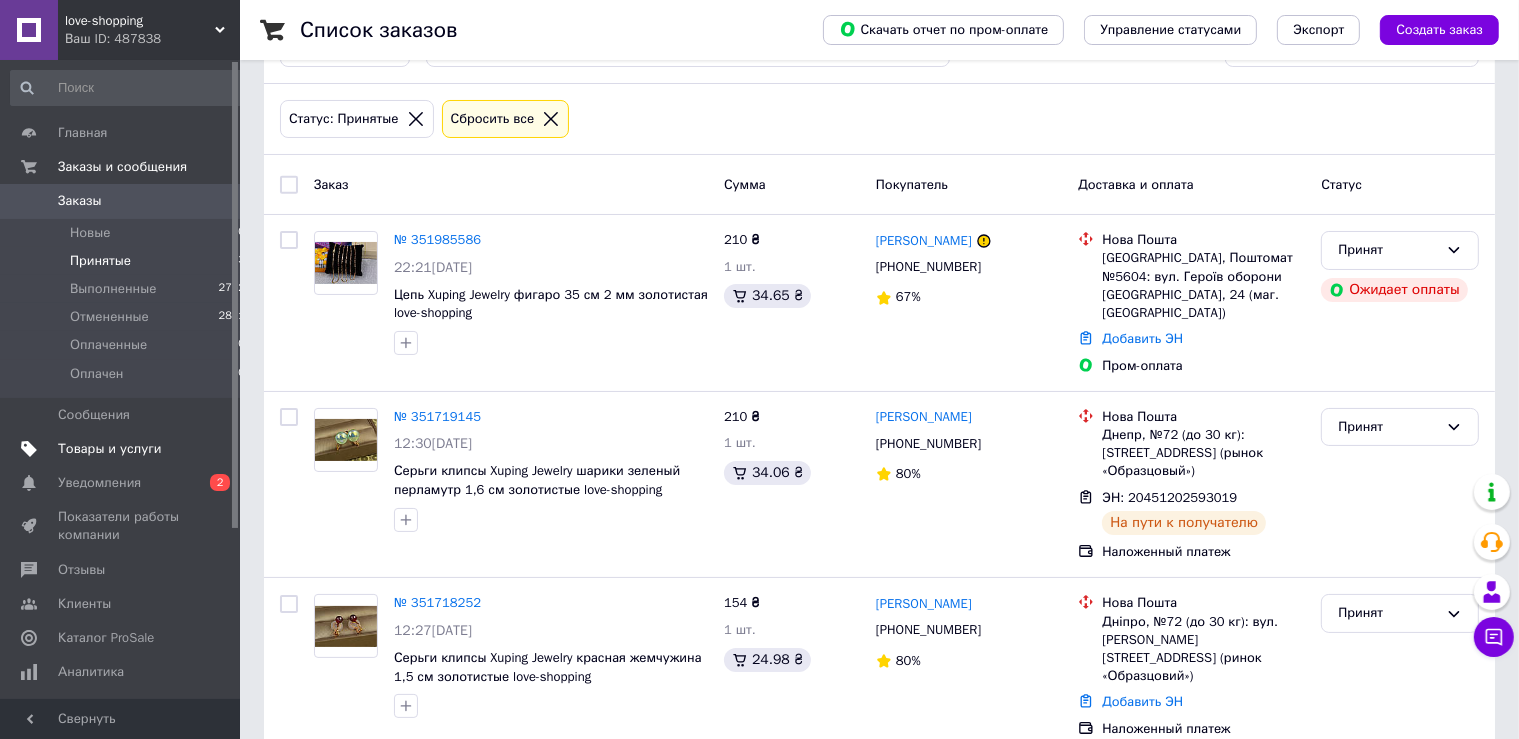 click on "Товары и услуги" at bounding box center [110, 449] 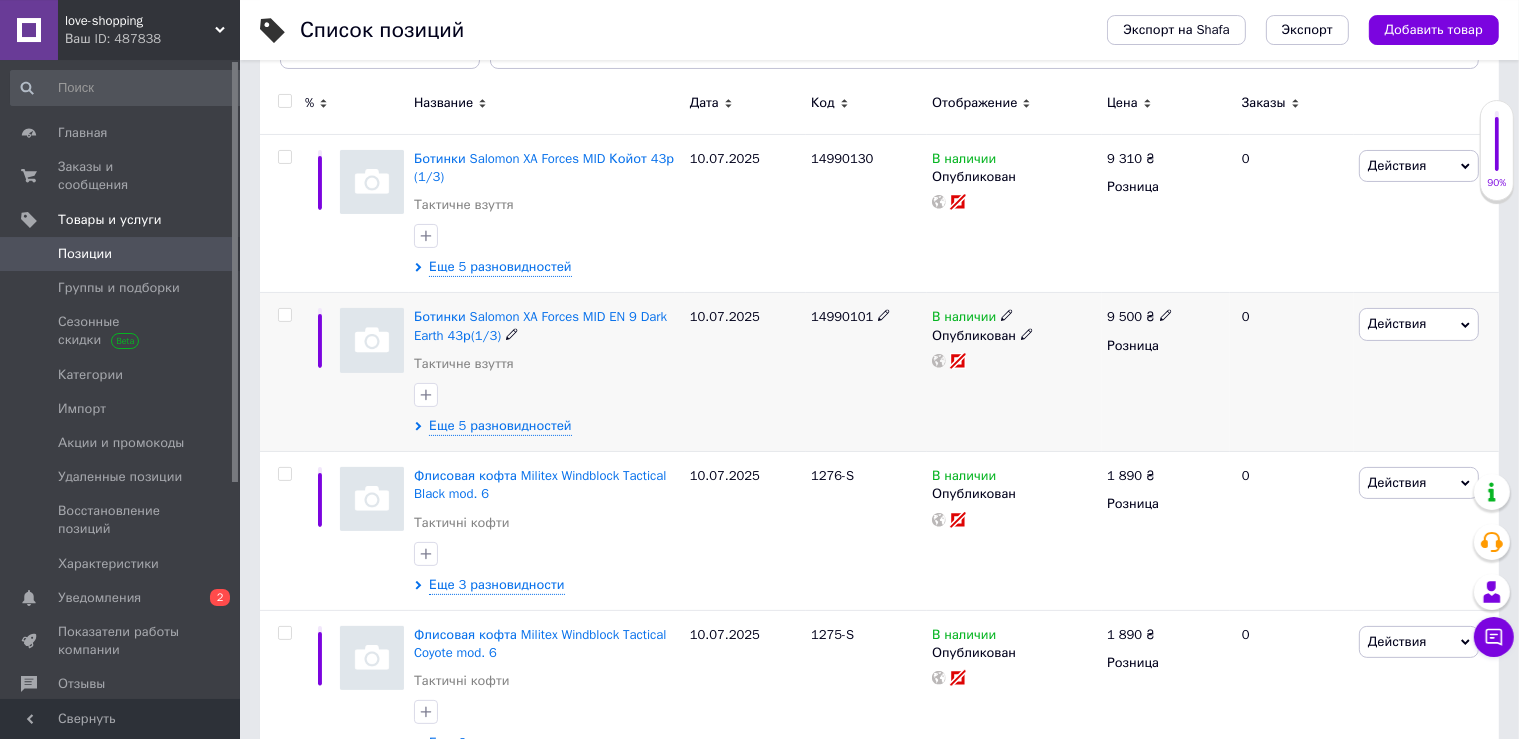 scroll, scrollTop: 316, scrollLeft: 0, axis: vertical 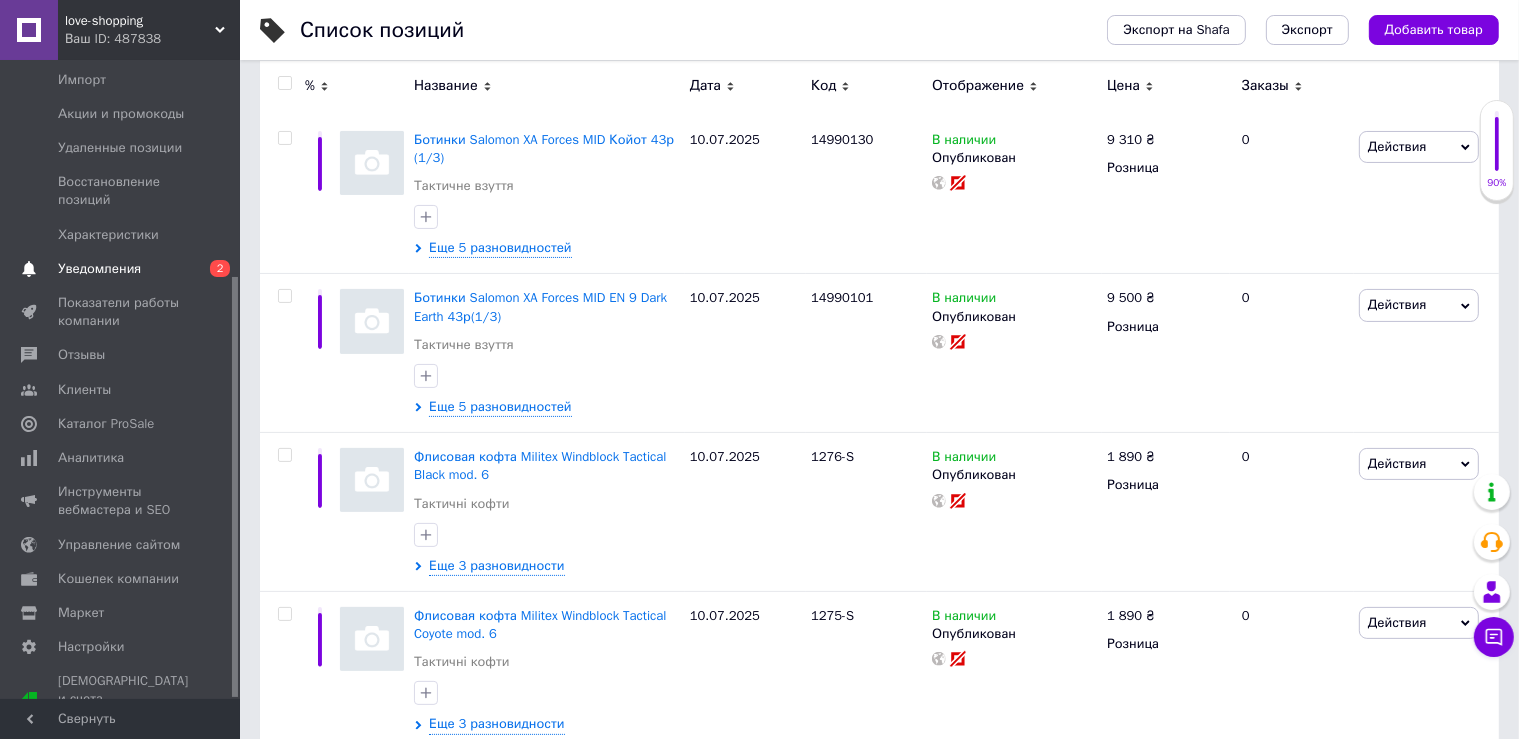 click on "Уведомления" at bounding box center [121, 269] 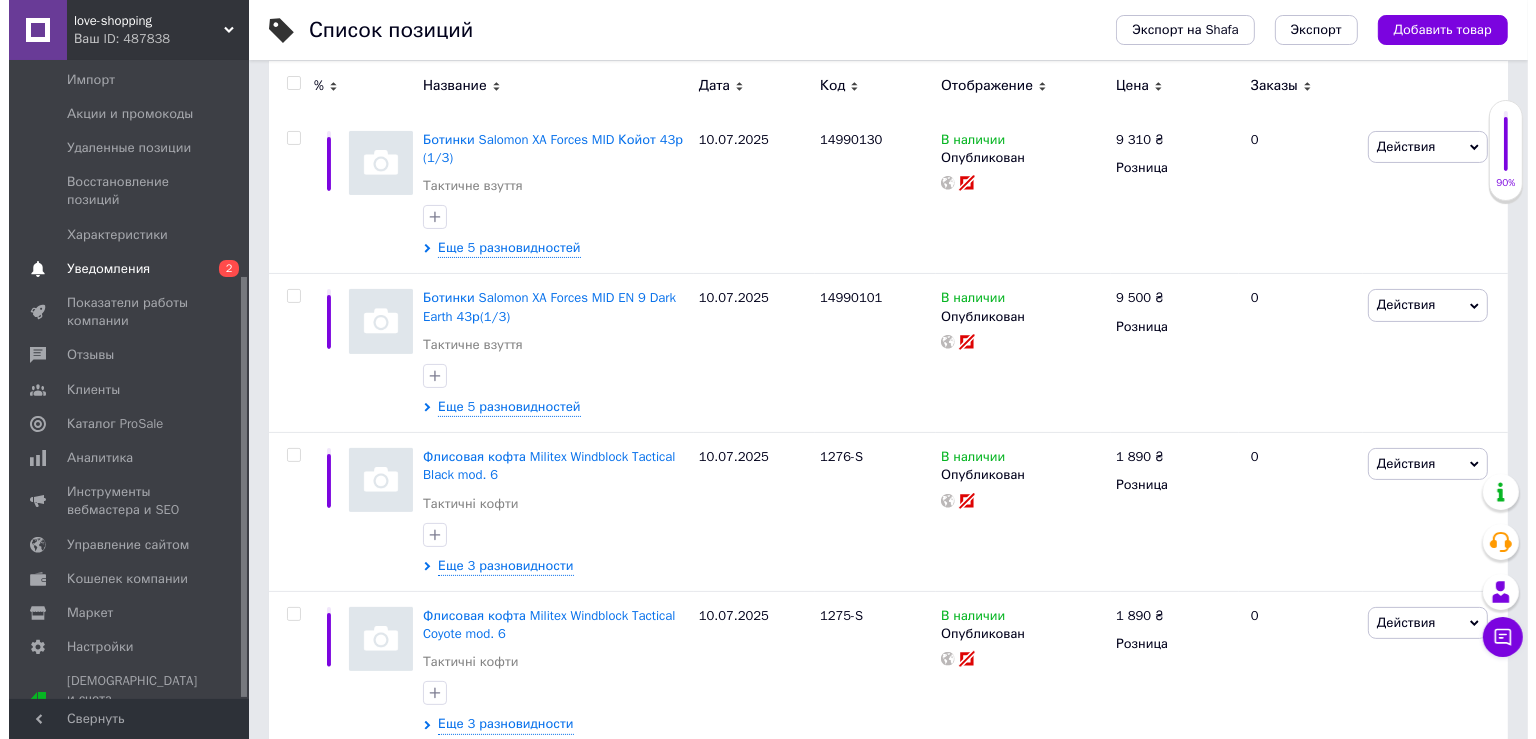 scroll, scrollTop: 0, scrollLeft: 0, axis: both 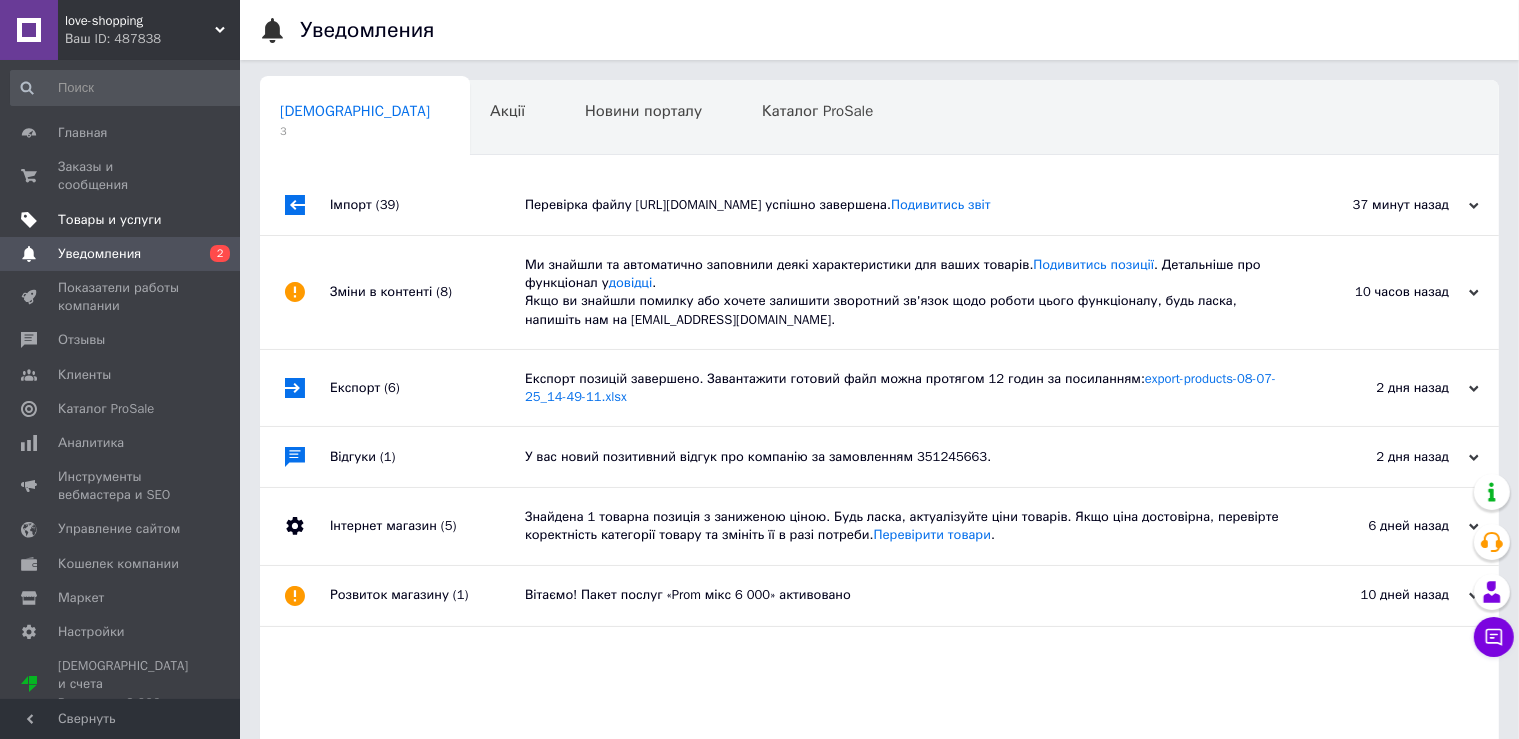 click on "Товары и услуги" at bounding box center (110, 220) 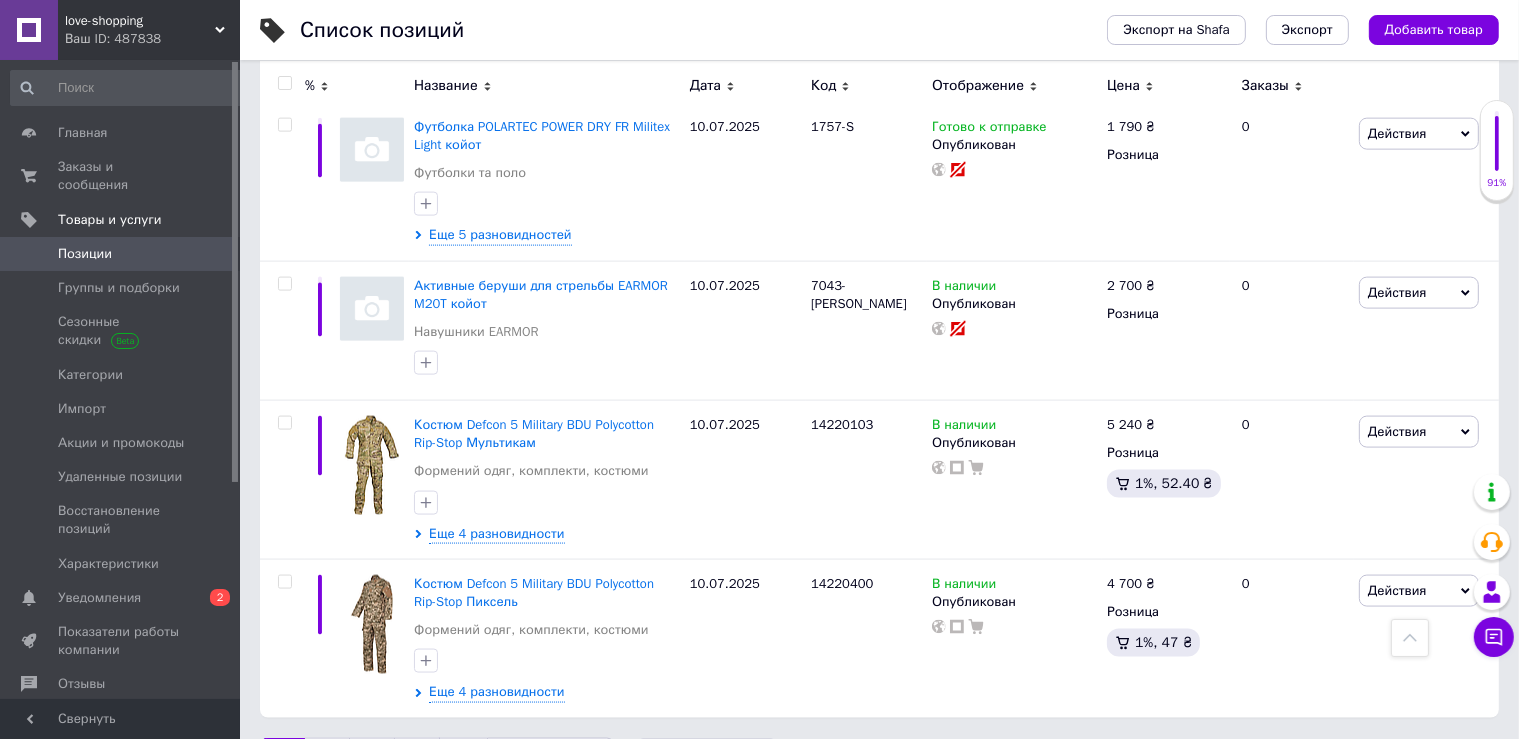 scroll, scrollTop: 2620, scrollLeft: 0, axis: vertical 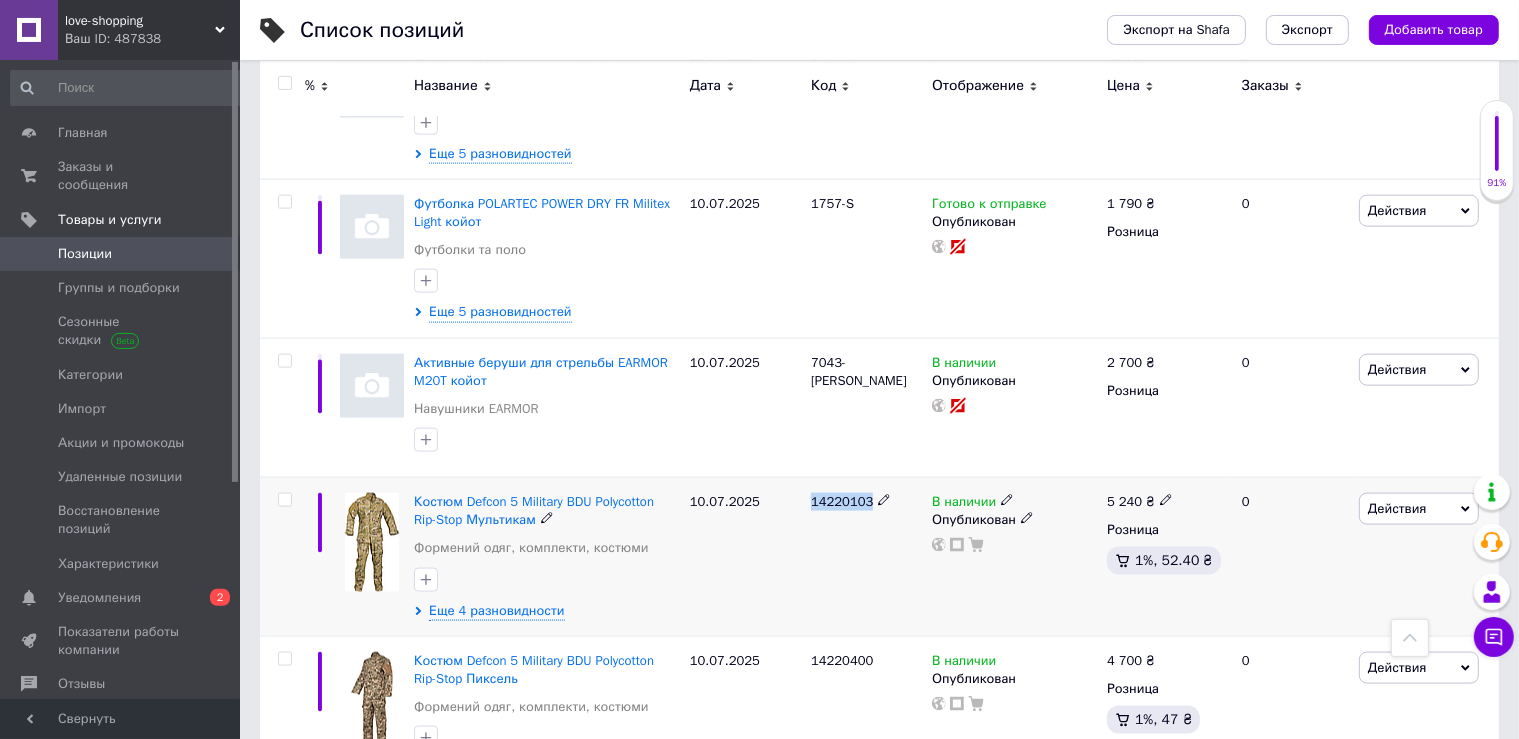 drag, startPoint x: 813, startPoint y: 439, endPoint x: 865, endPoint y: 438, distance: 52.009613 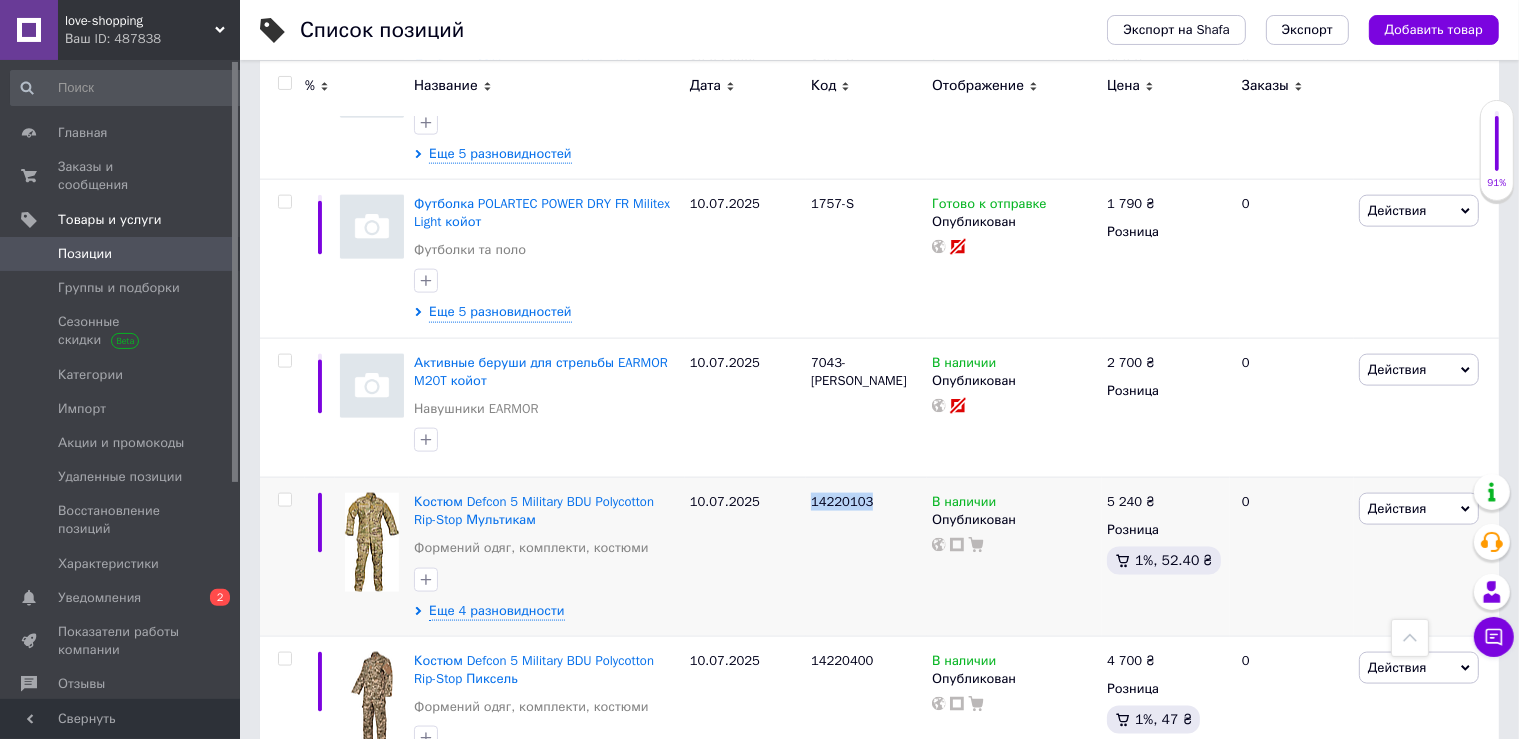 copy on "14220103" 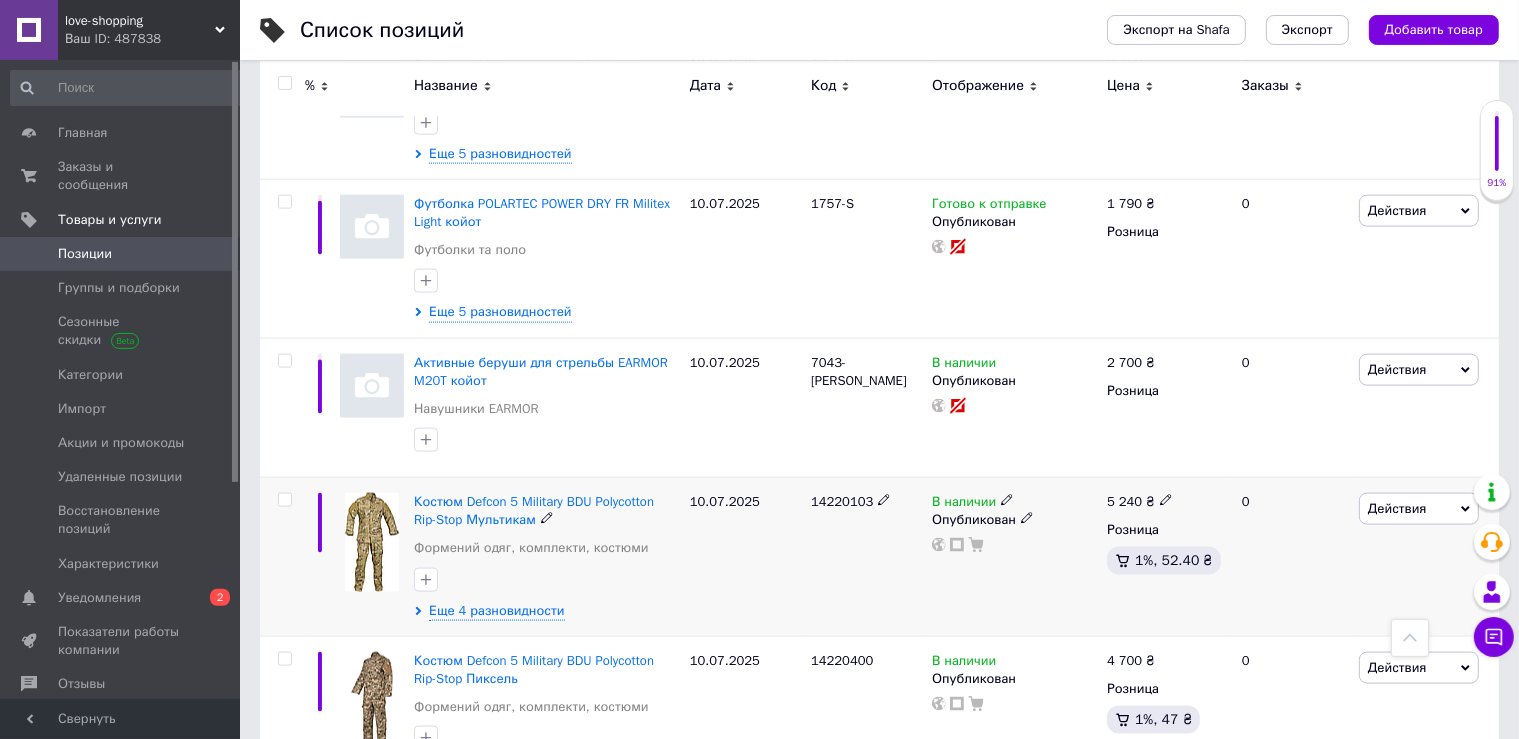 click at bounding box center (547, 518) 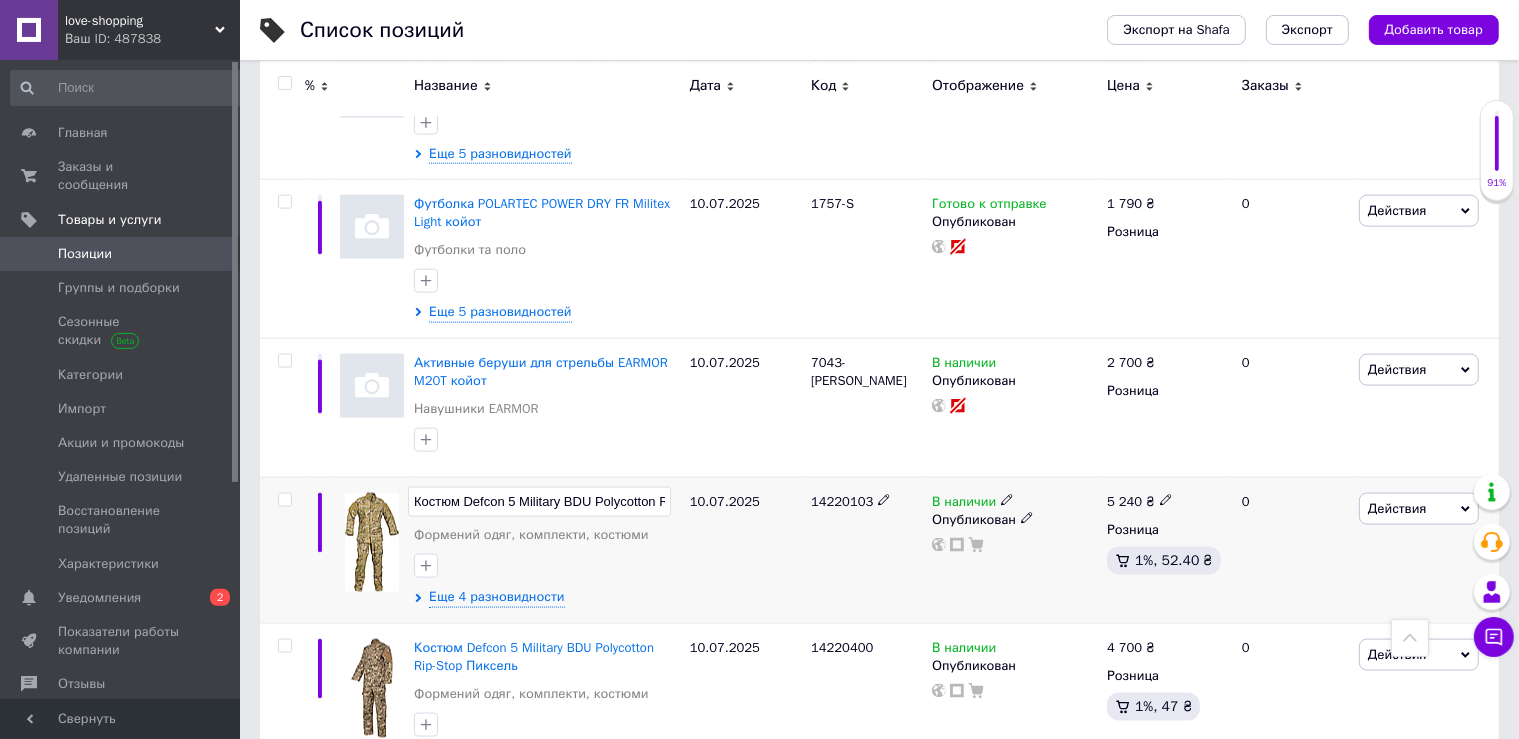 scroll, scrollTop: 0, scrollLeft: 117, axis: horizontal 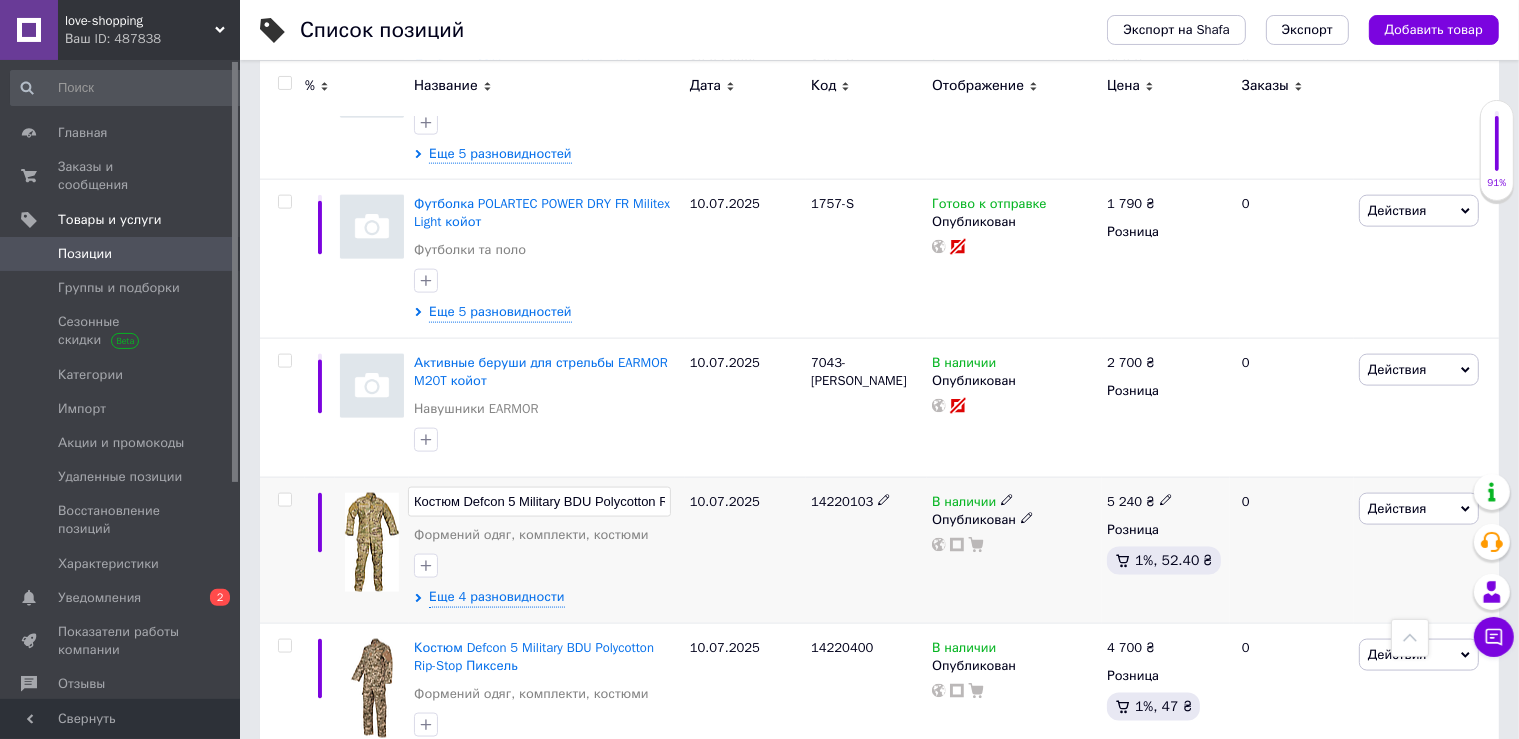drag, startPoint x: 662, startPoint y: 441, endPoint x: 258, endPoint y: 426, distance: 404.27838 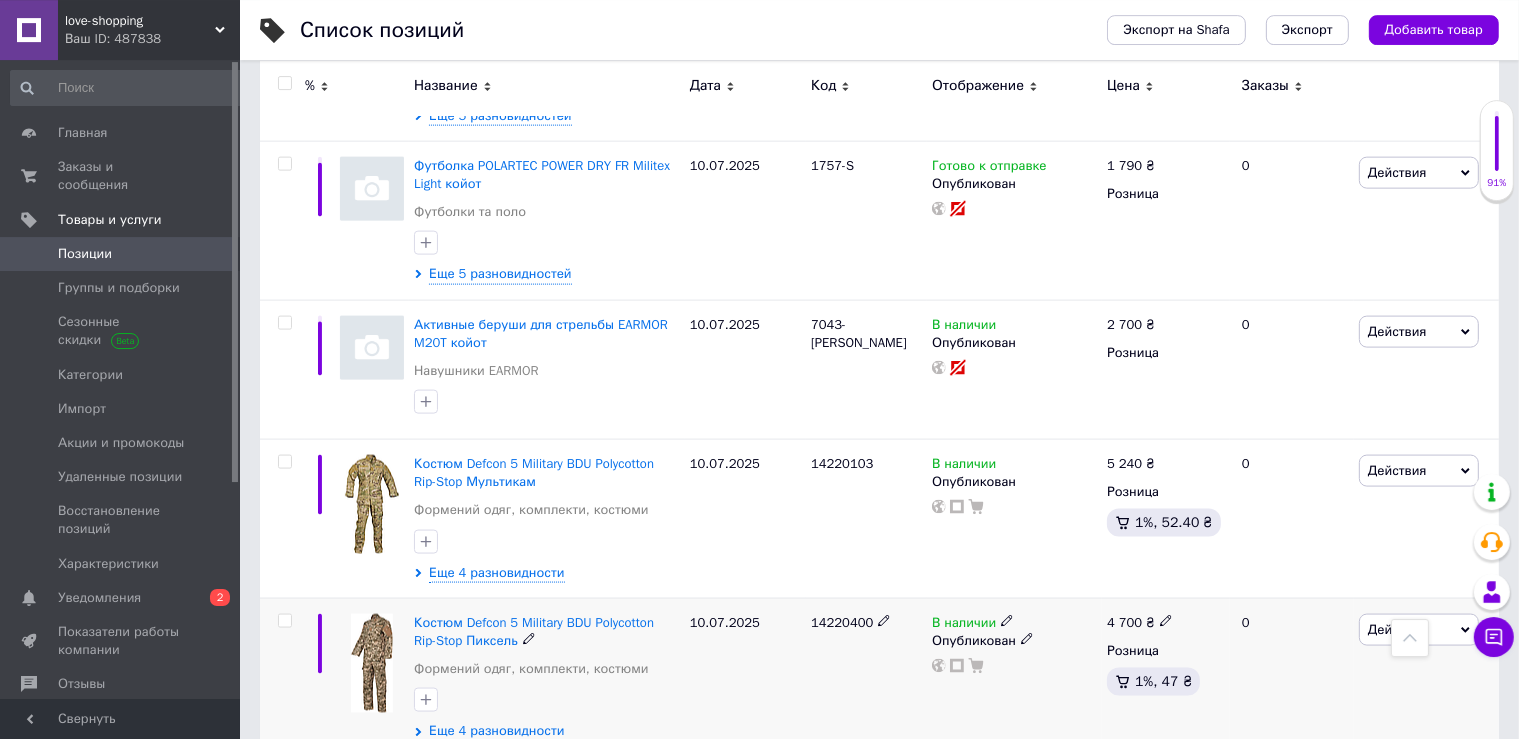 scroll, scrollTop: 2697, scrollLeft: 0, axis: vertical 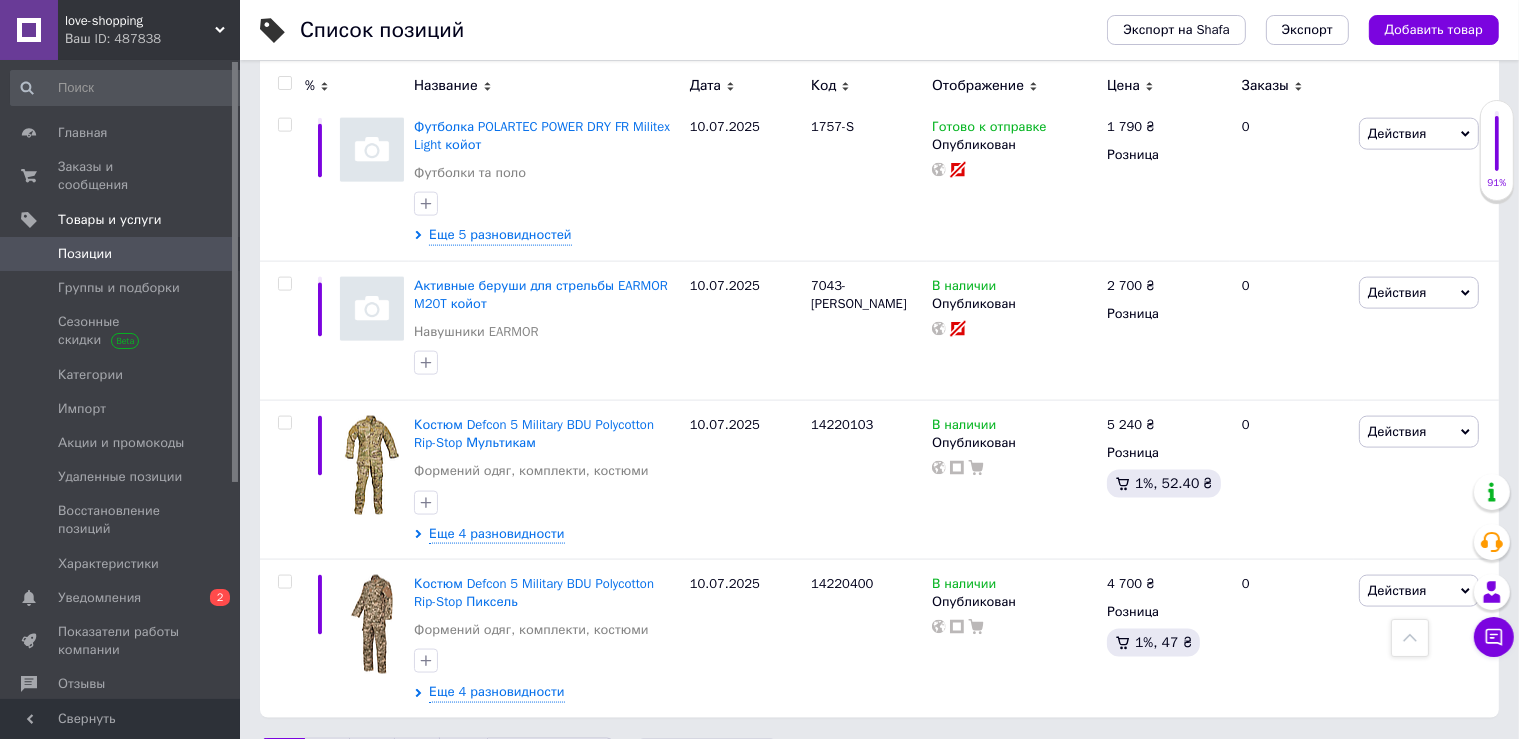 click on "2" at bounding box center (327, 759) 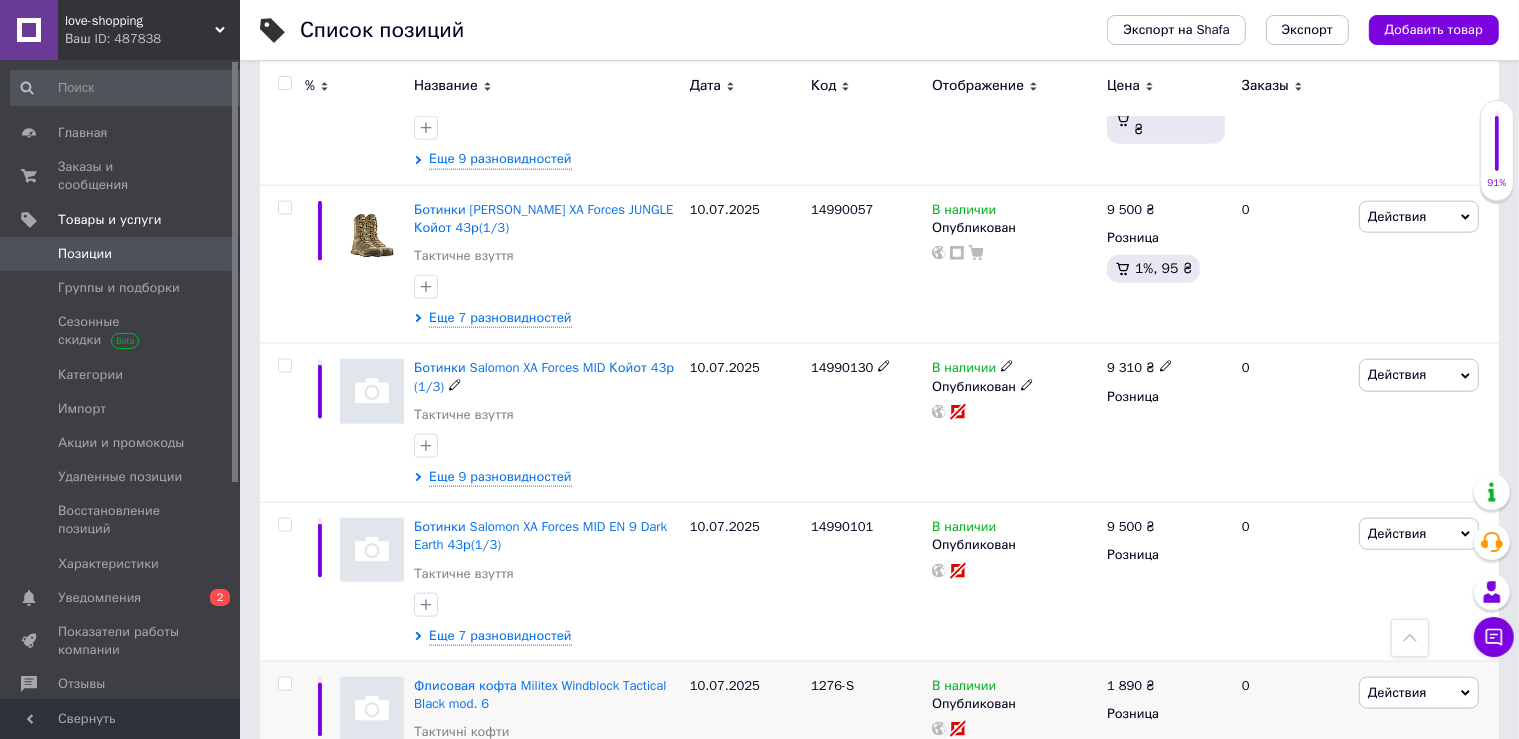 scroll, scrollTop: 2796, scrollLeft: 0, axis: vertical 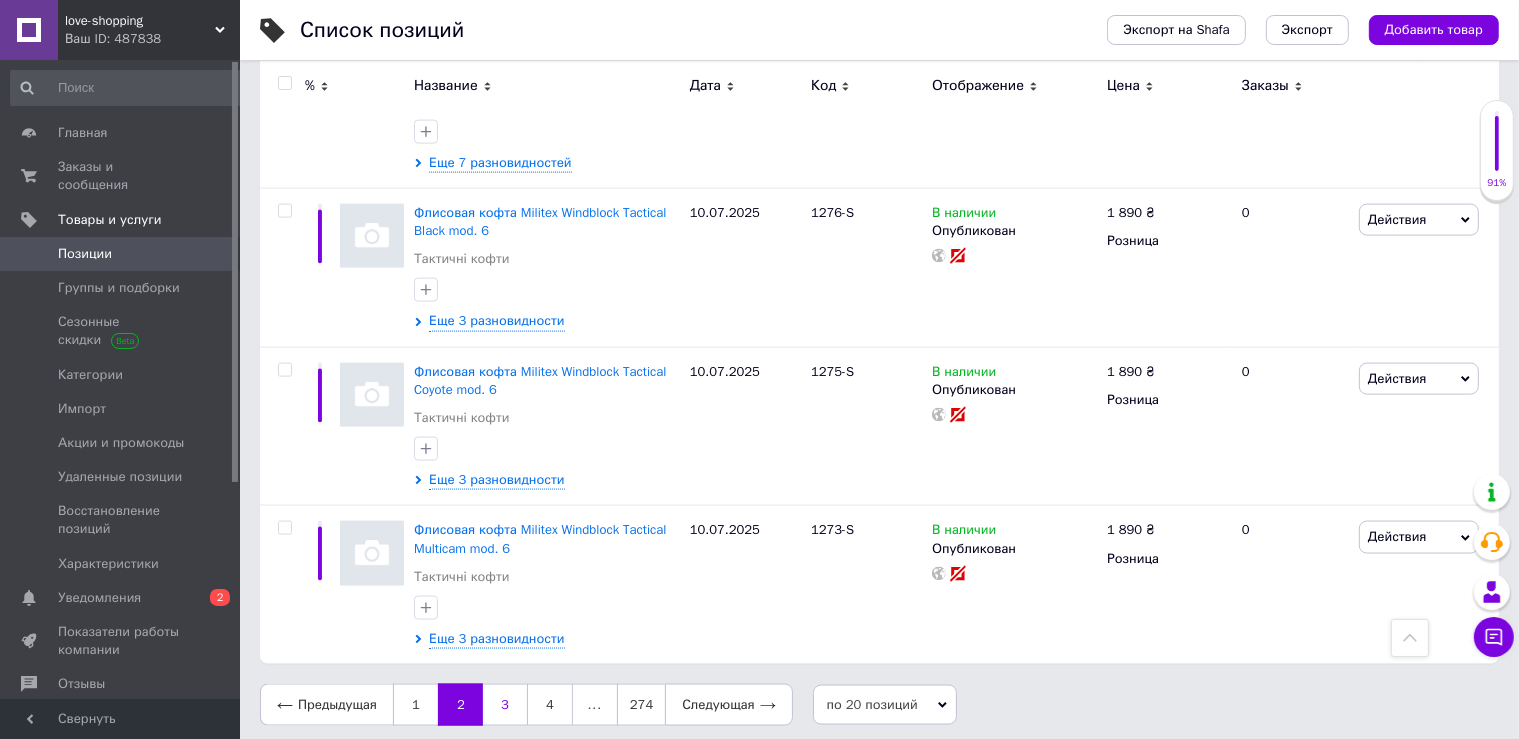click on "3" at bounding box center (505, 705) 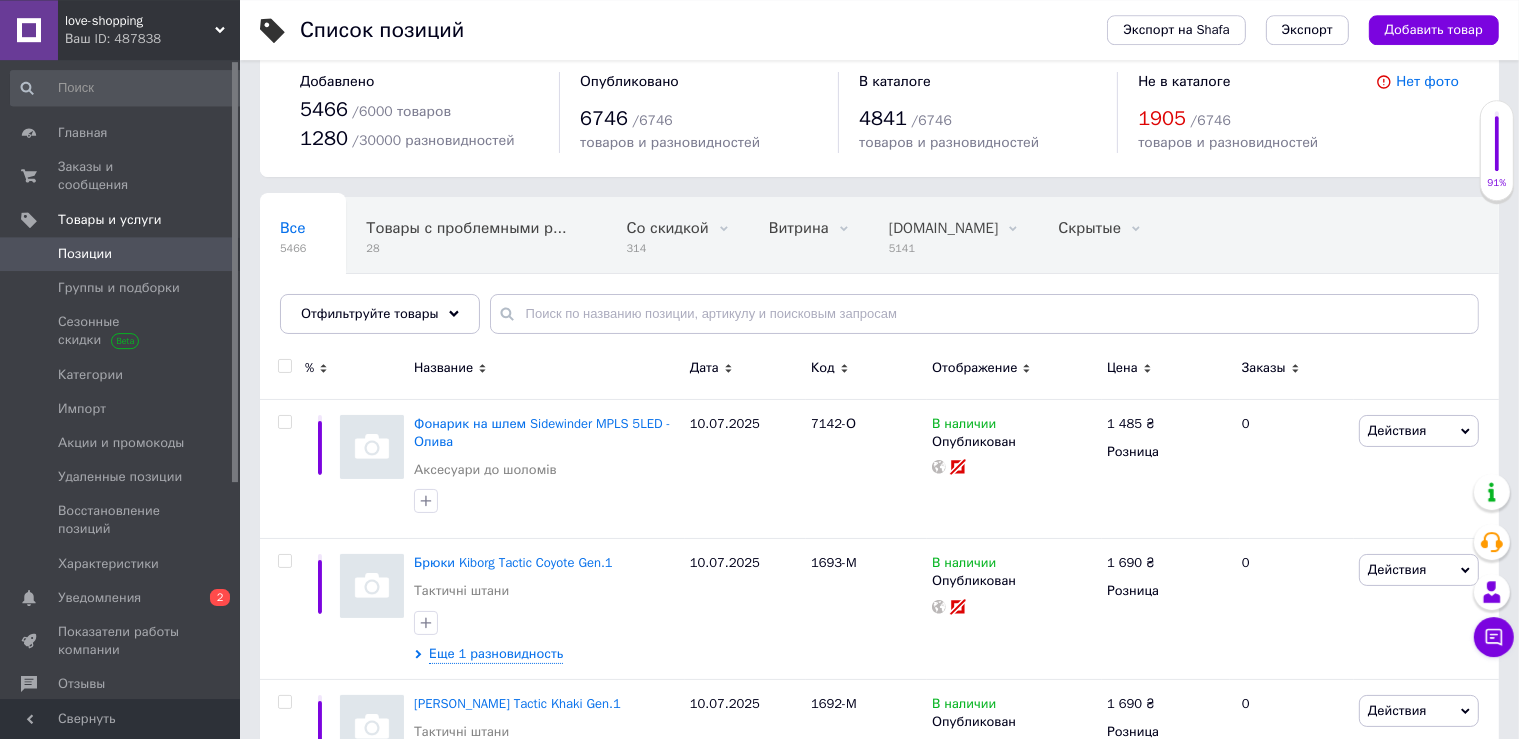 scroll, scrollTop: 422, scrollLeft: 0, axis: vertical 